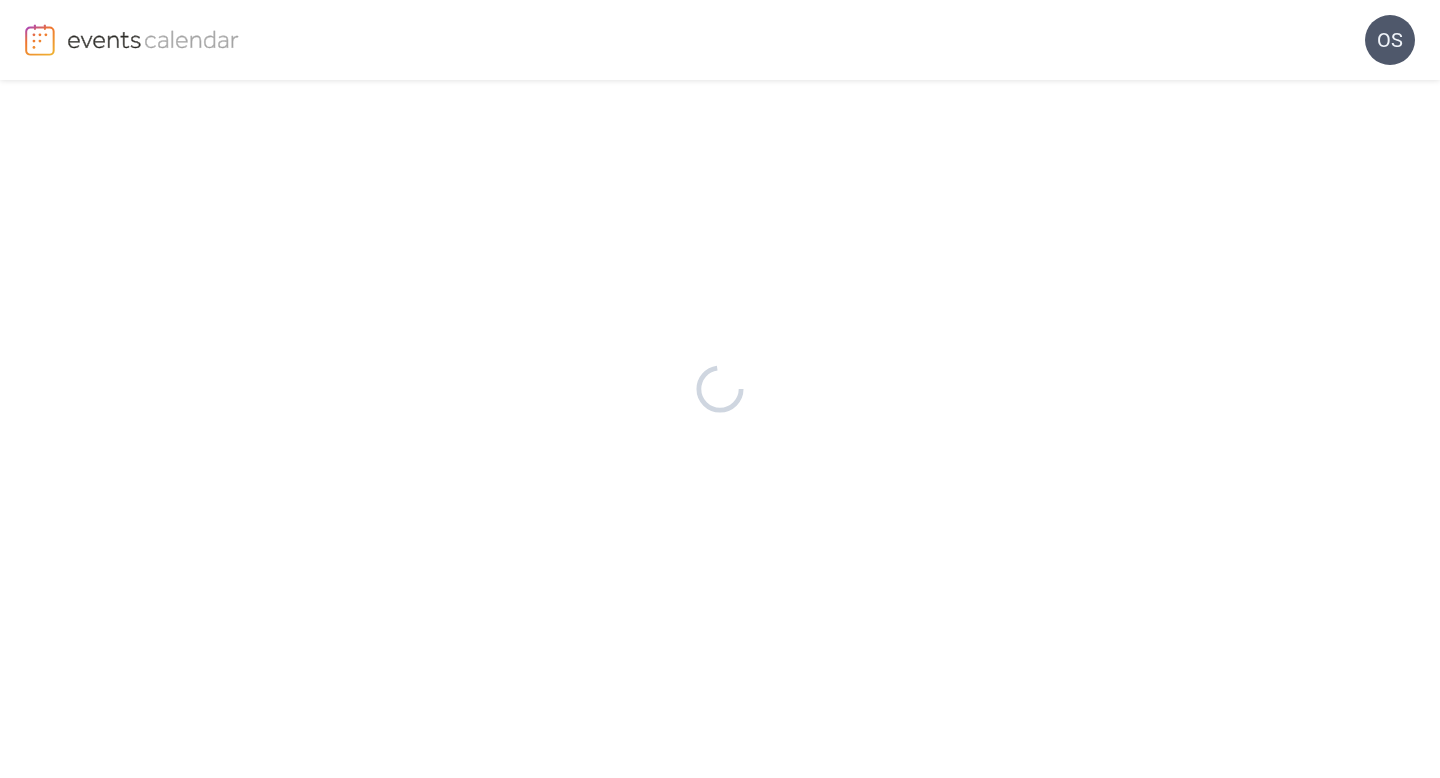 scroll, scrollTop: 0, scrollLeft: 0, axis: both 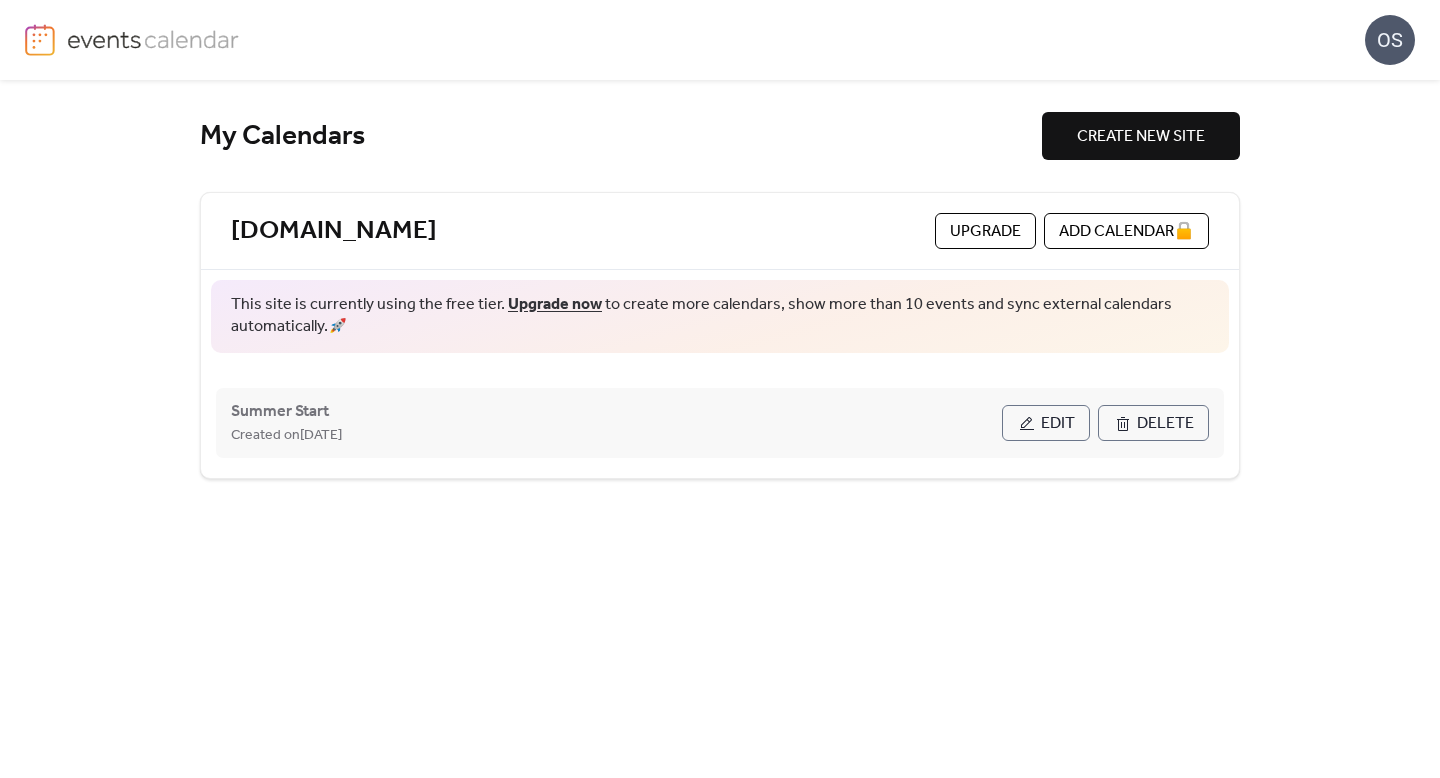 click on "Edit" at bounding box center [1046, 423] 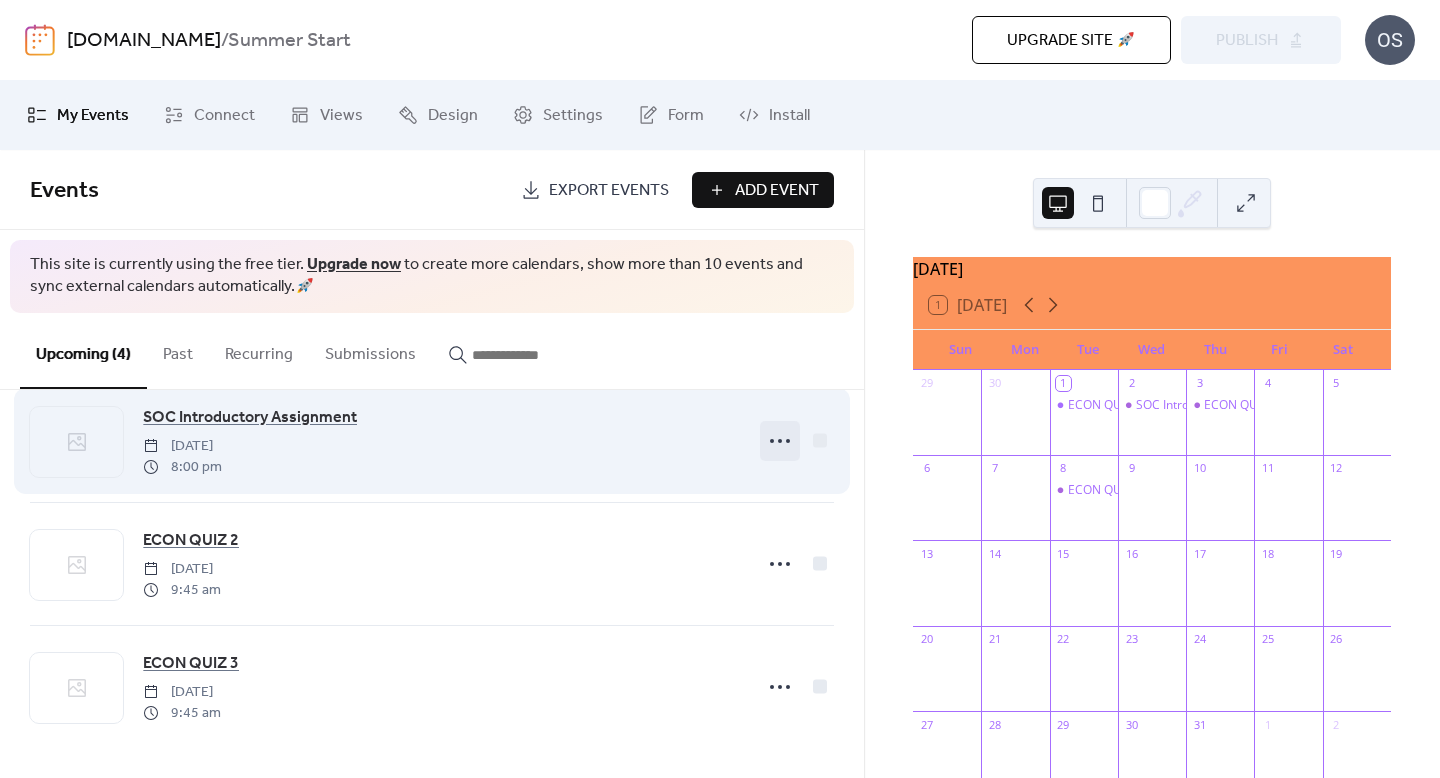 scroll, scrollTop: 164, scrollLeft: 0, axis: vertical 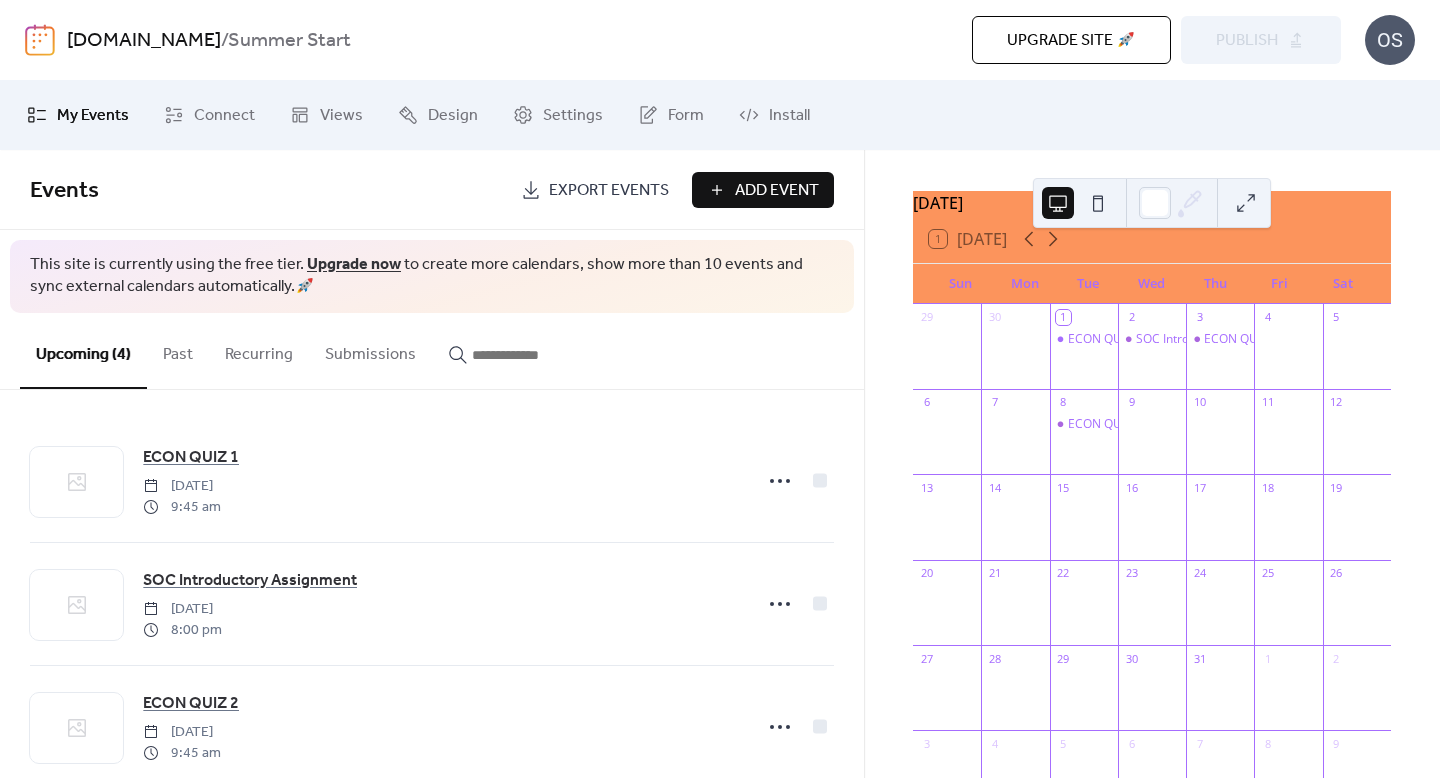 click at bounding box center (1288, 441) 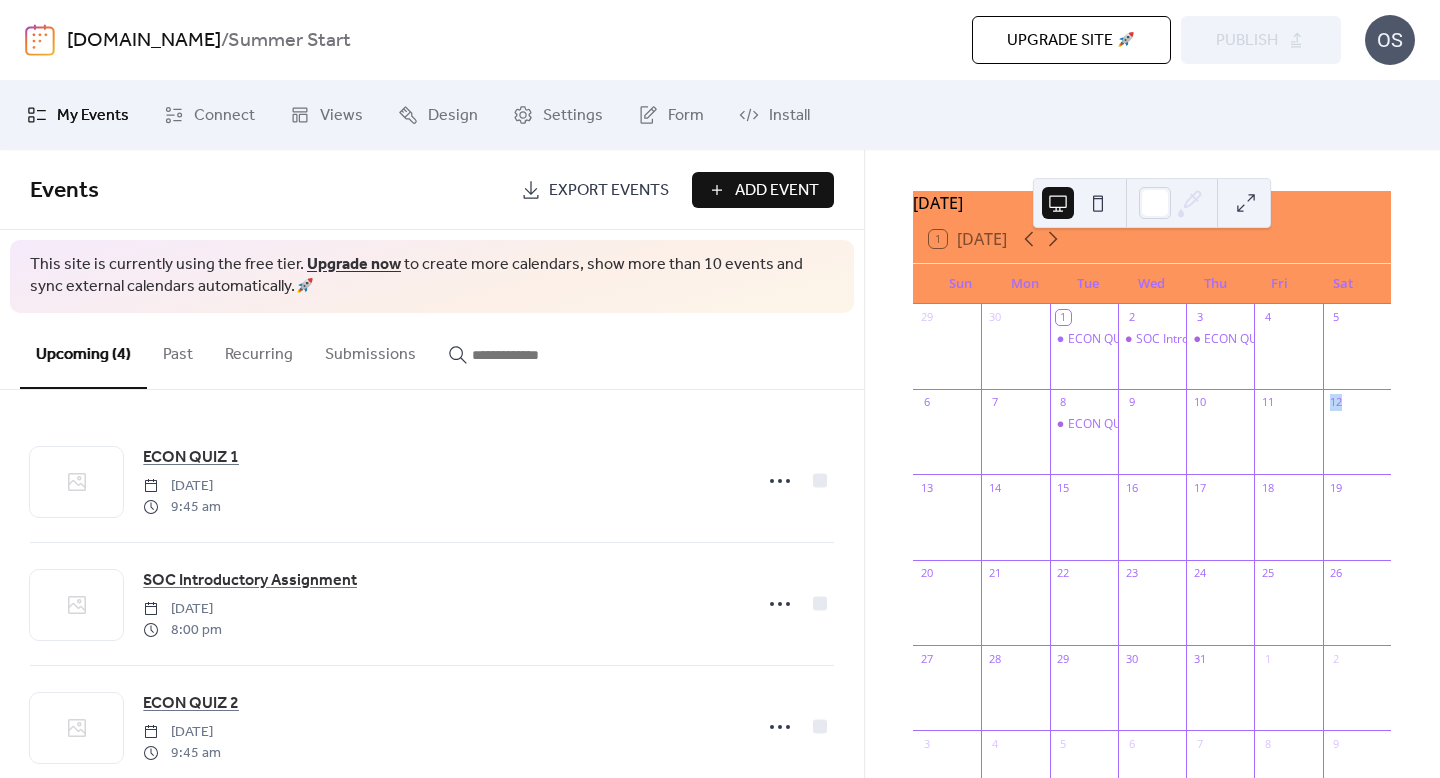 click at bounding box center (1288, 441) 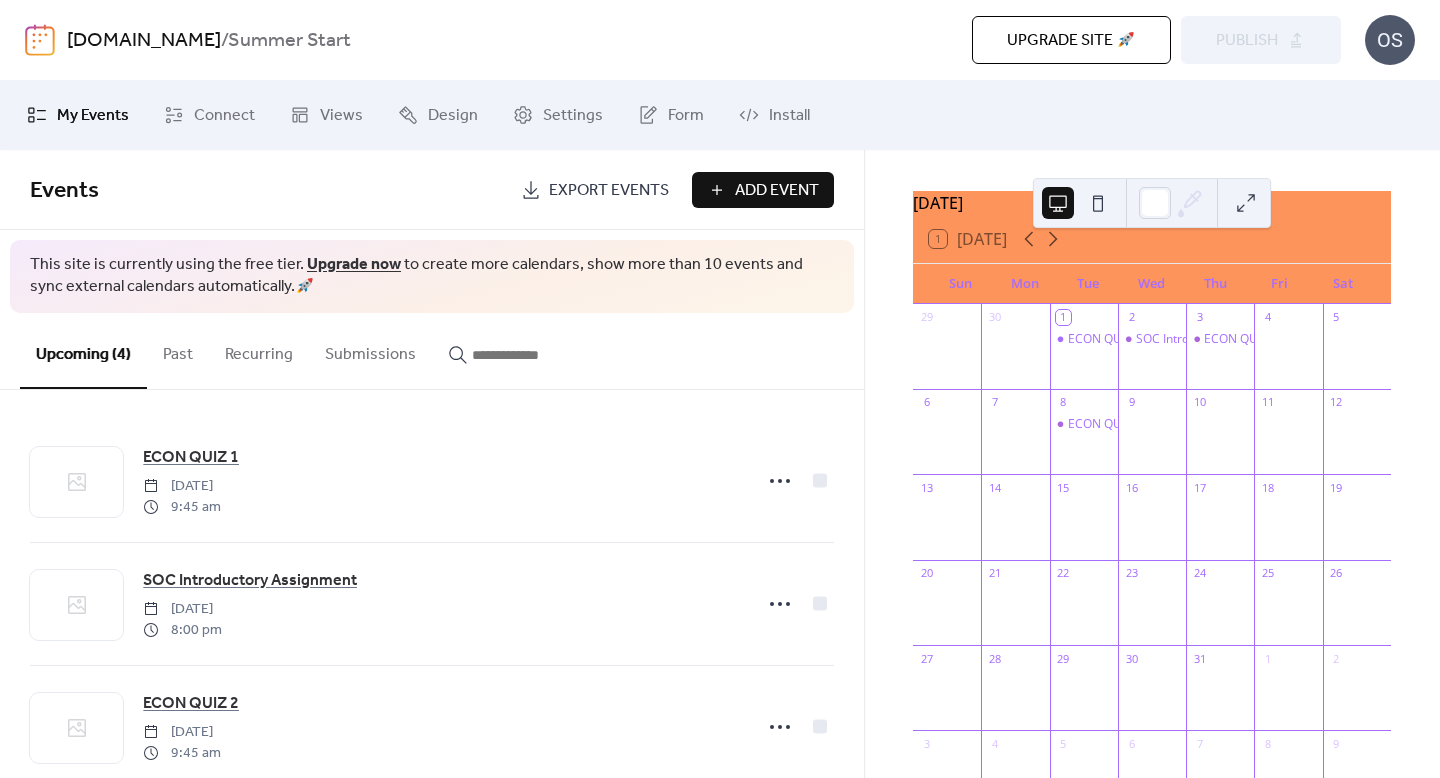 click on "Events Export Events Add Event" at bounding box center [432, 190] 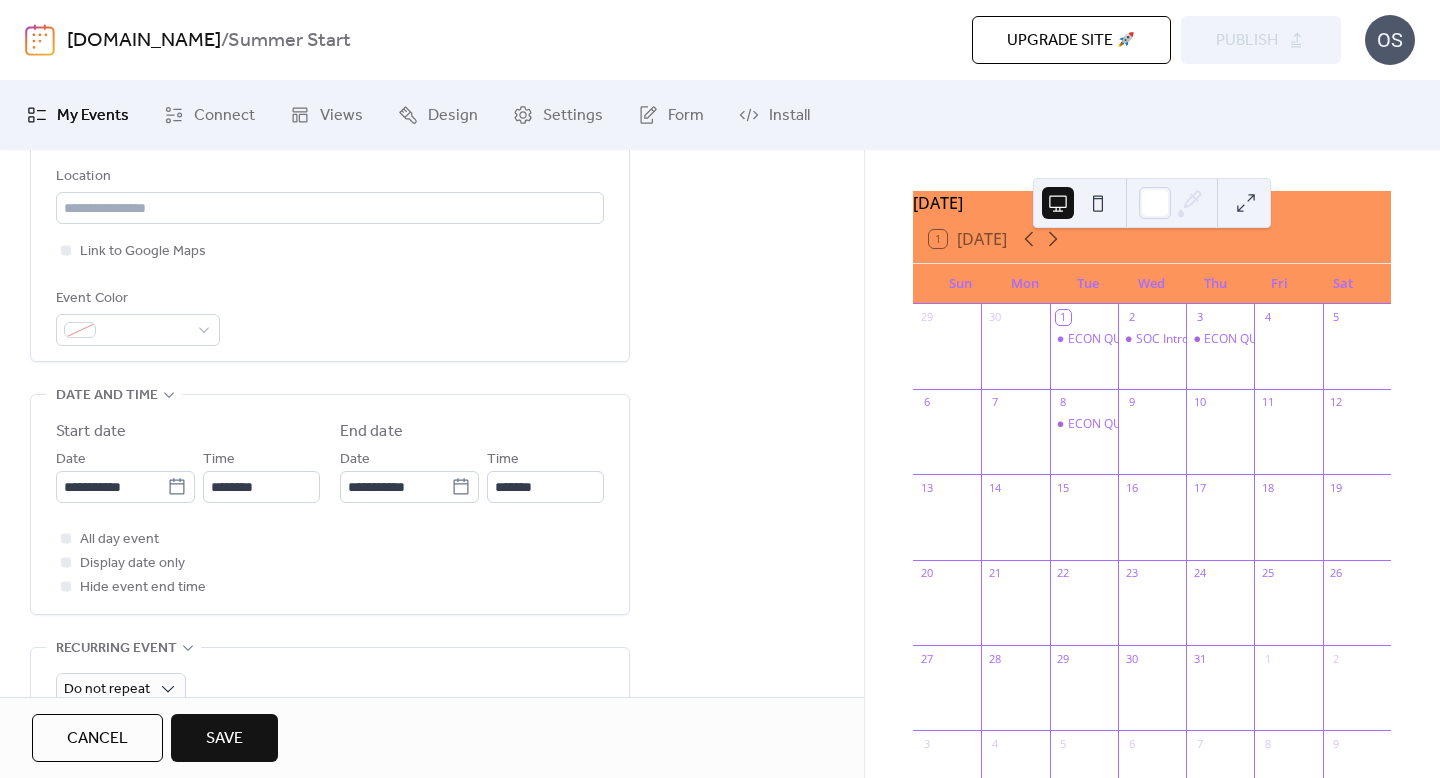 scroll, scrollTop: 445, scrollLeft: 0, axis: vertical 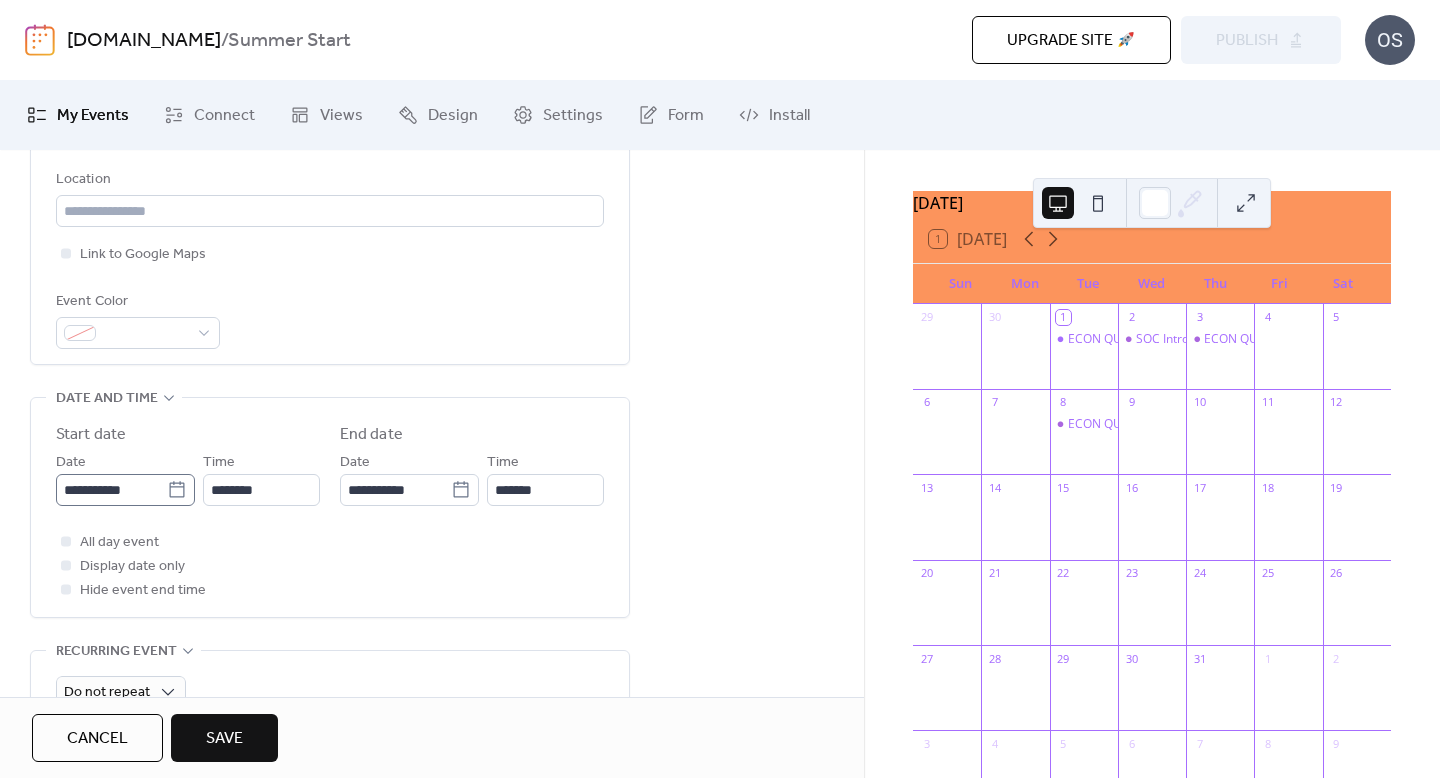 type on "**********" 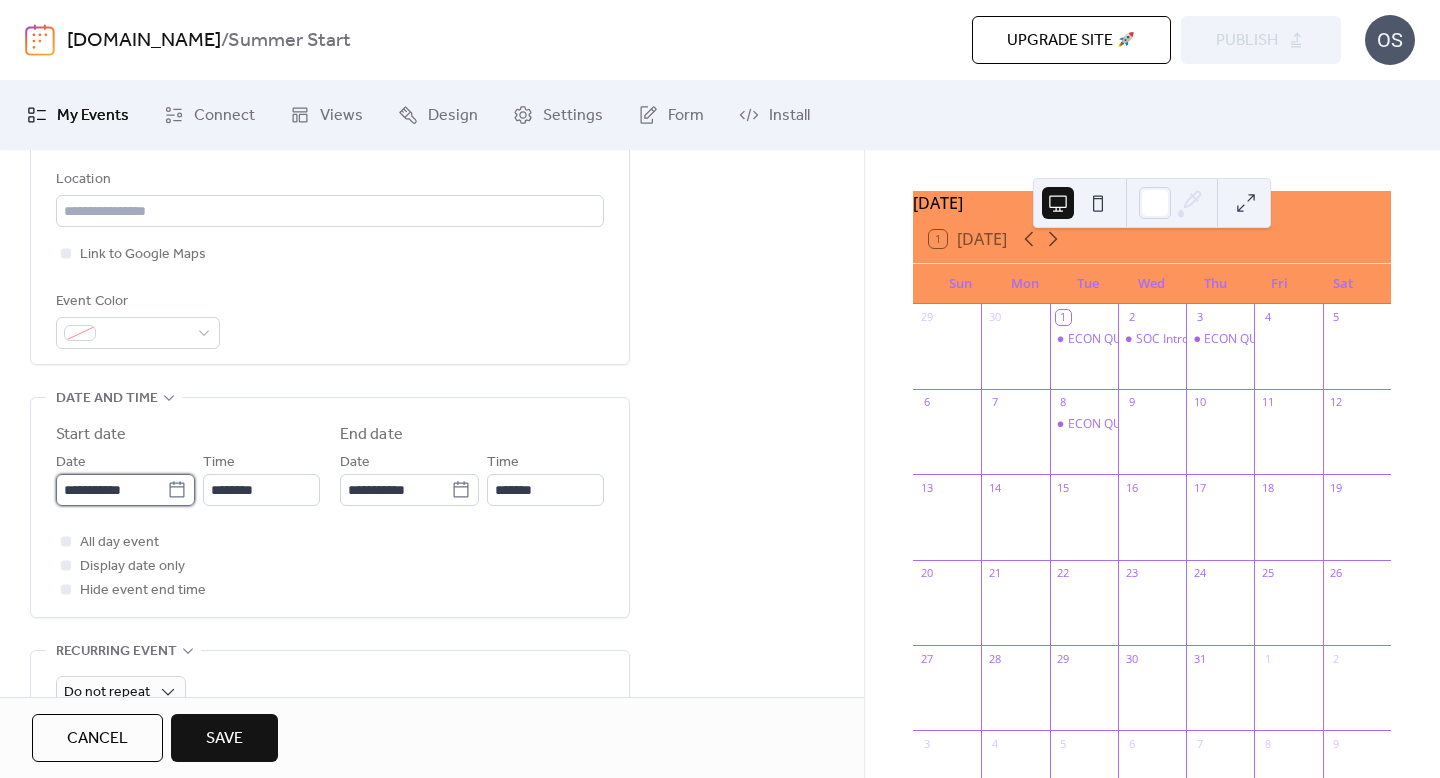 click on "**********" at bounding box center [111, 490] 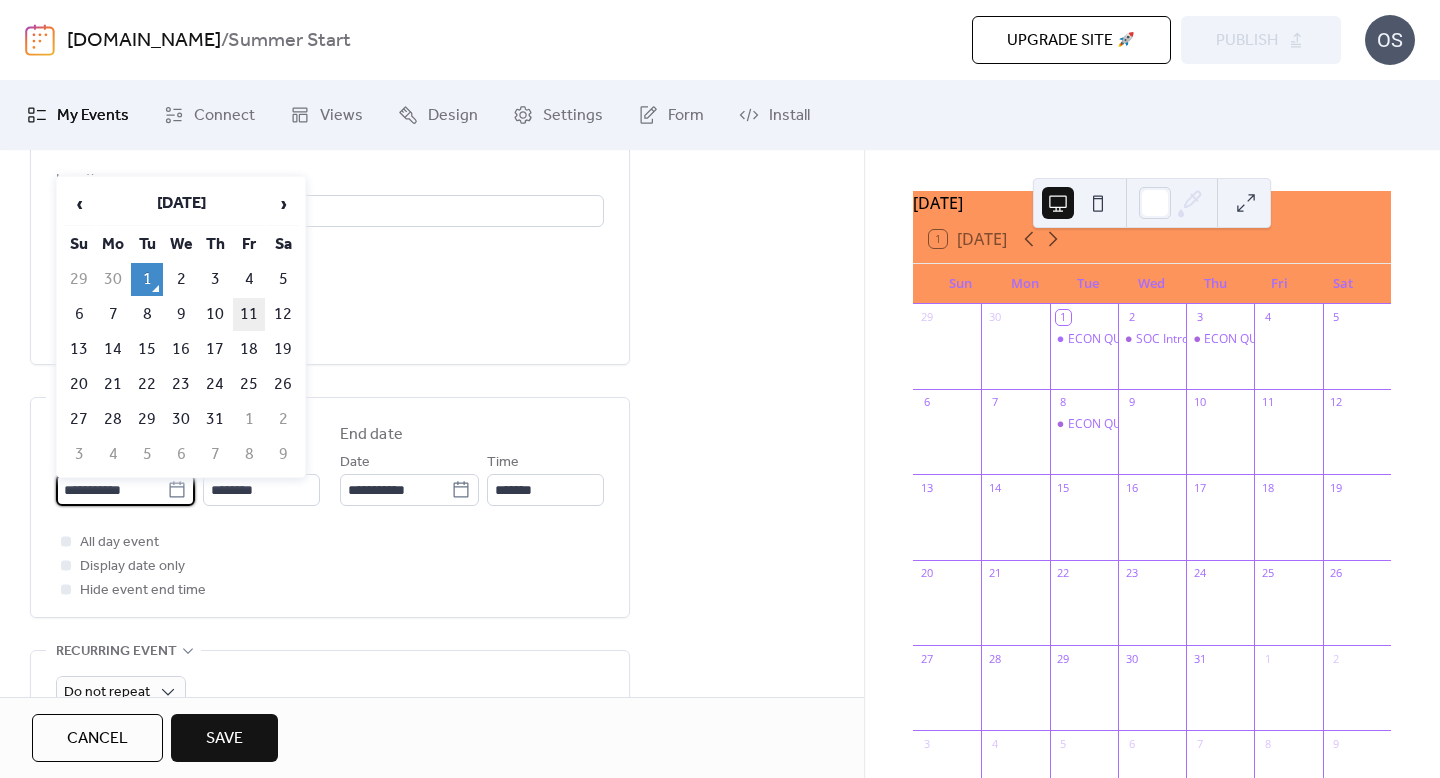 click on "11" at bounding box center (249, 314) 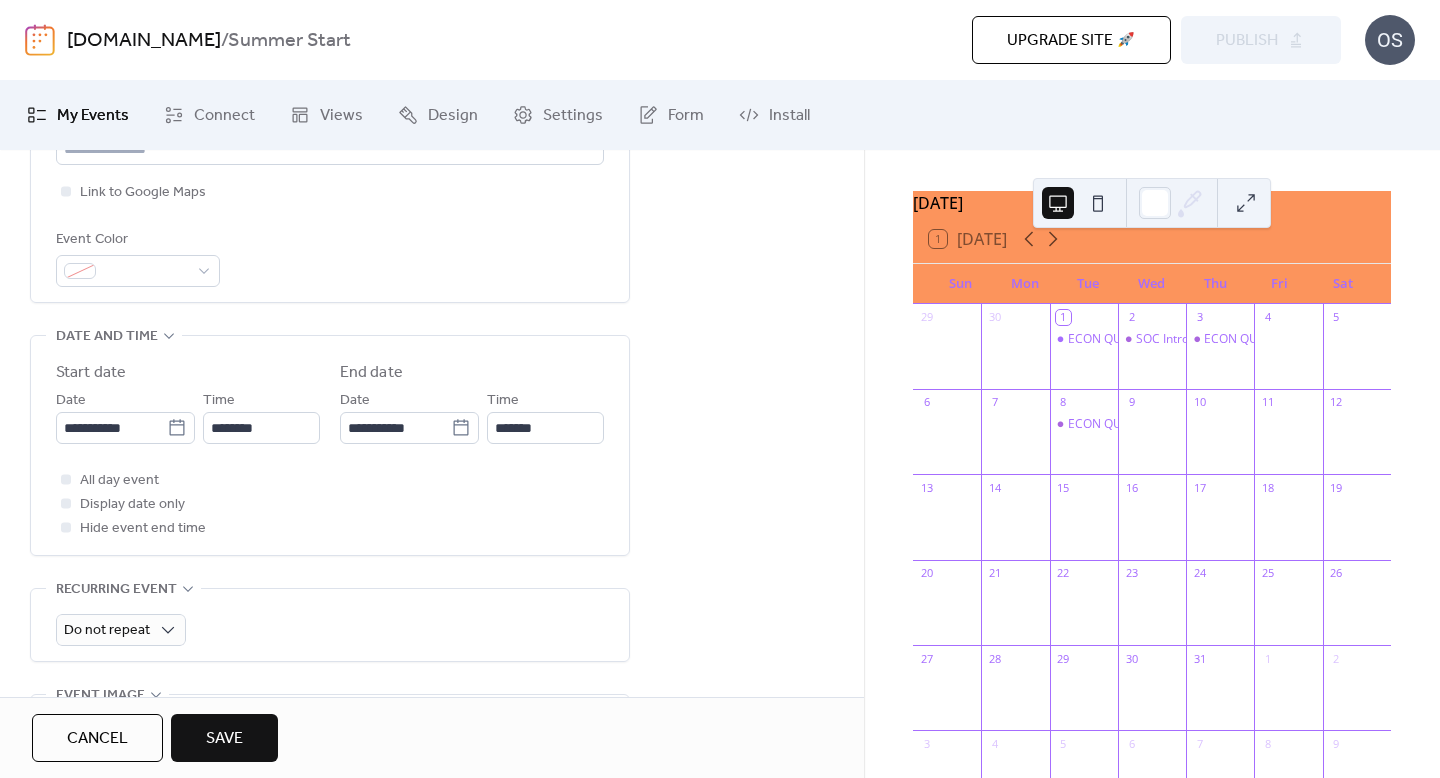 scroll, scrollTop: 509, scrollLeft: 0, axis: vertical 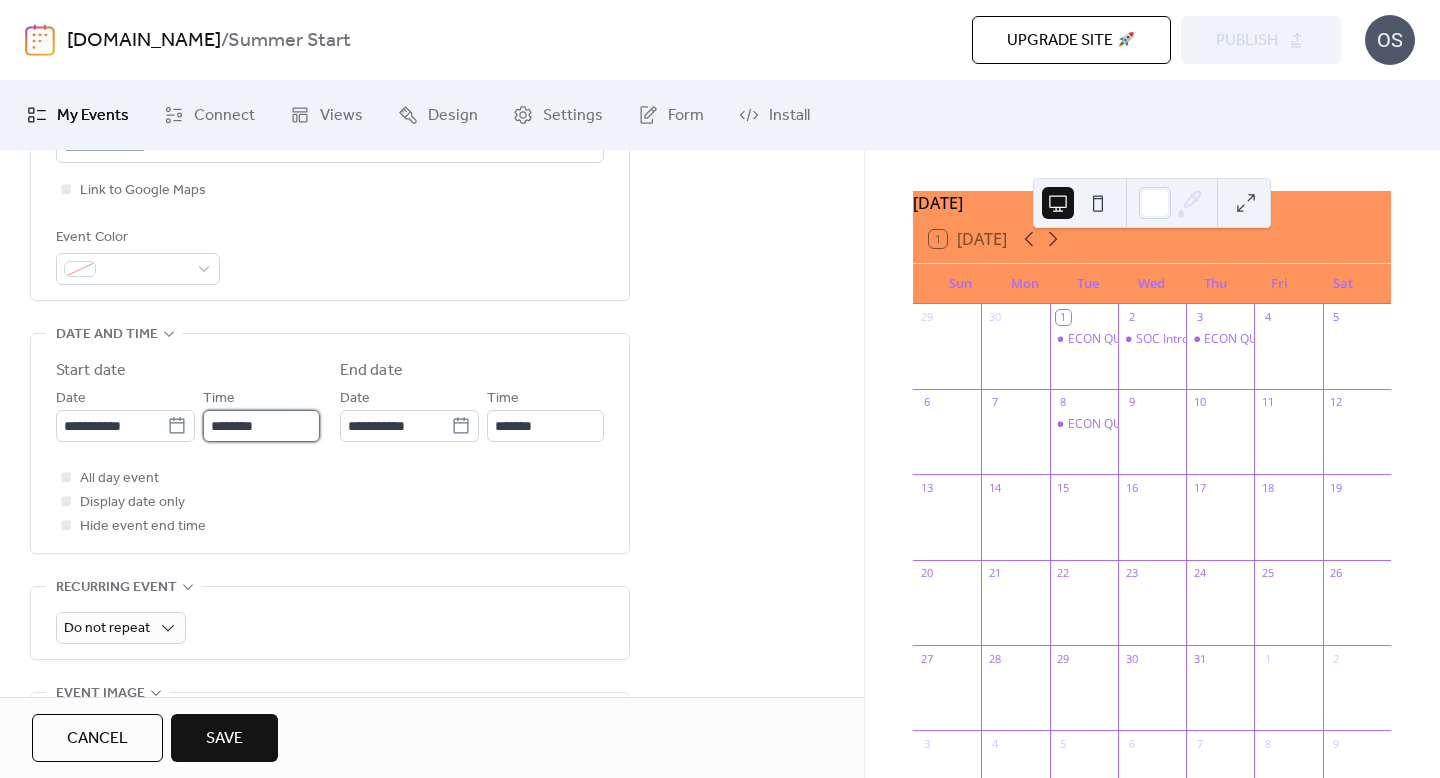 click on "********" at bounding box center (261, 426) 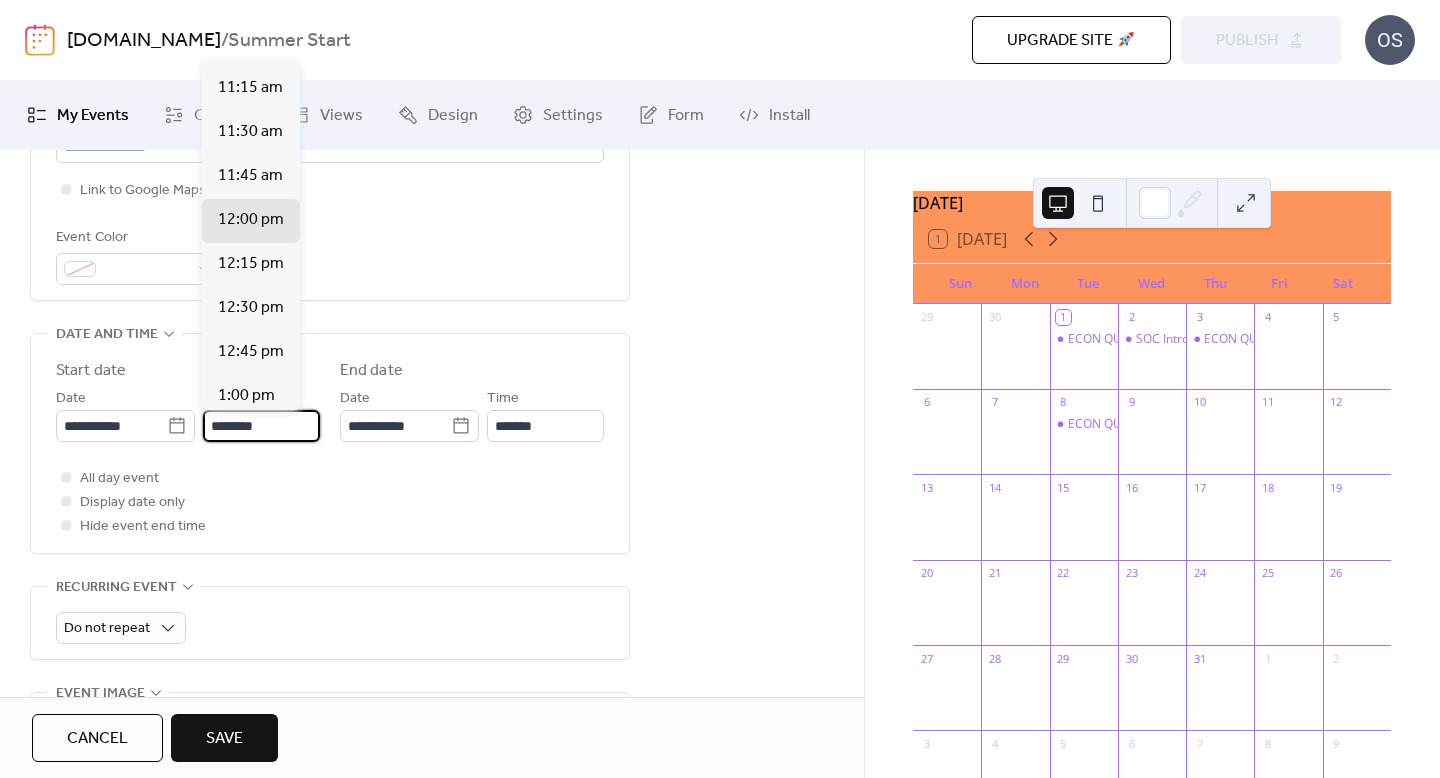 scroll, scrollTop: 1968, scrollLeft: 0, axis: vertical 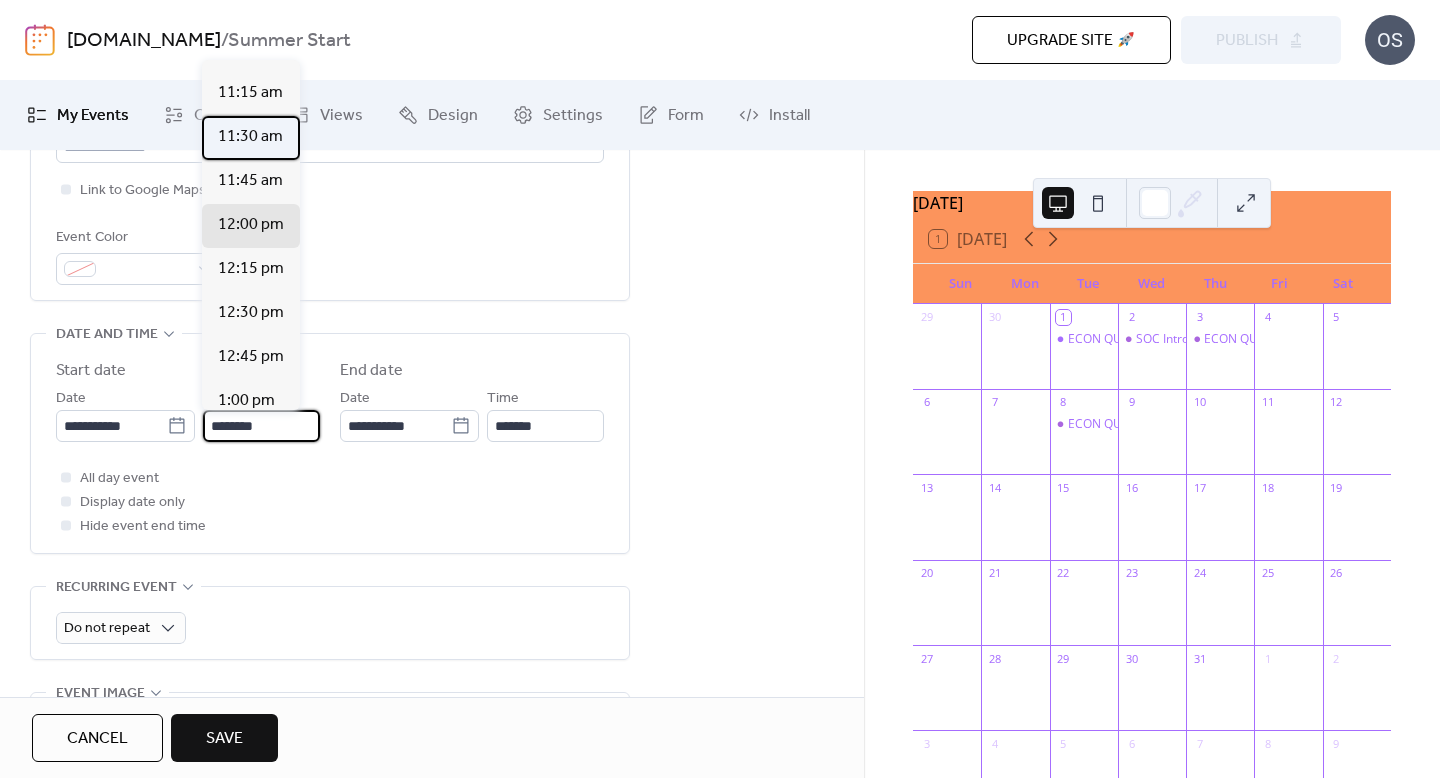 click on "11:30 am" at bounding box center [250, 137] 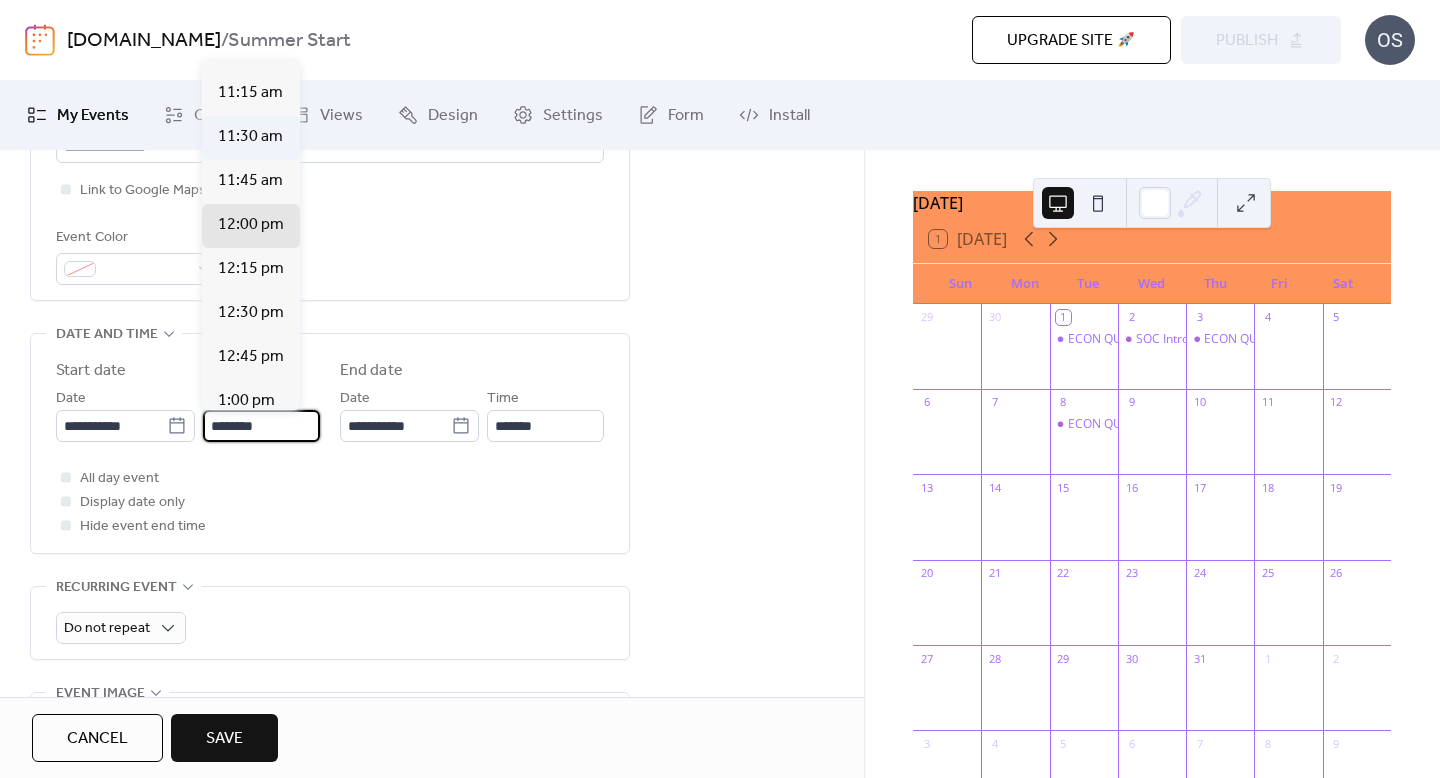 type on "********" 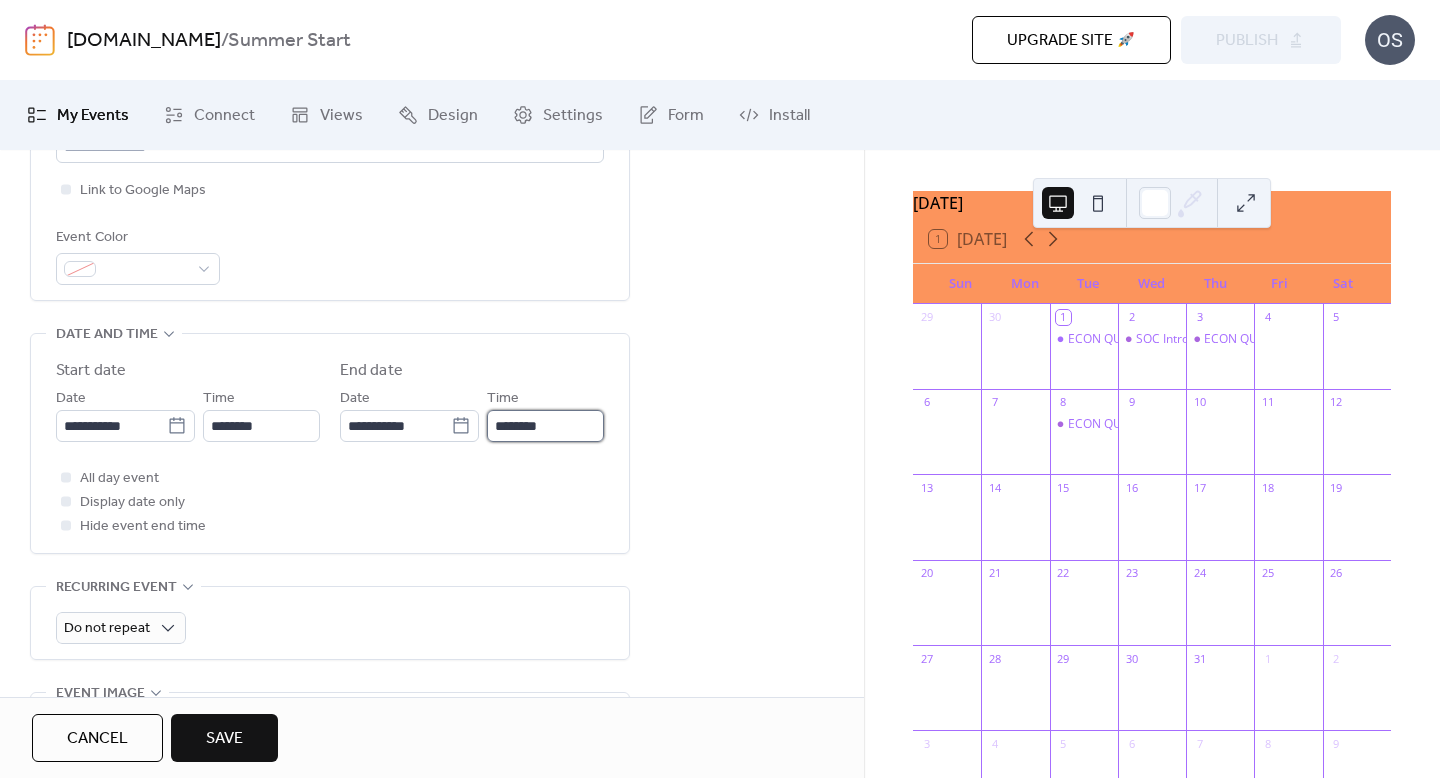 click on "********" at bounding box center [545, 426] 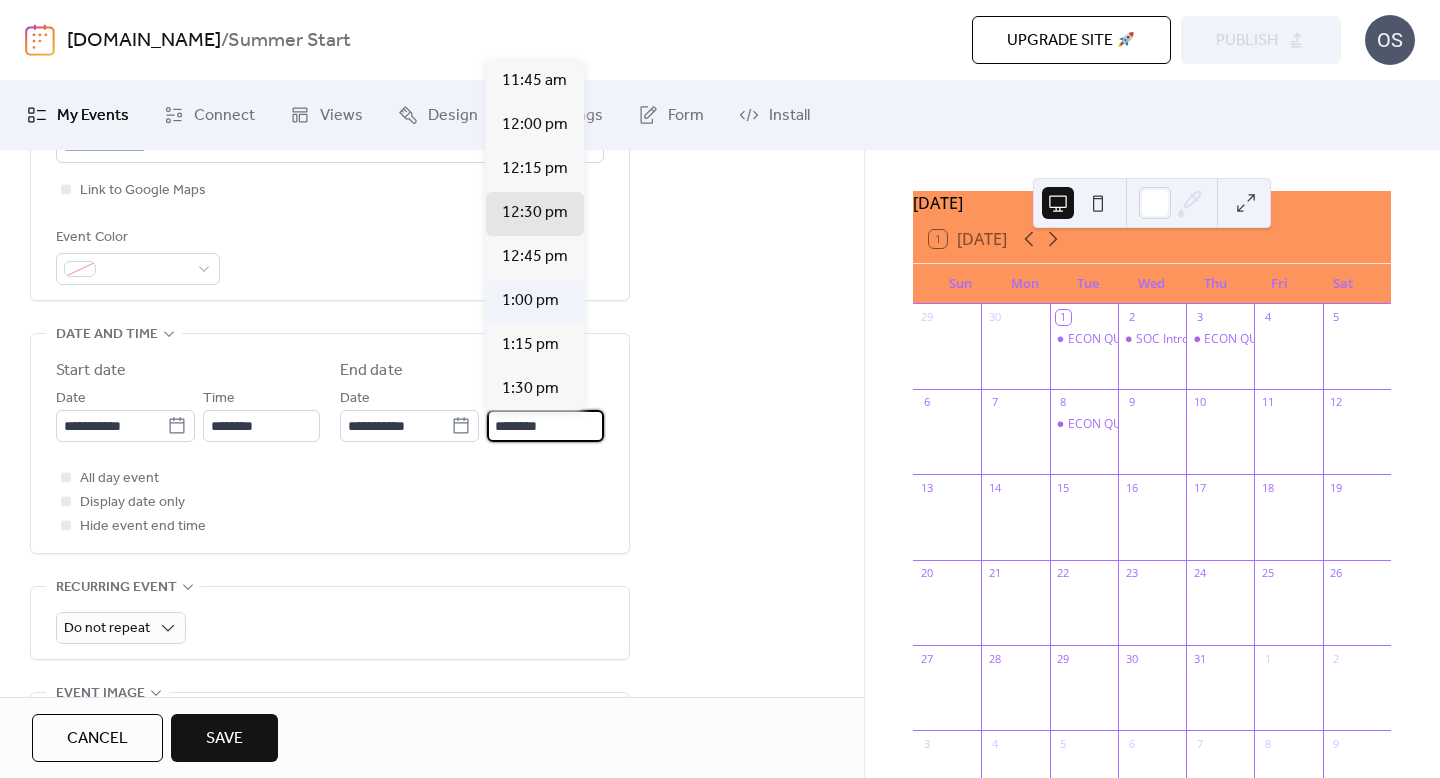 scroll, scrollTop: 68, scrollLeft: 0, axis: vertical 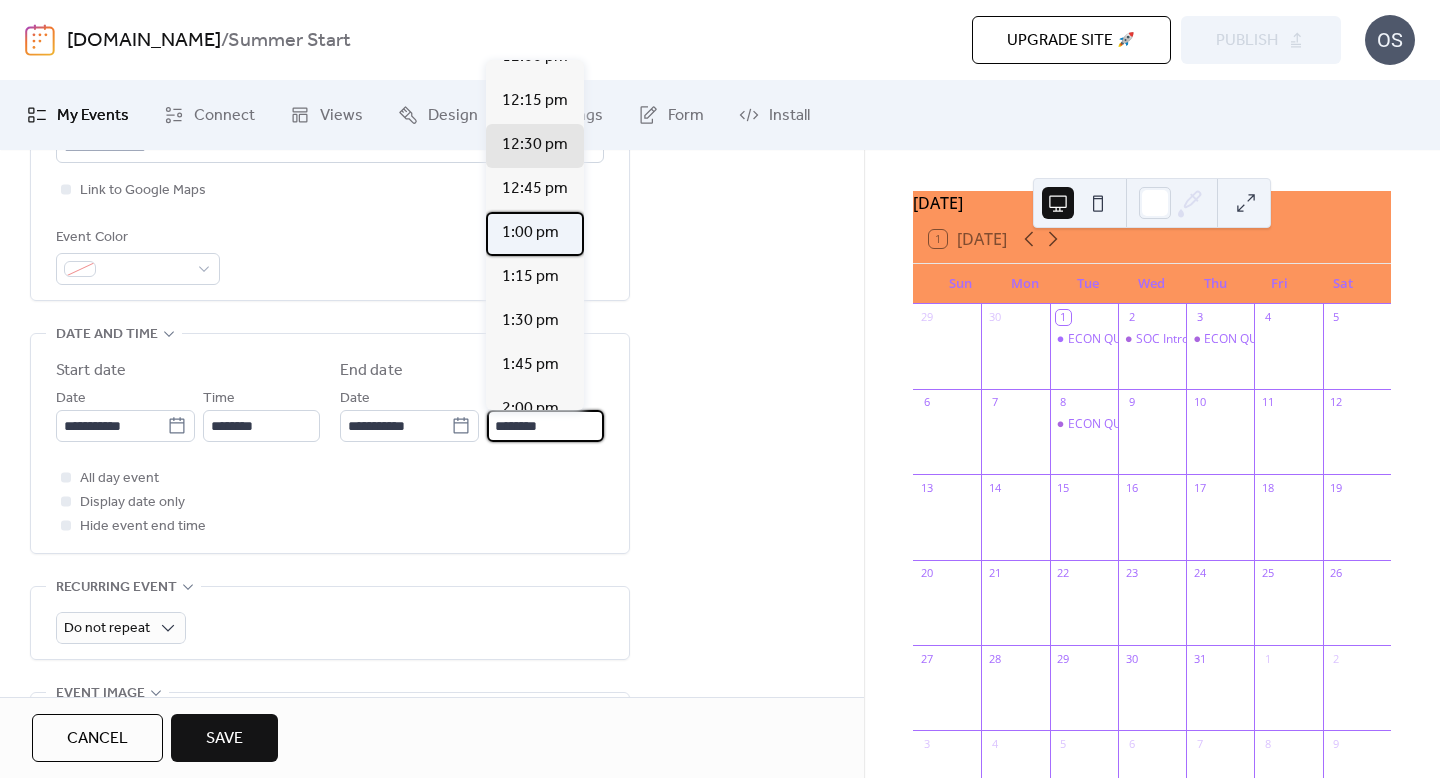 click on "1:00 pm" at bounding box center [530, 233] 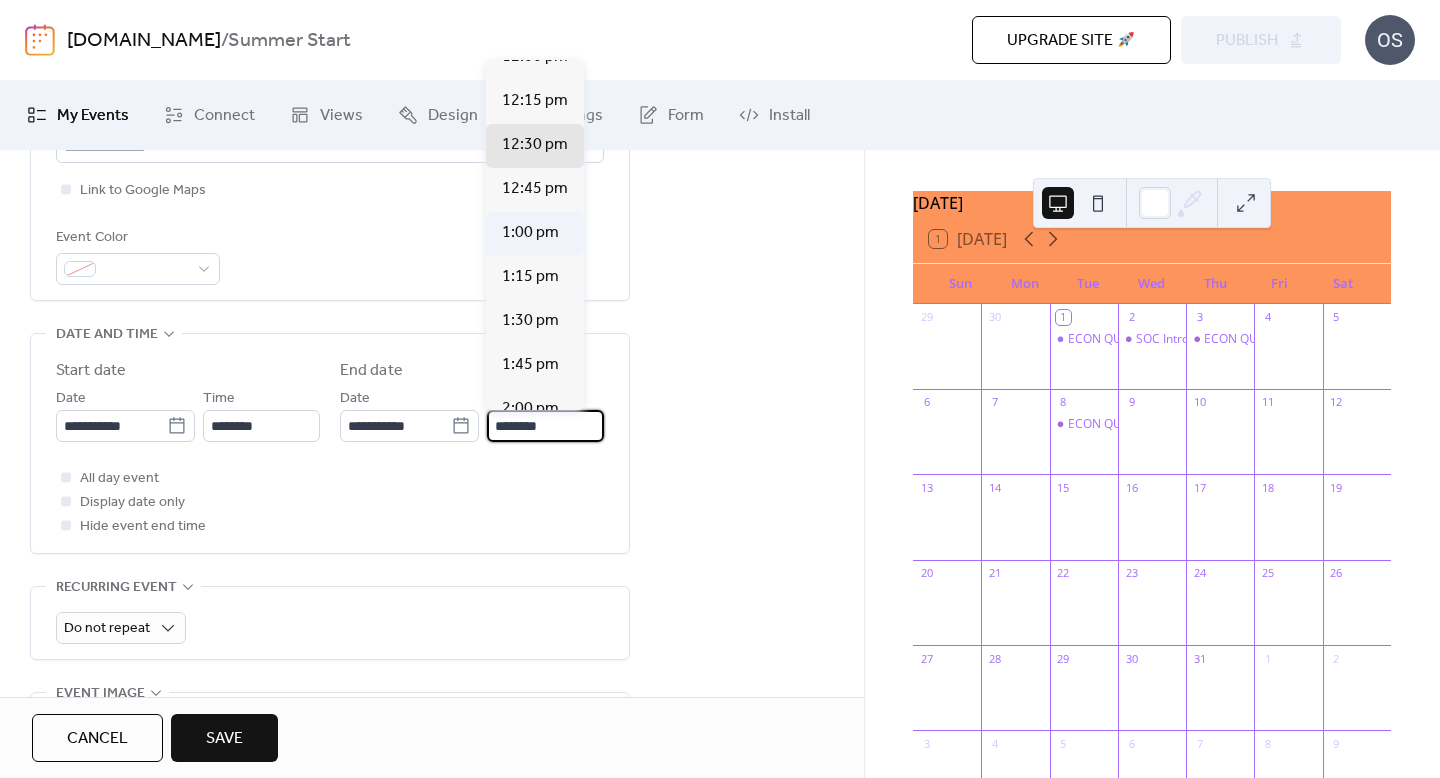 type on "*******" 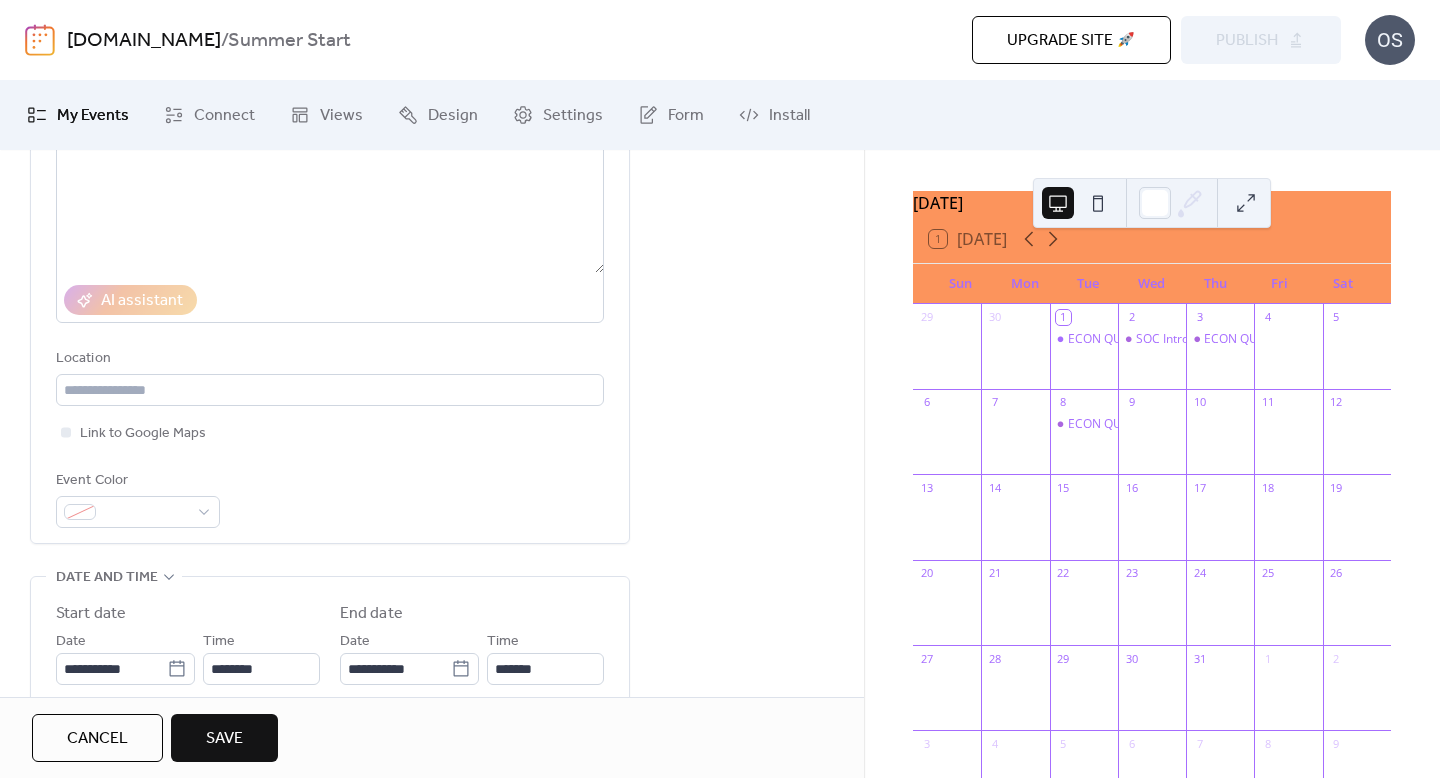 scroll, scrollTop: 268, scrollLeft: 0, axis: vertical 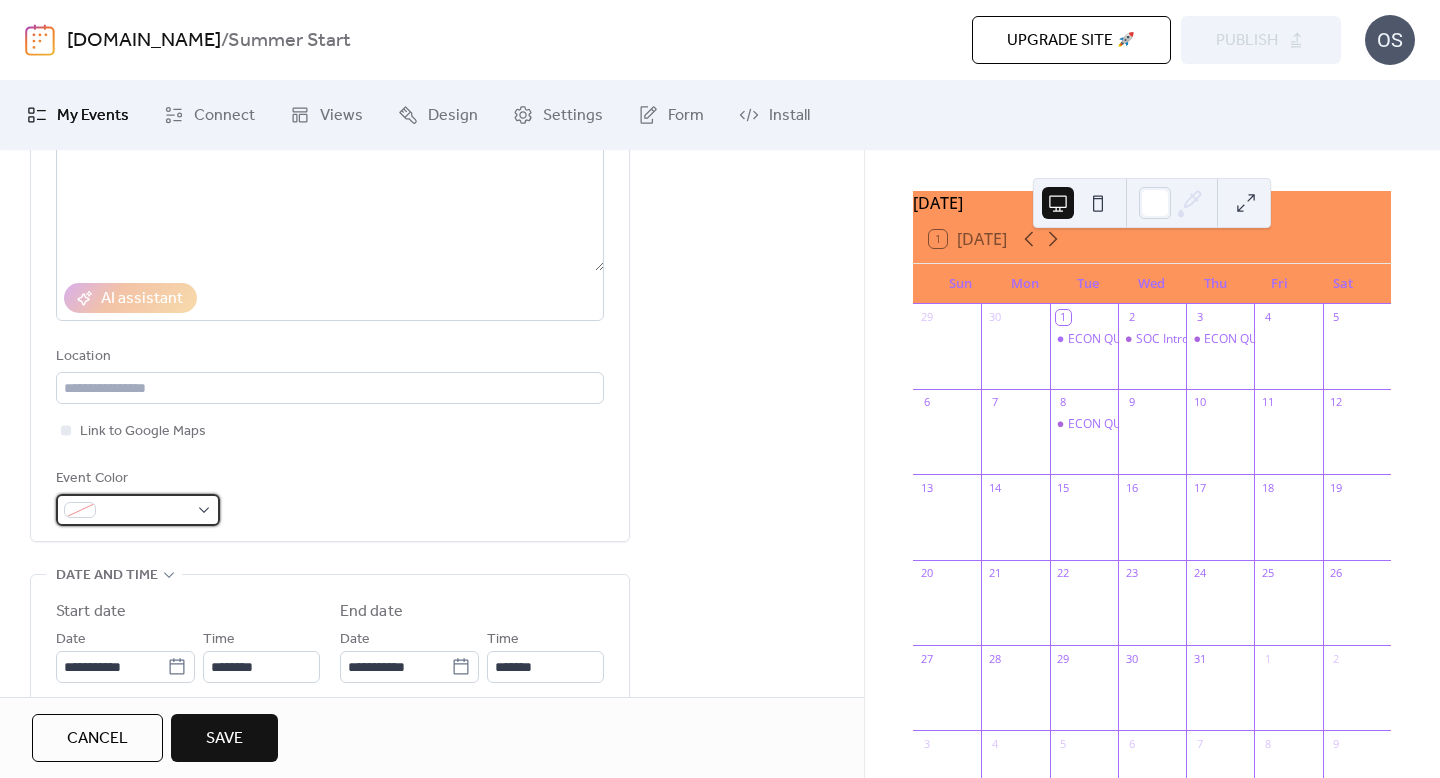 click at bounding box center (138, 510) 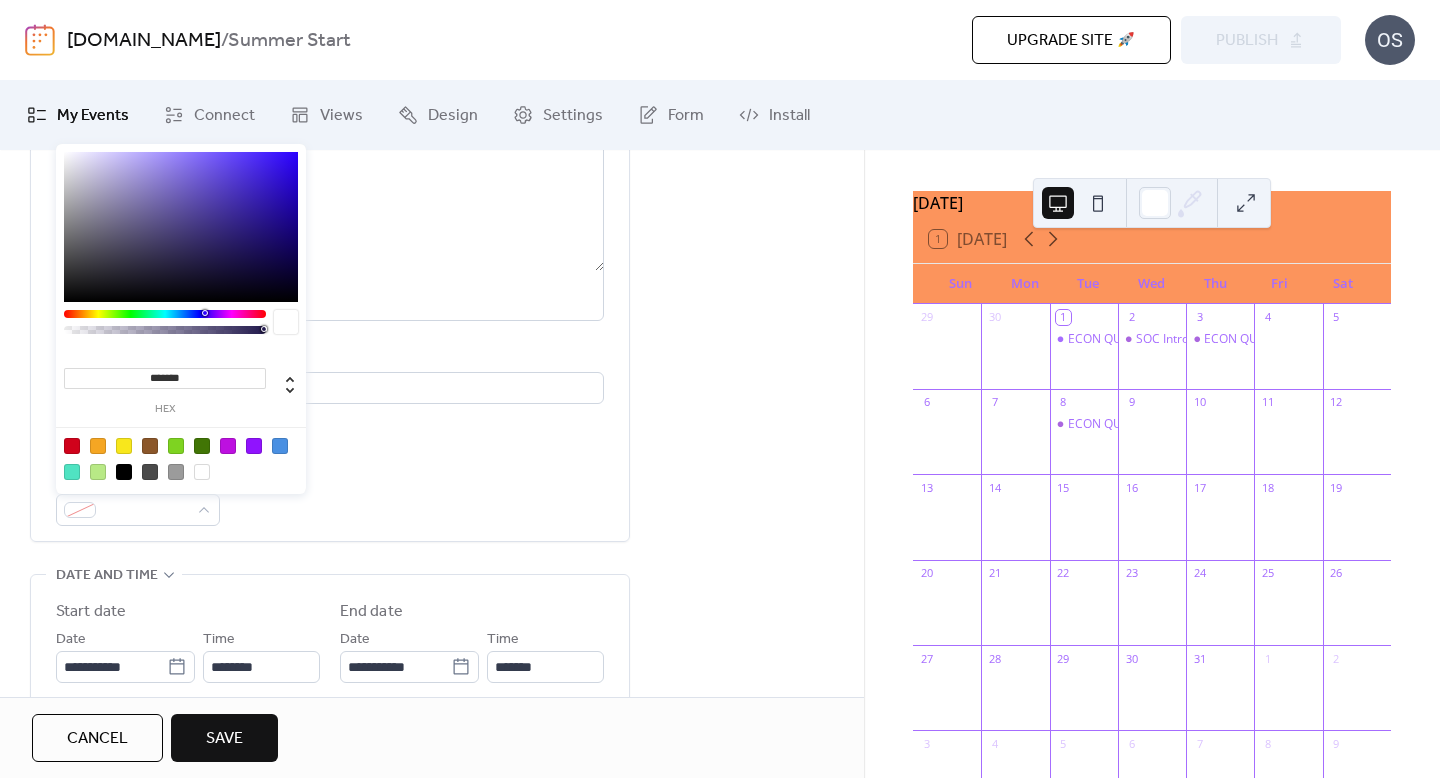 drag, startPoint x: 198, startPoint y: 372, endPoint x: 102, endPoint y: 369, distance: 96.04687 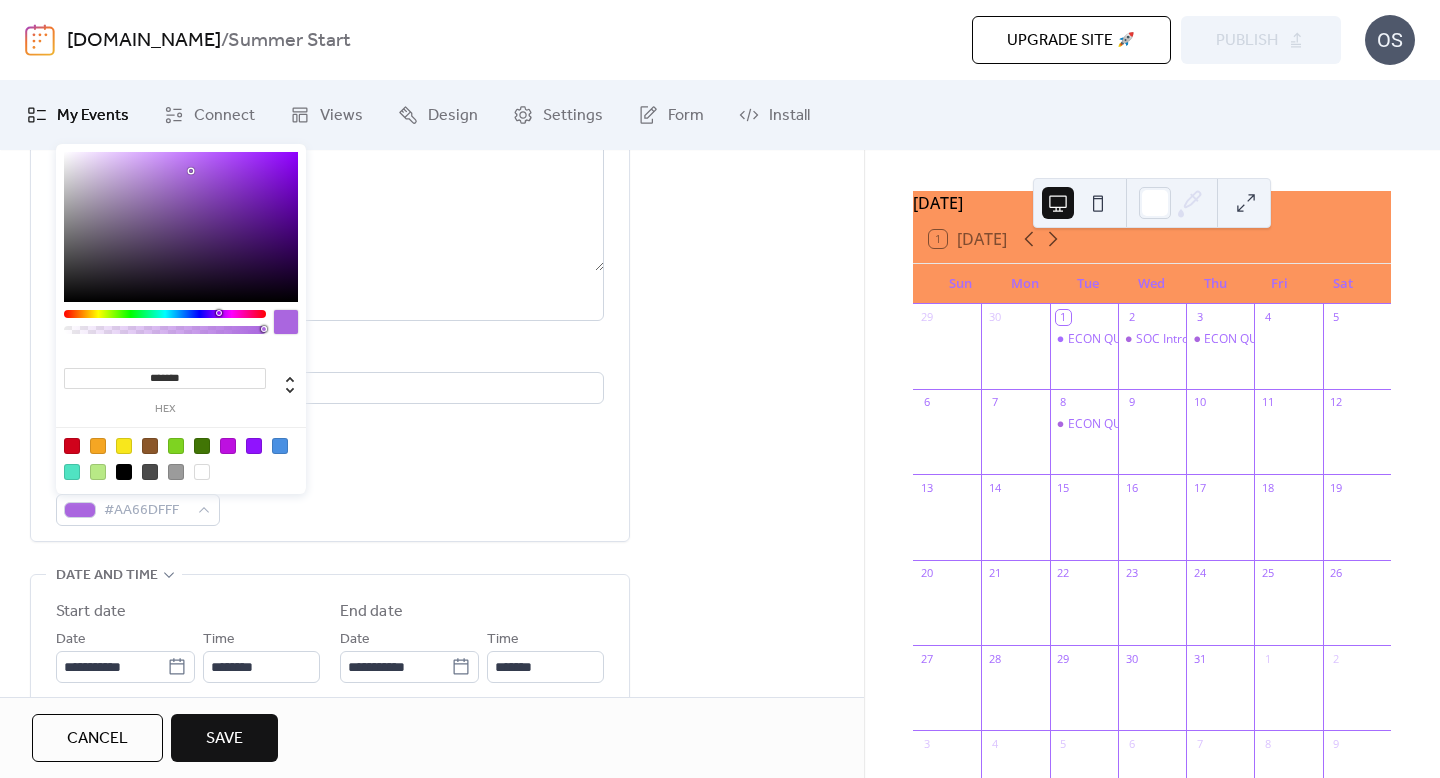 type on "********" 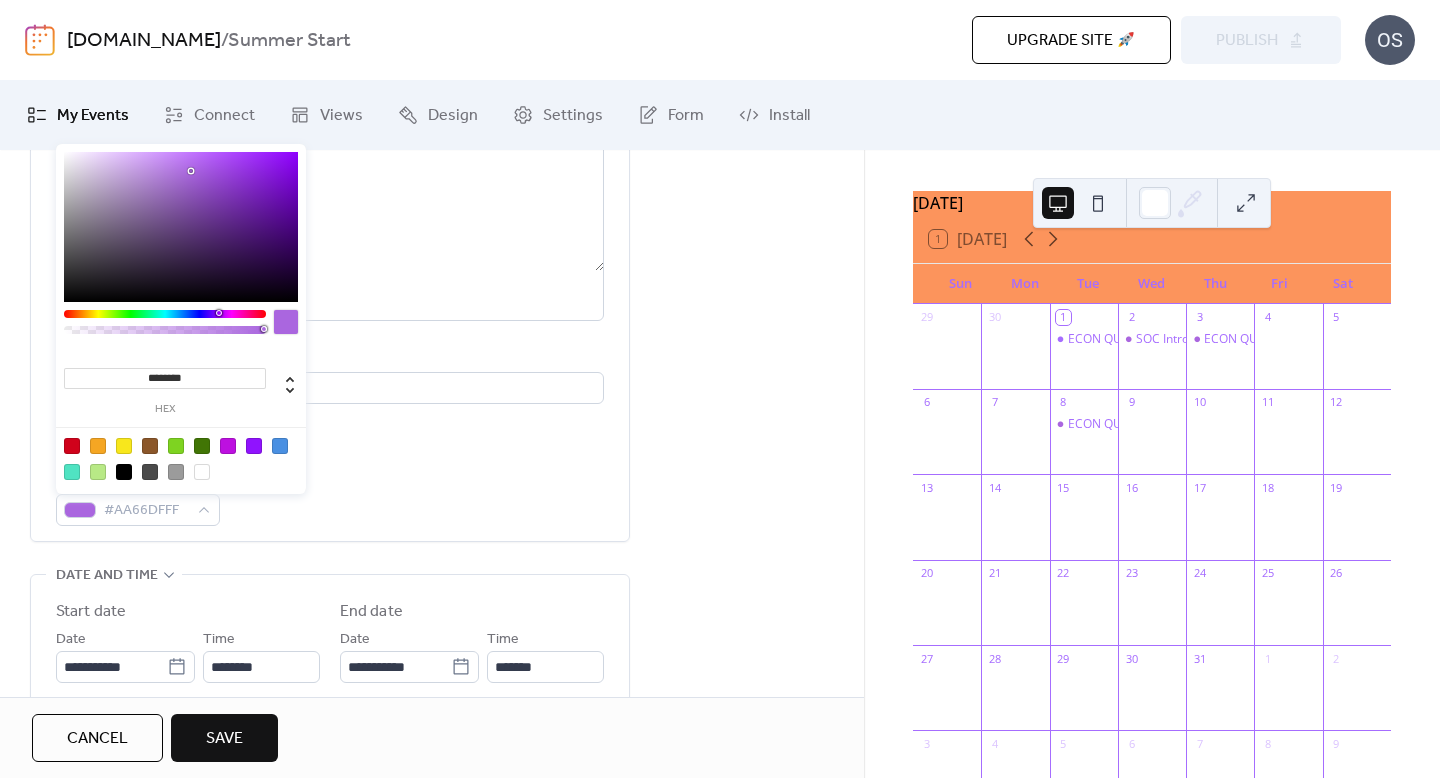 click on "Save" at bounding box center [224, 739] 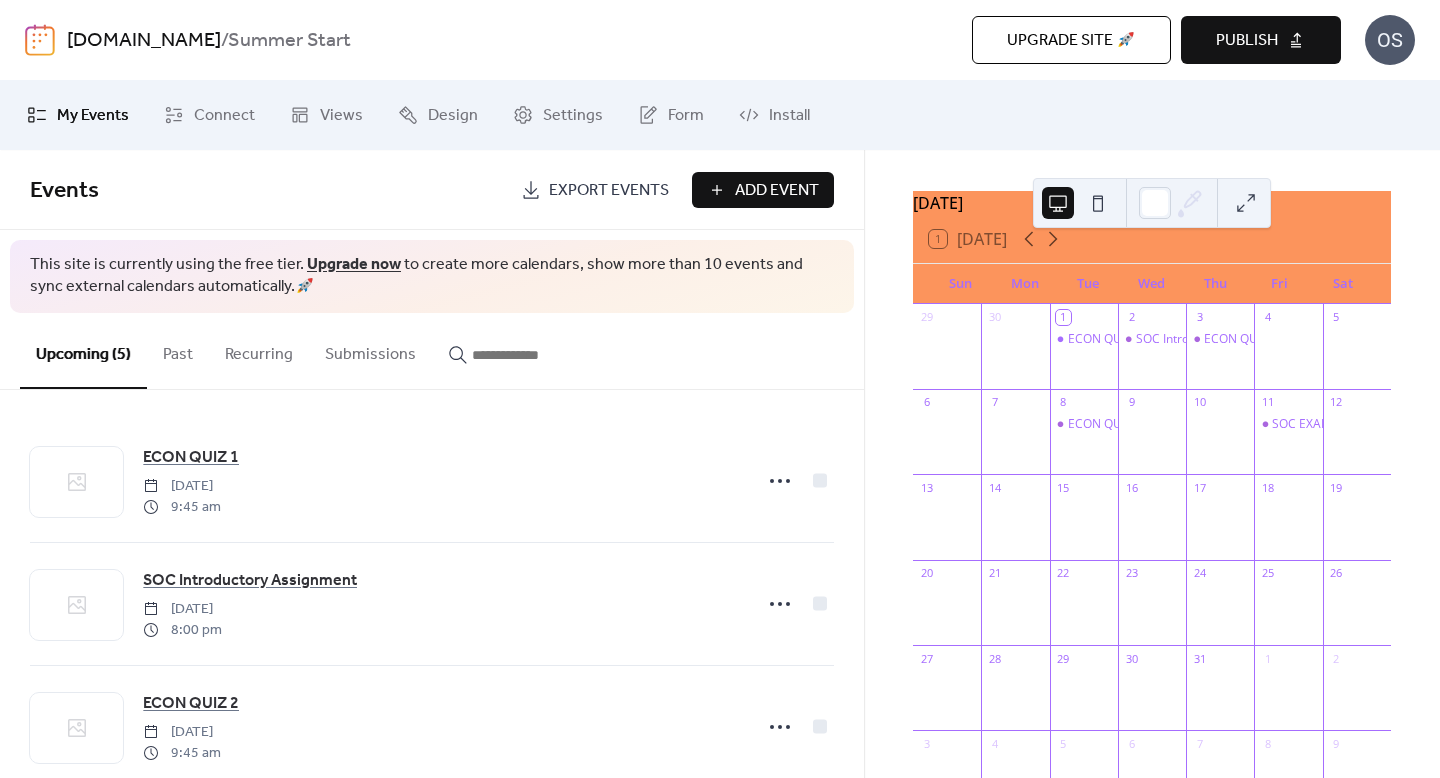 click on "Add Event" at bounding box center [777, 191] 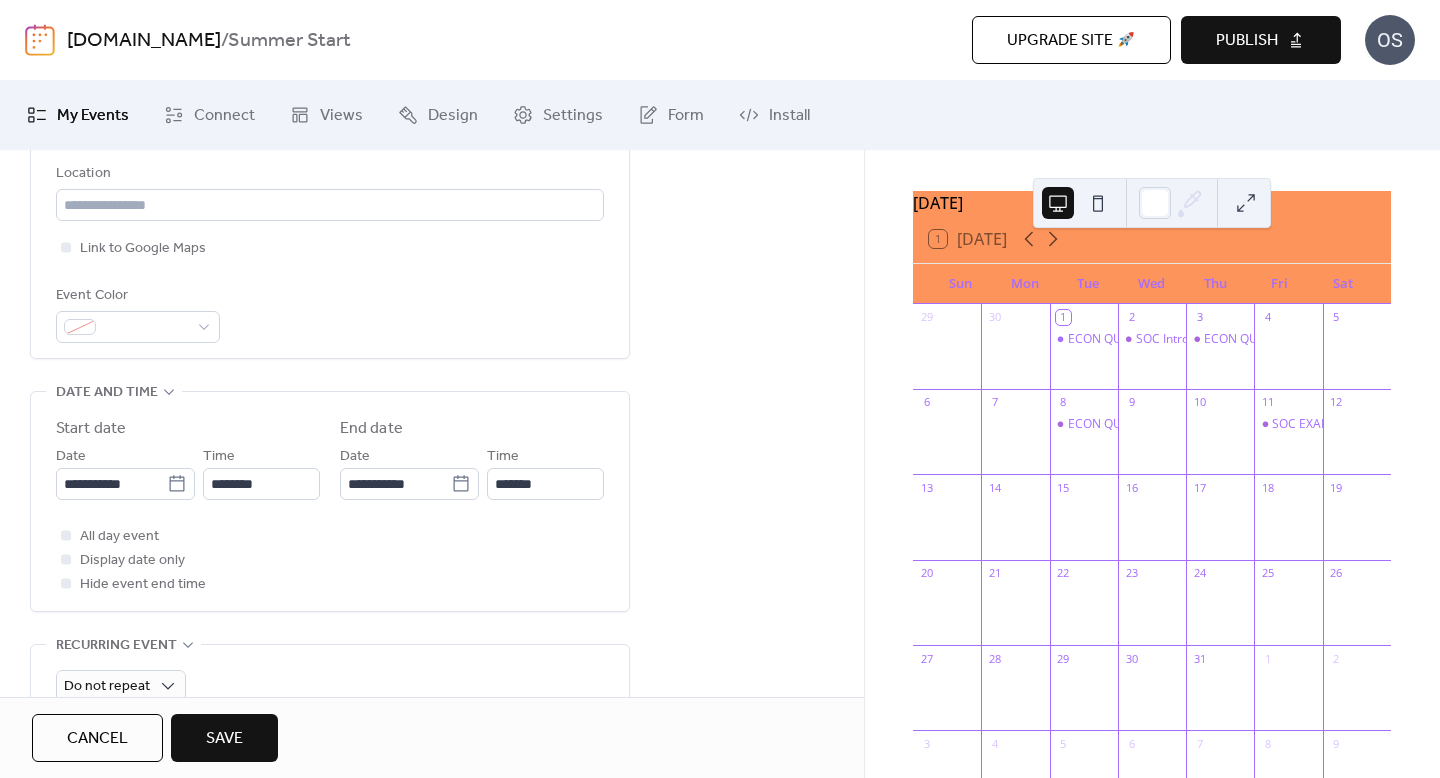 scroll, scrollTop: 452, scrollLeft: 0, axis: vertical 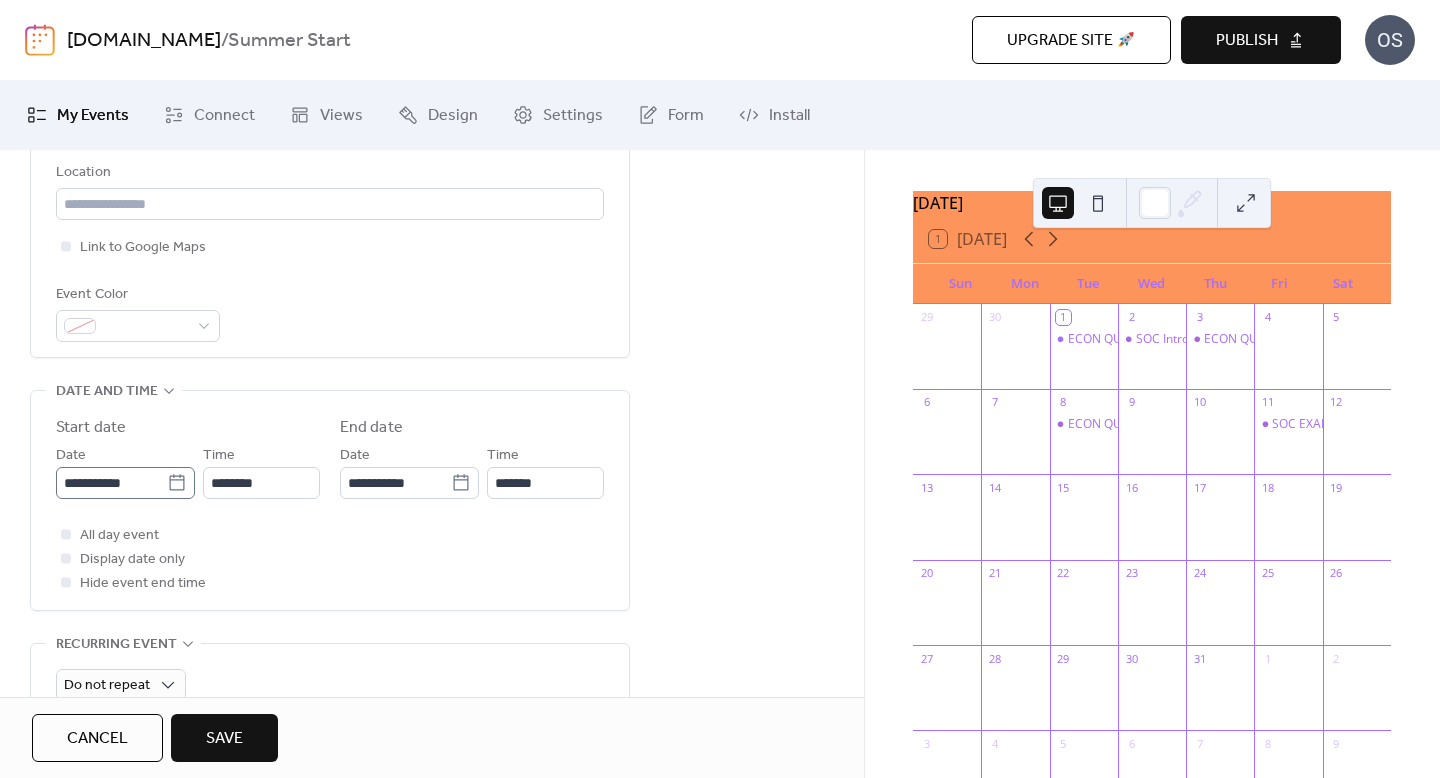 type on "**********" 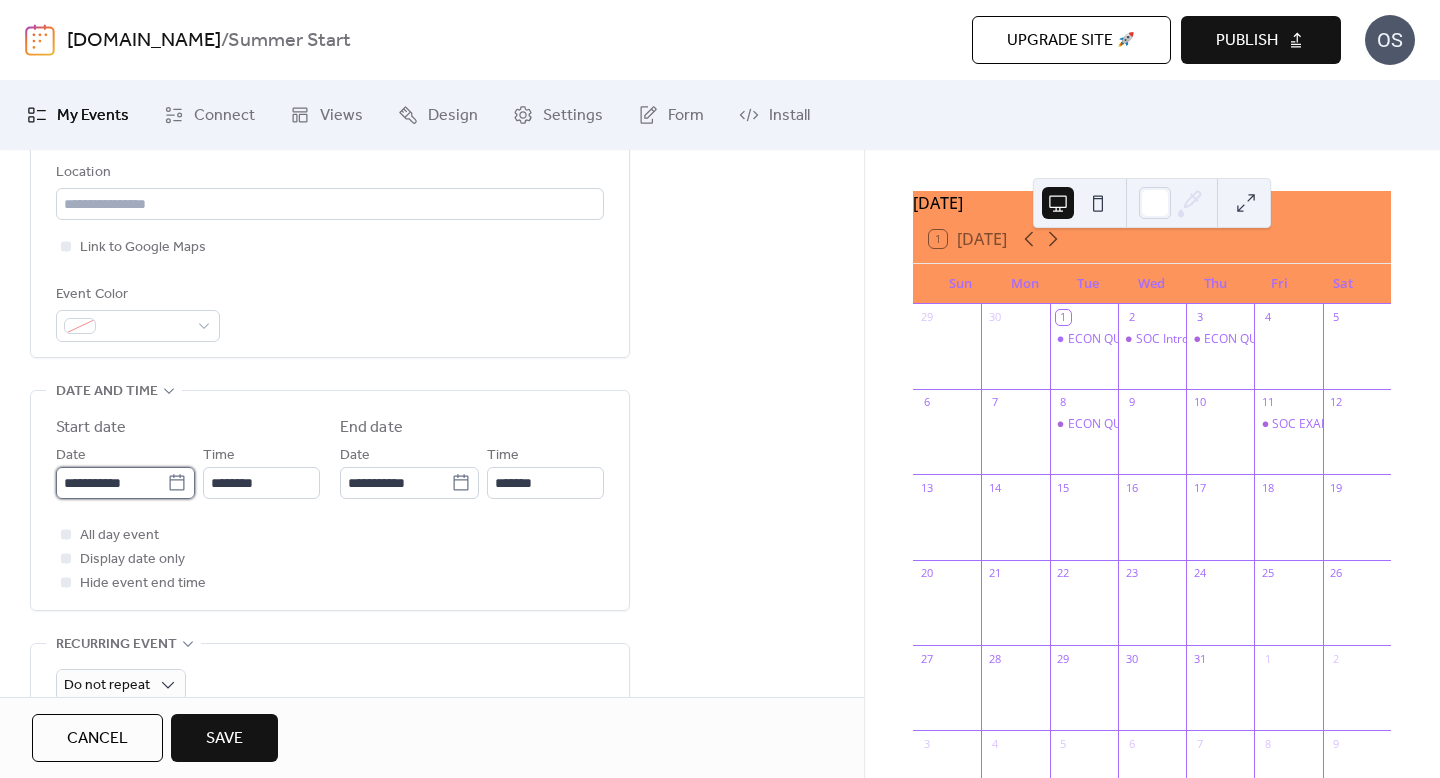 click on "**********" at bounding box center [111, 483] 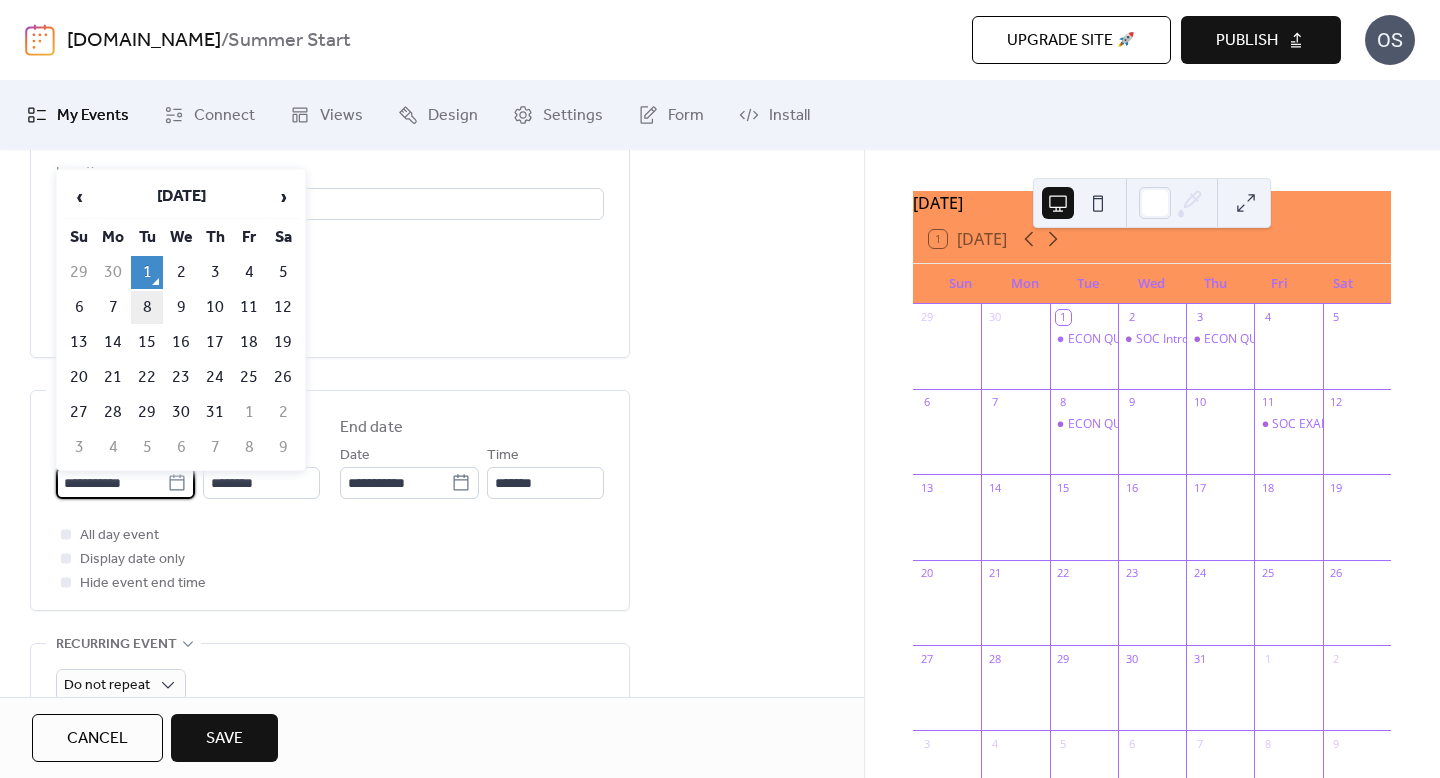 click on "8" at bounding box center (147, 307) 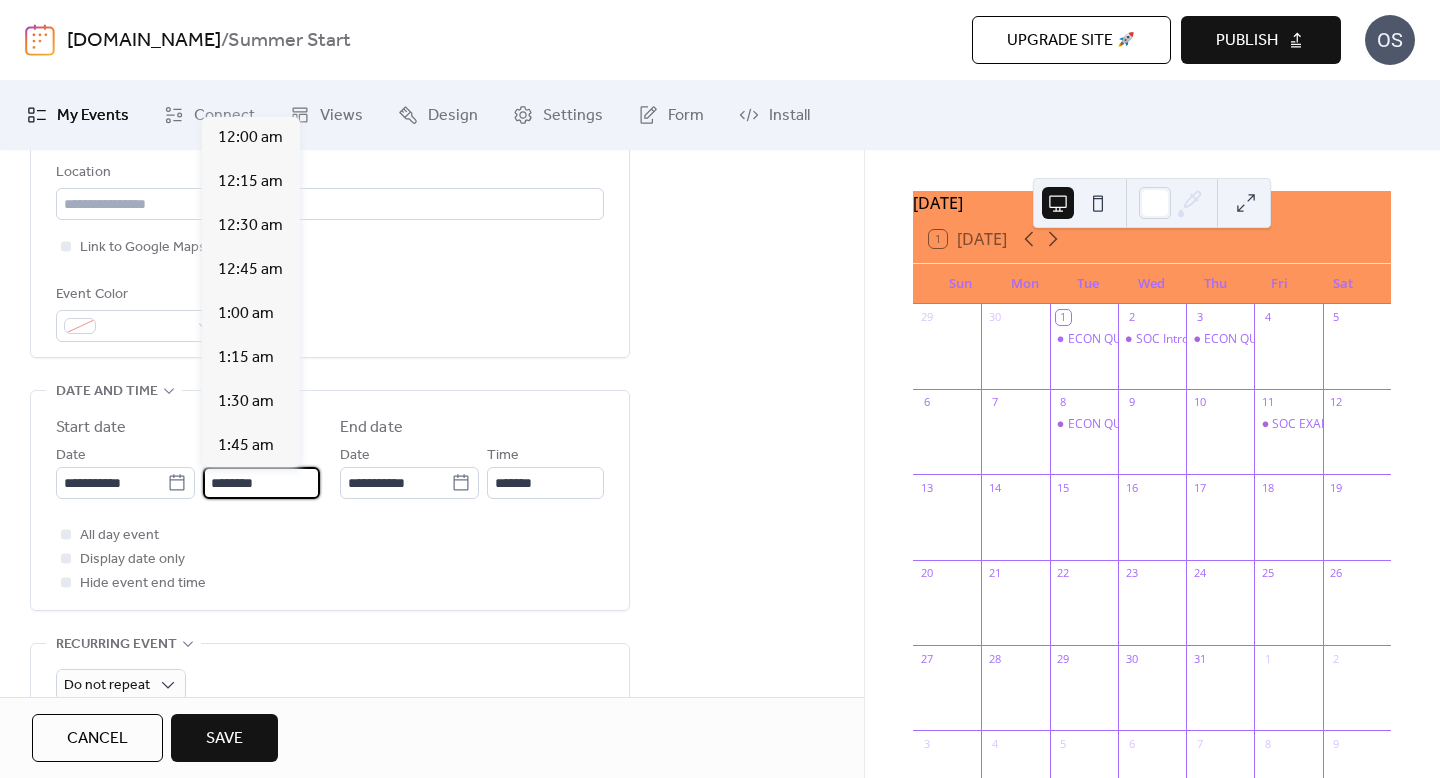 click on "********" at bounding box center [261, 483] 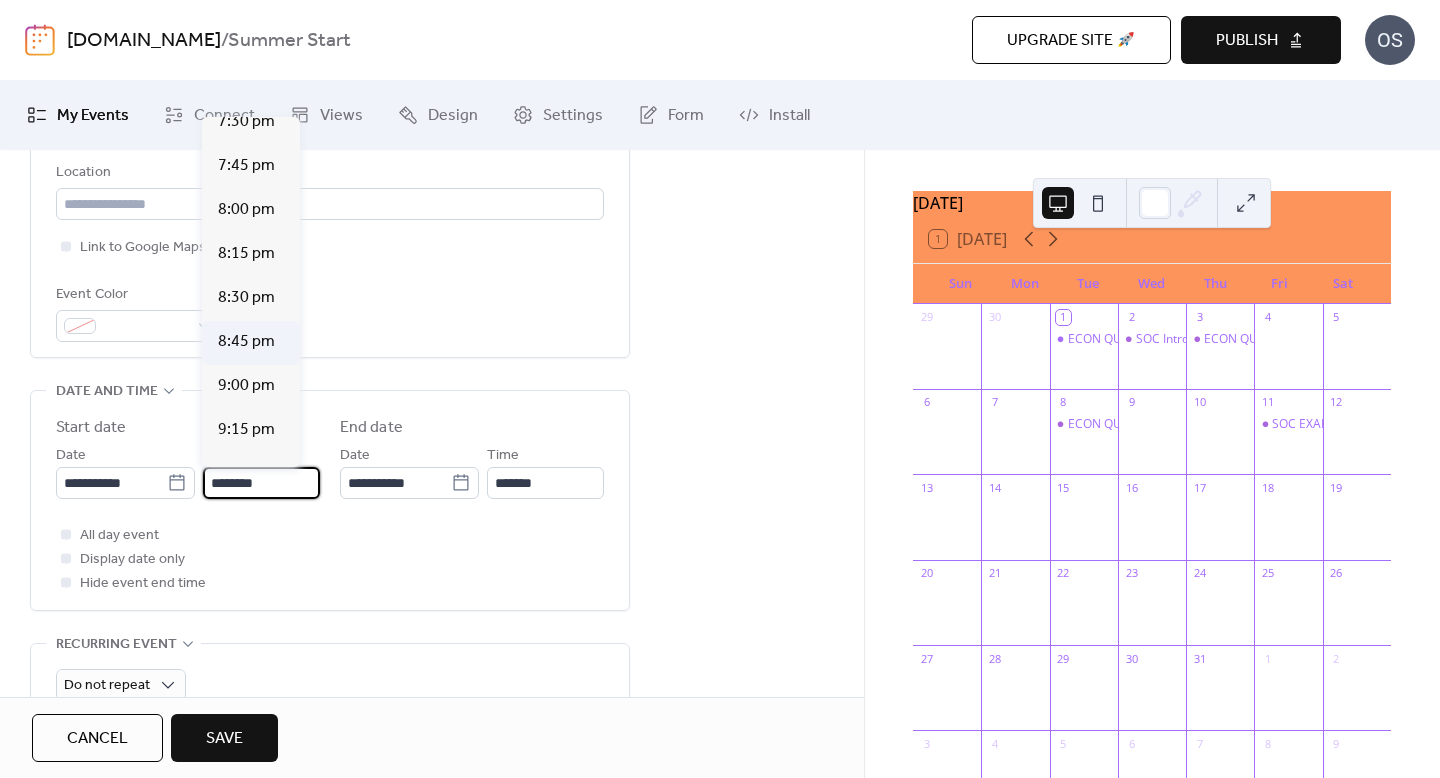 scroll, scrollTop: 3449, scrollLeft: 0, axis: vertical 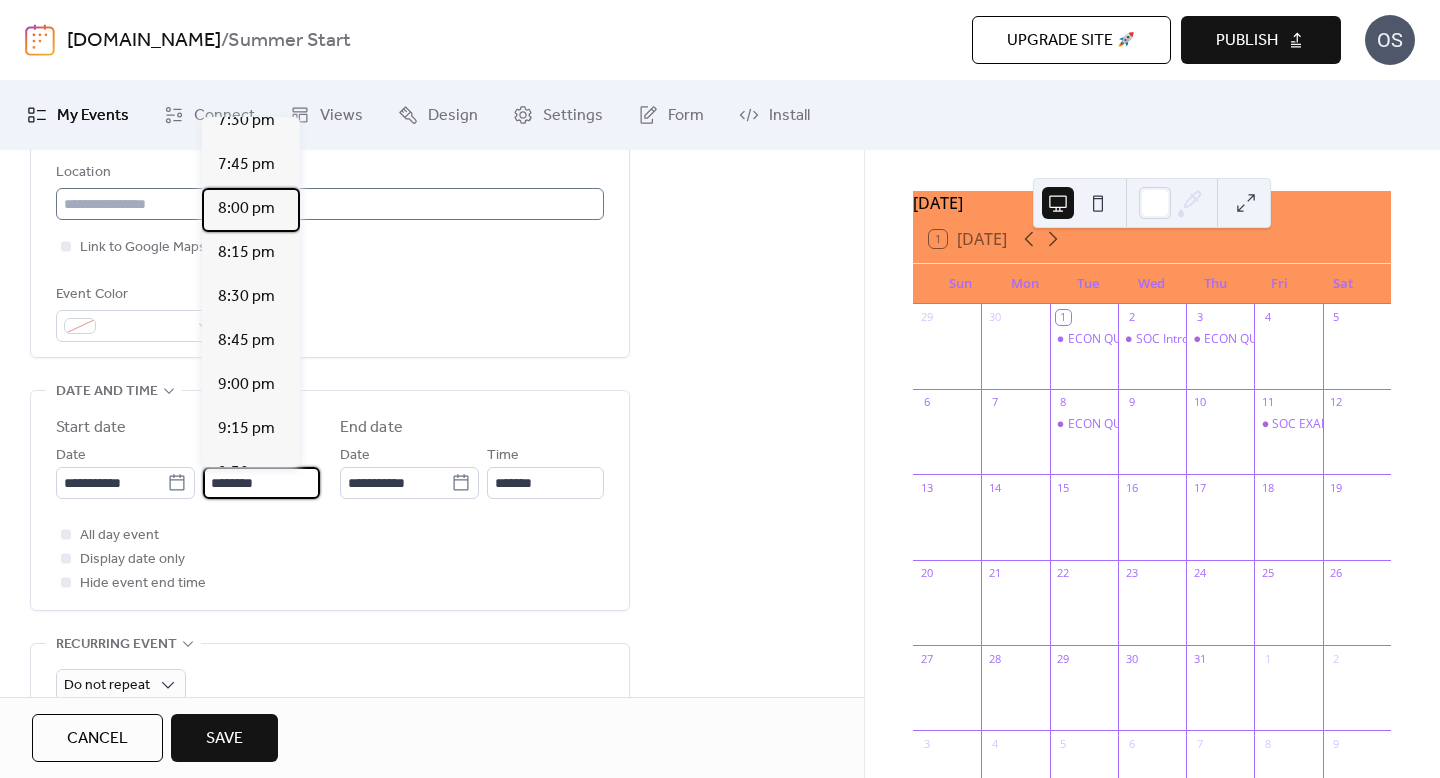 click on "8:00 pm" at bounding box center (246, 209) 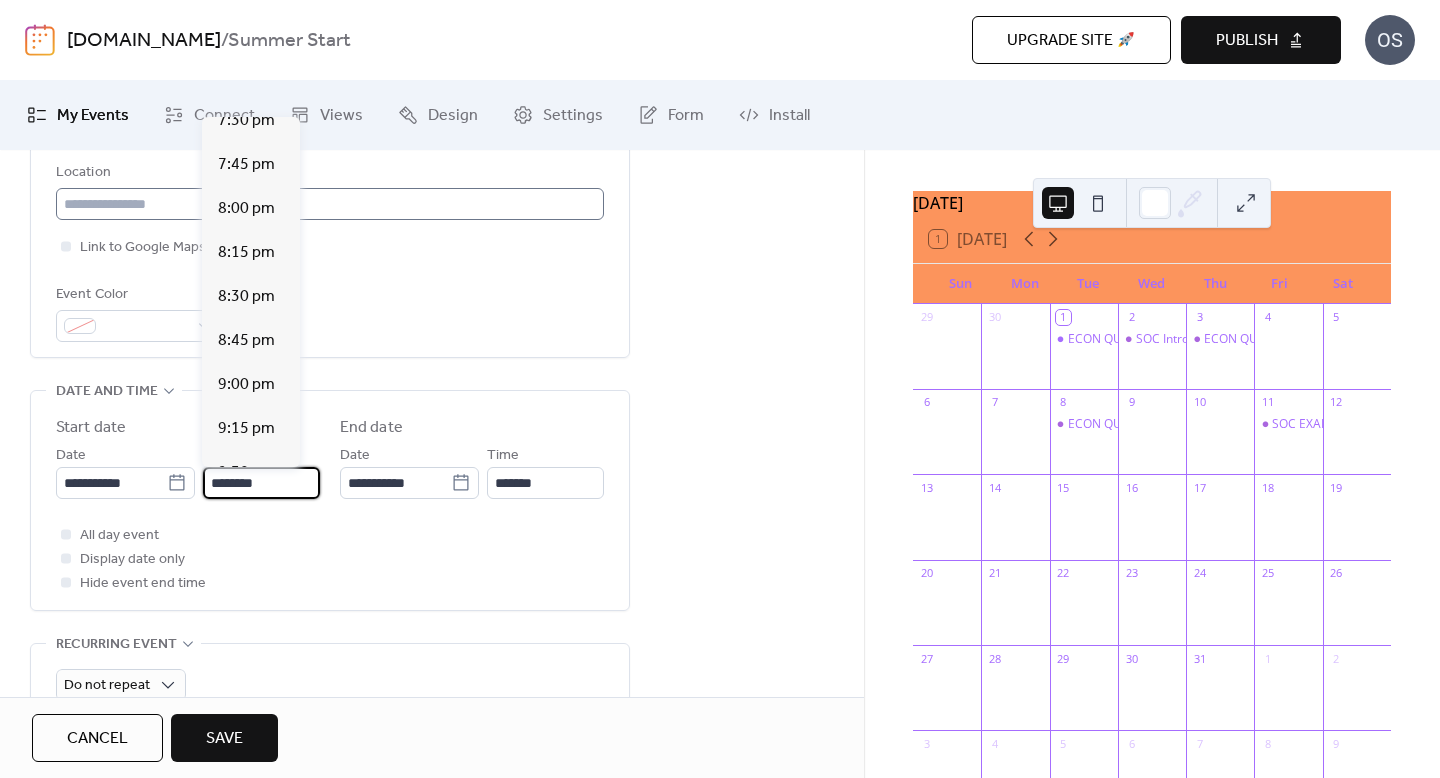 type on "*******" 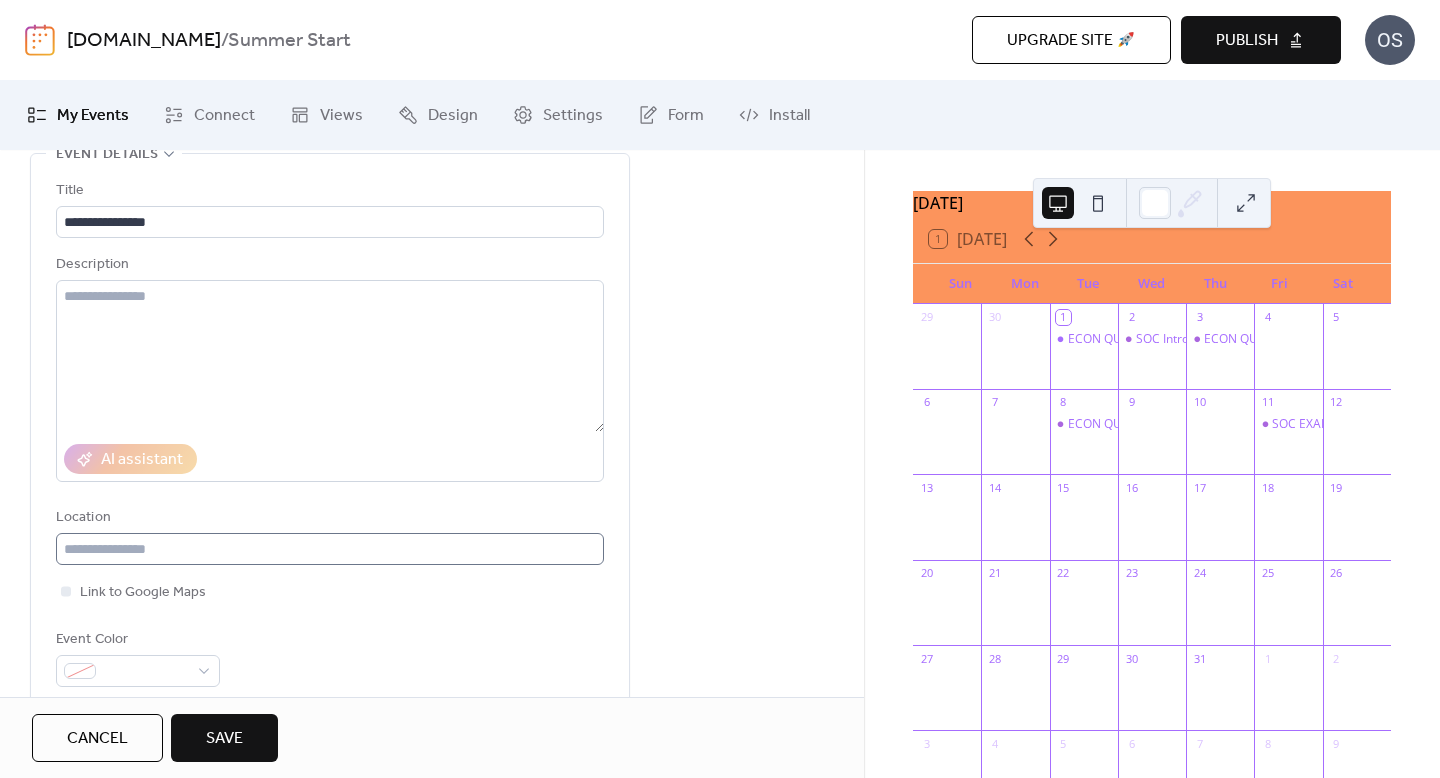 scroll, scrollTop: 121, scrollLeft: 0, axis: vertical 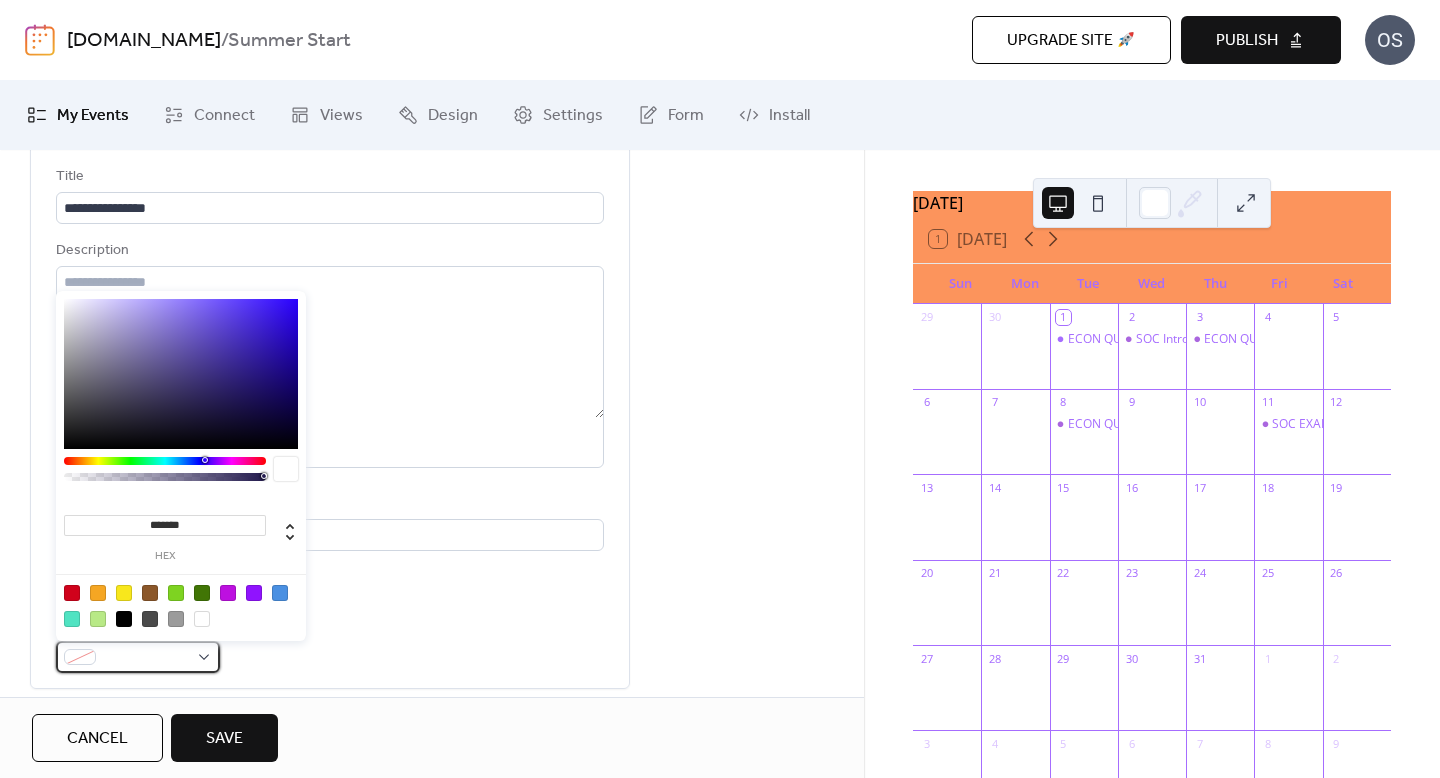click at bounding box center [138, 657] 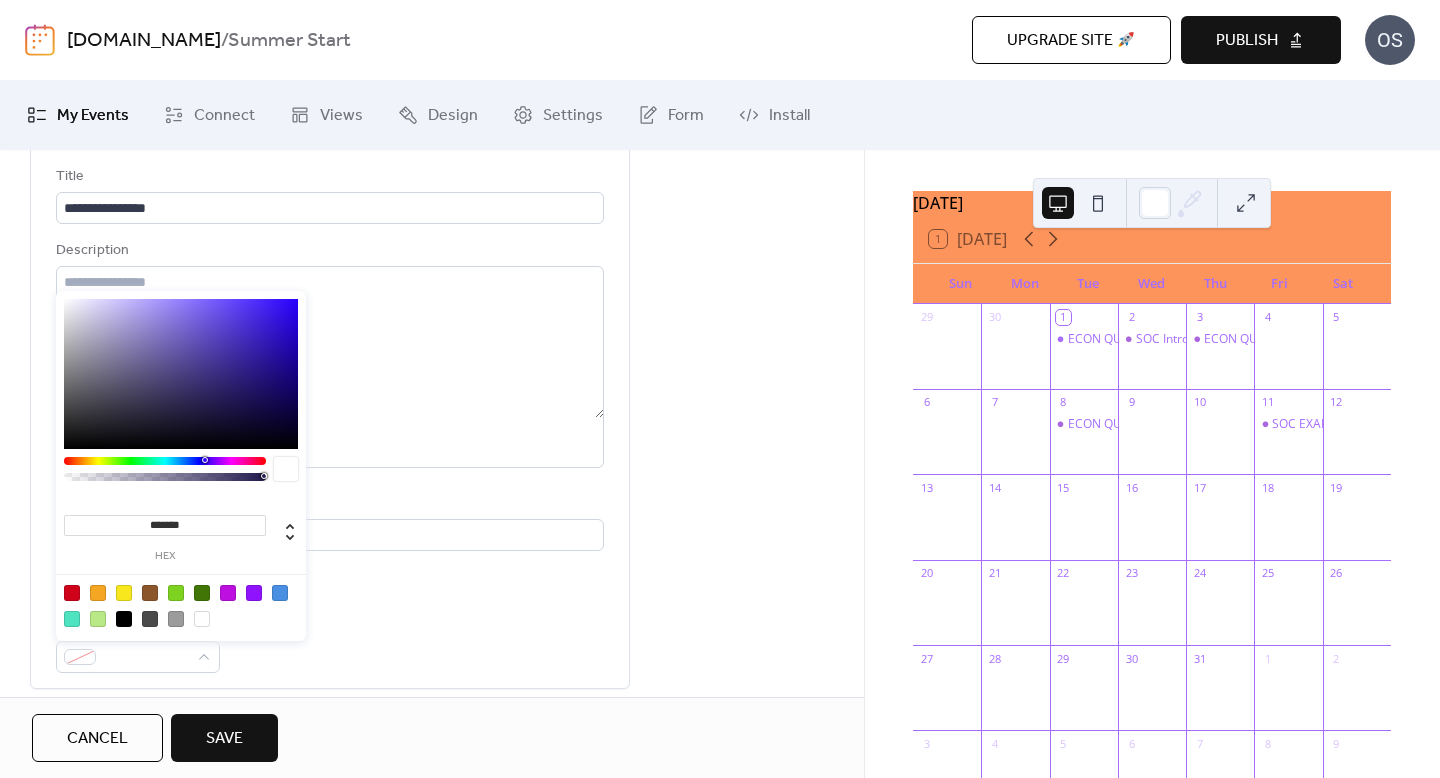 drag, startPoint x: 205, startPoint y: 529, endPoint x: 107, endPoint y: 523, distance: 98.1835 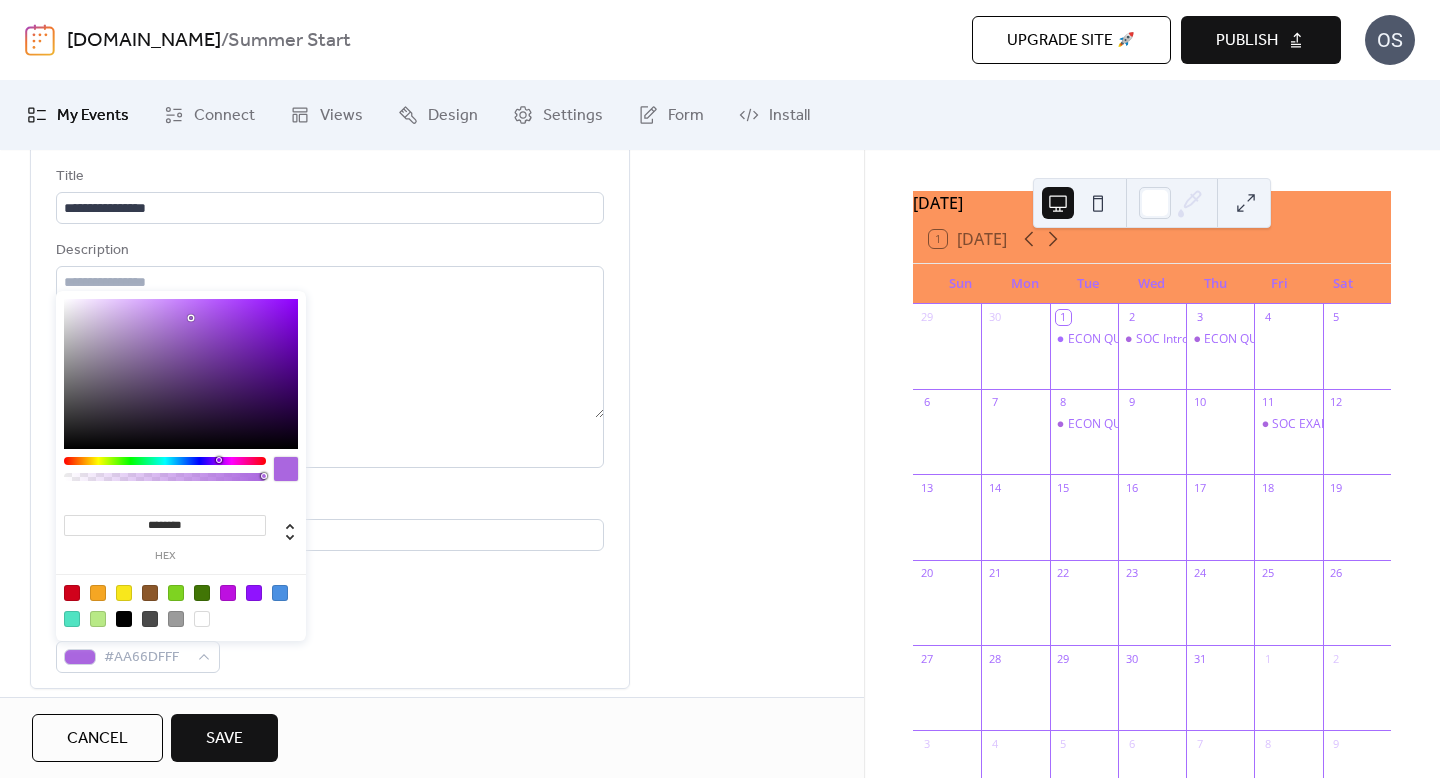 type on "*********" 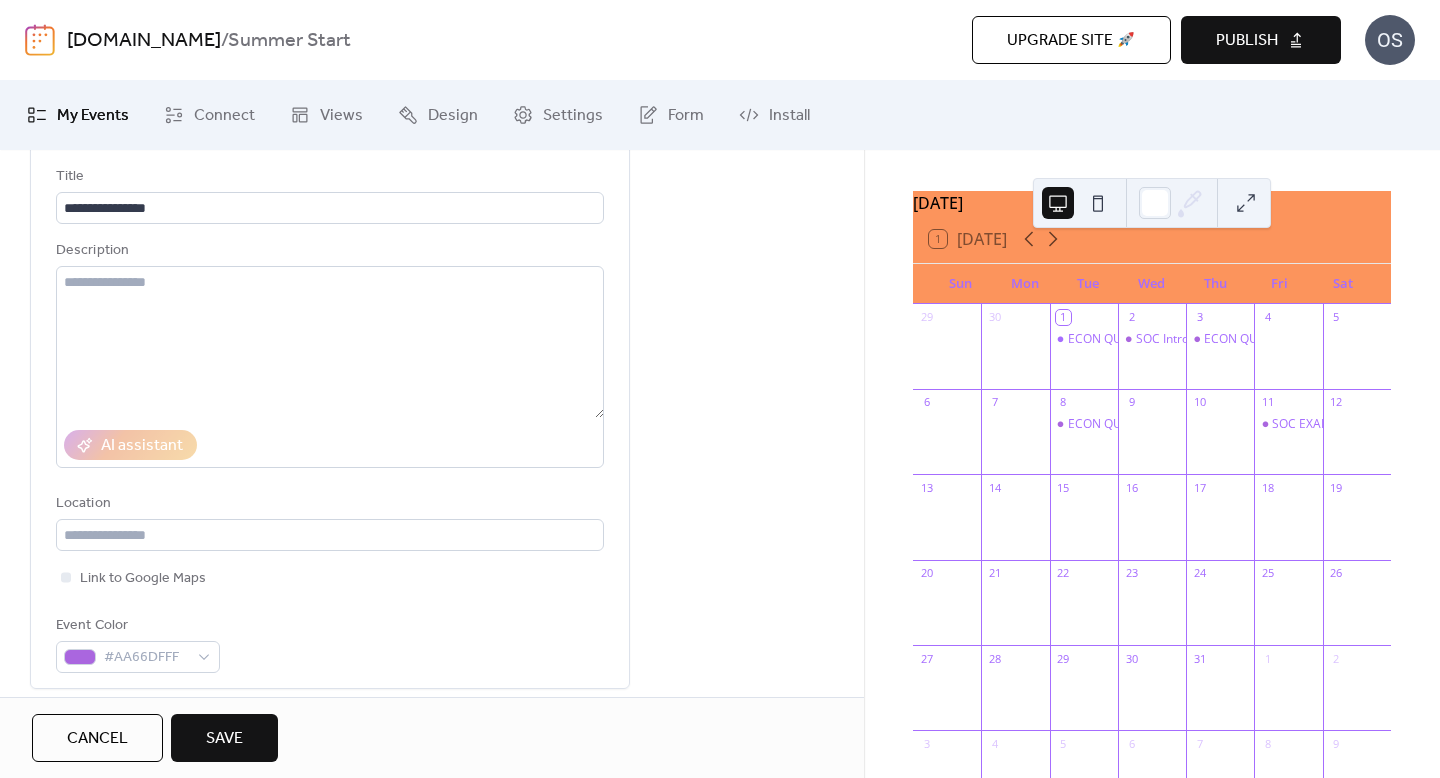 click on "Save" at bounding box center [224, 738] 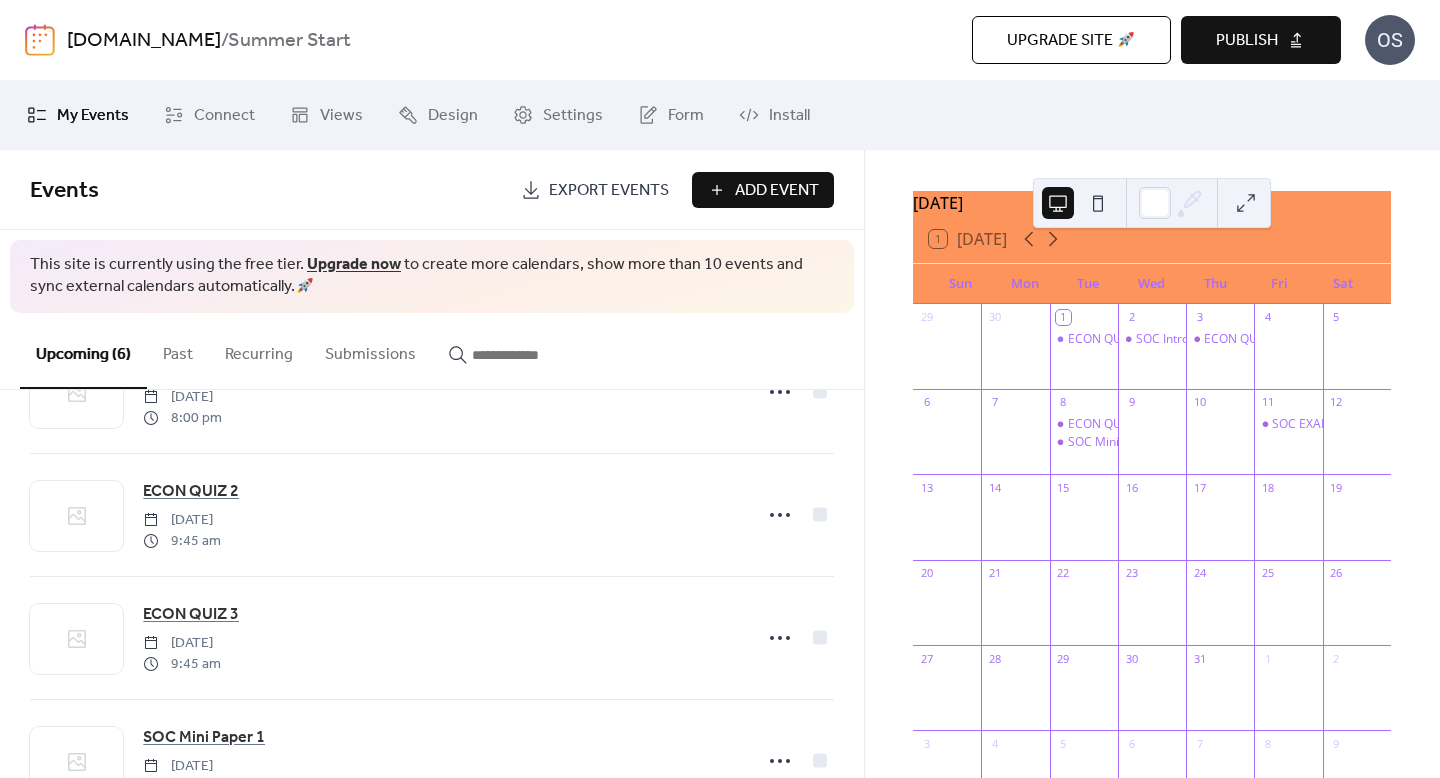 scroll, scrollTop: 412, scrollLeft: 0, axis: vertical 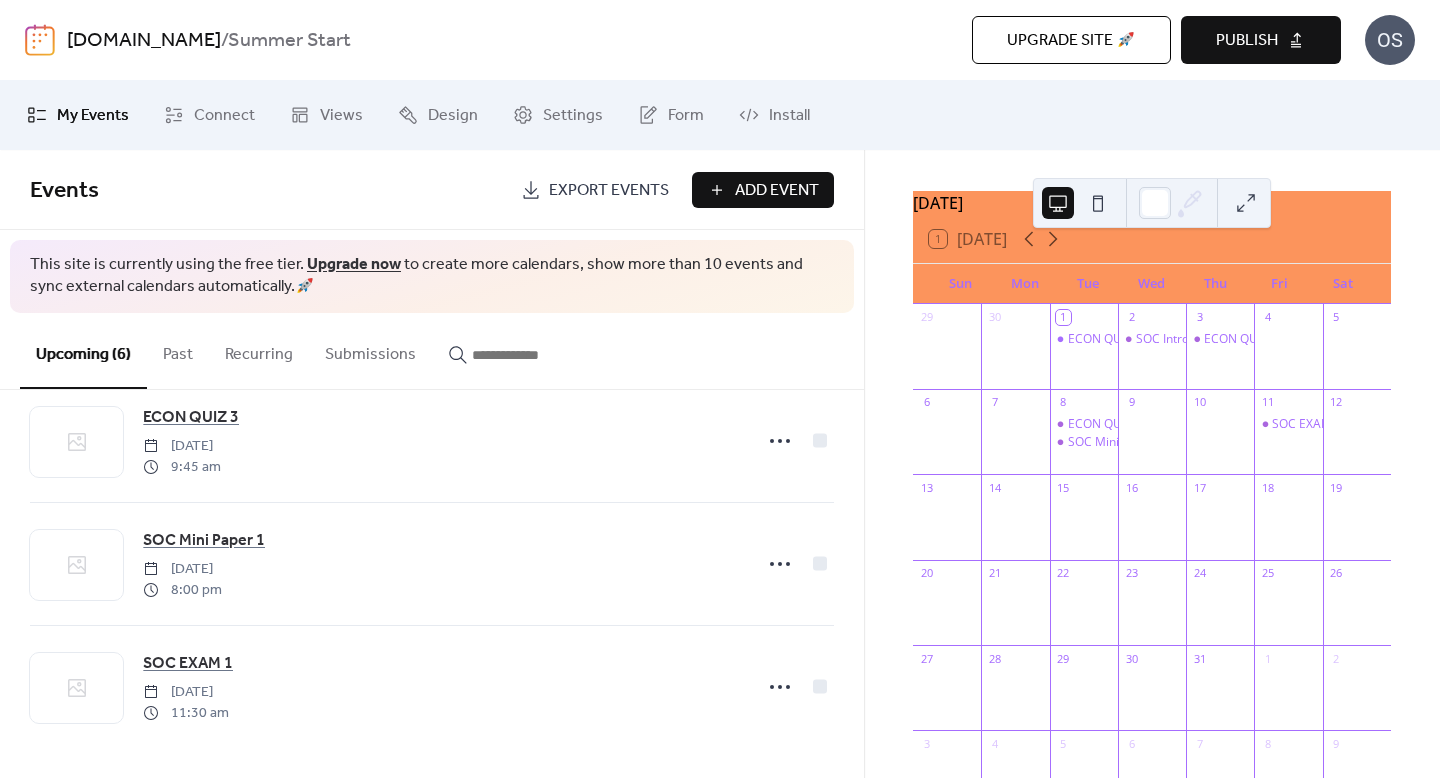 click on "Add Event" at bounding box center [777, 191] 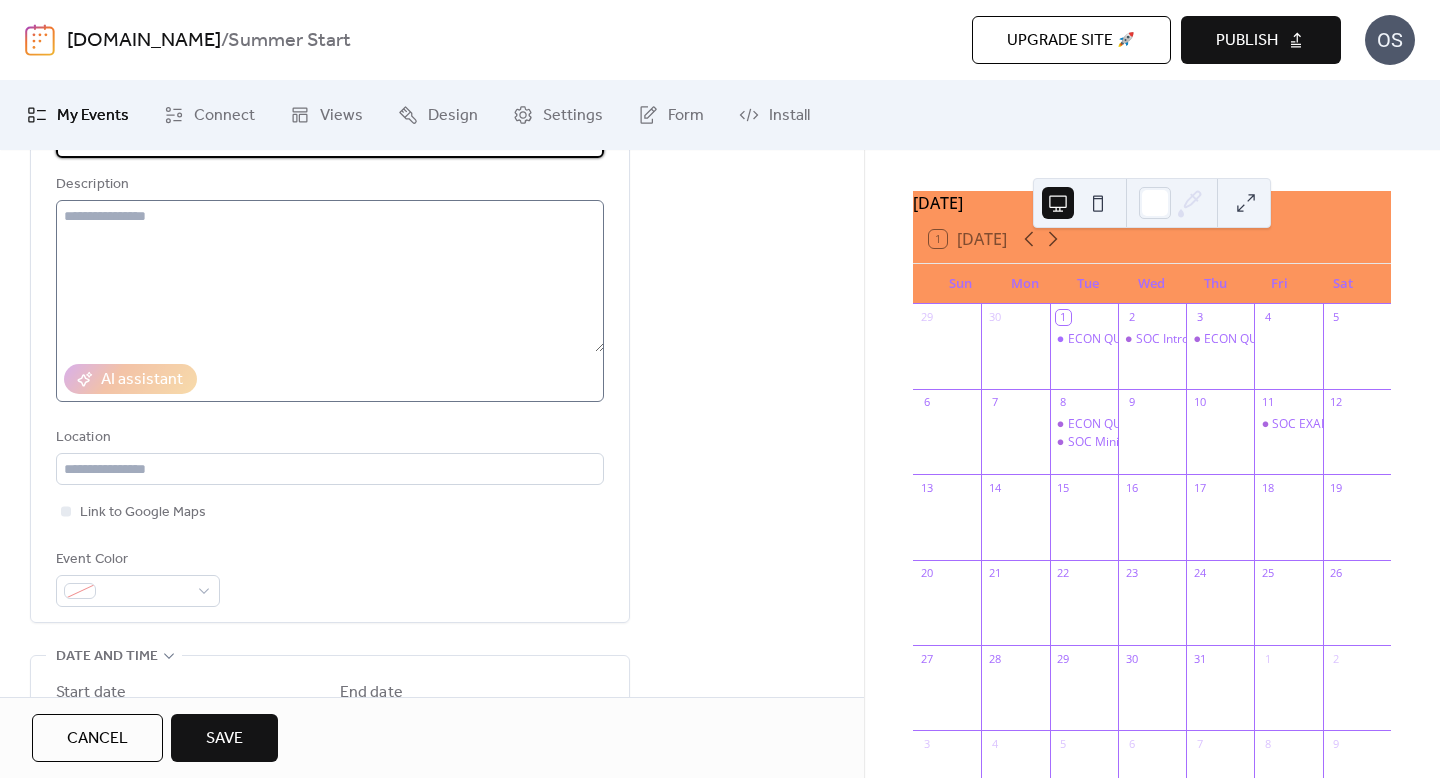 scroll, scrollTop: 237, scrollLeft: 0, axis: vertical 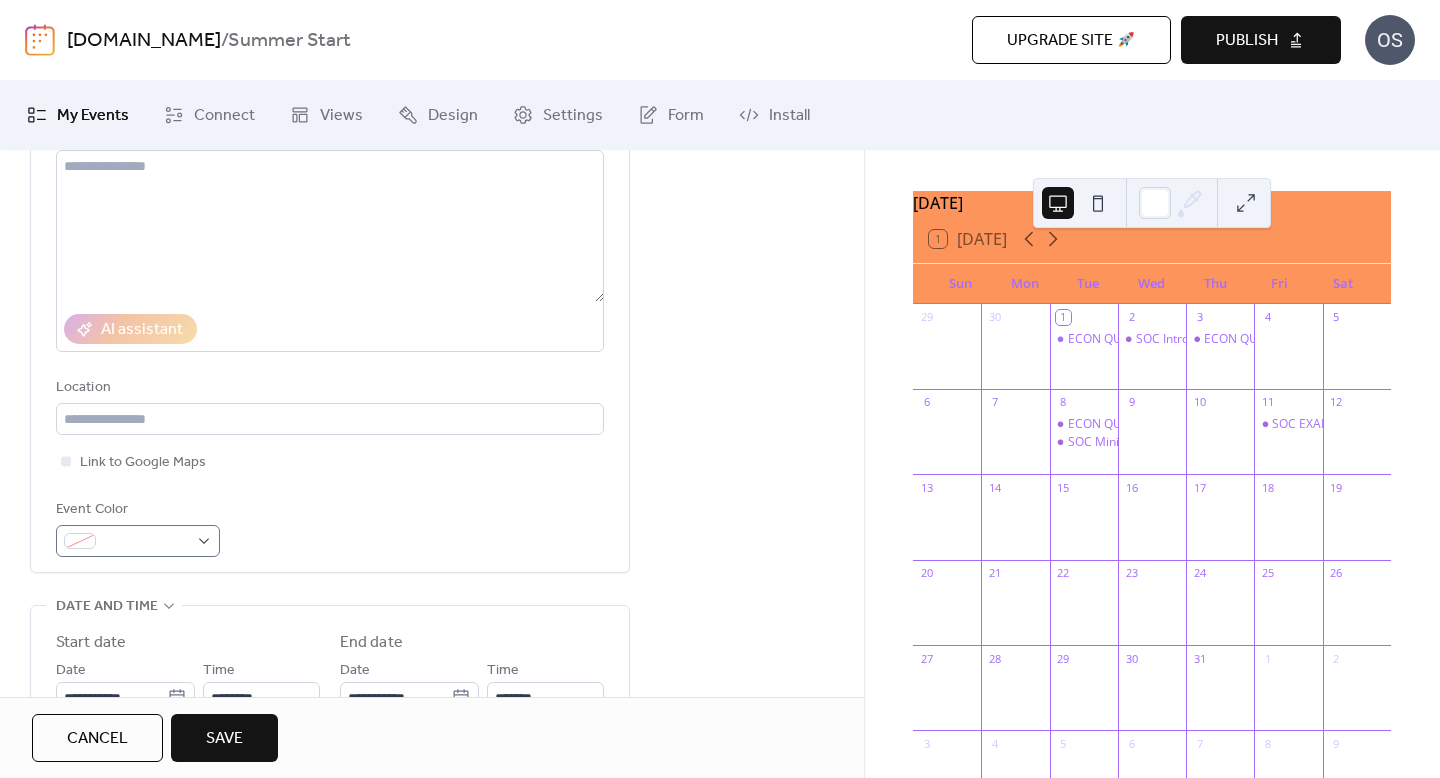 type on "******" 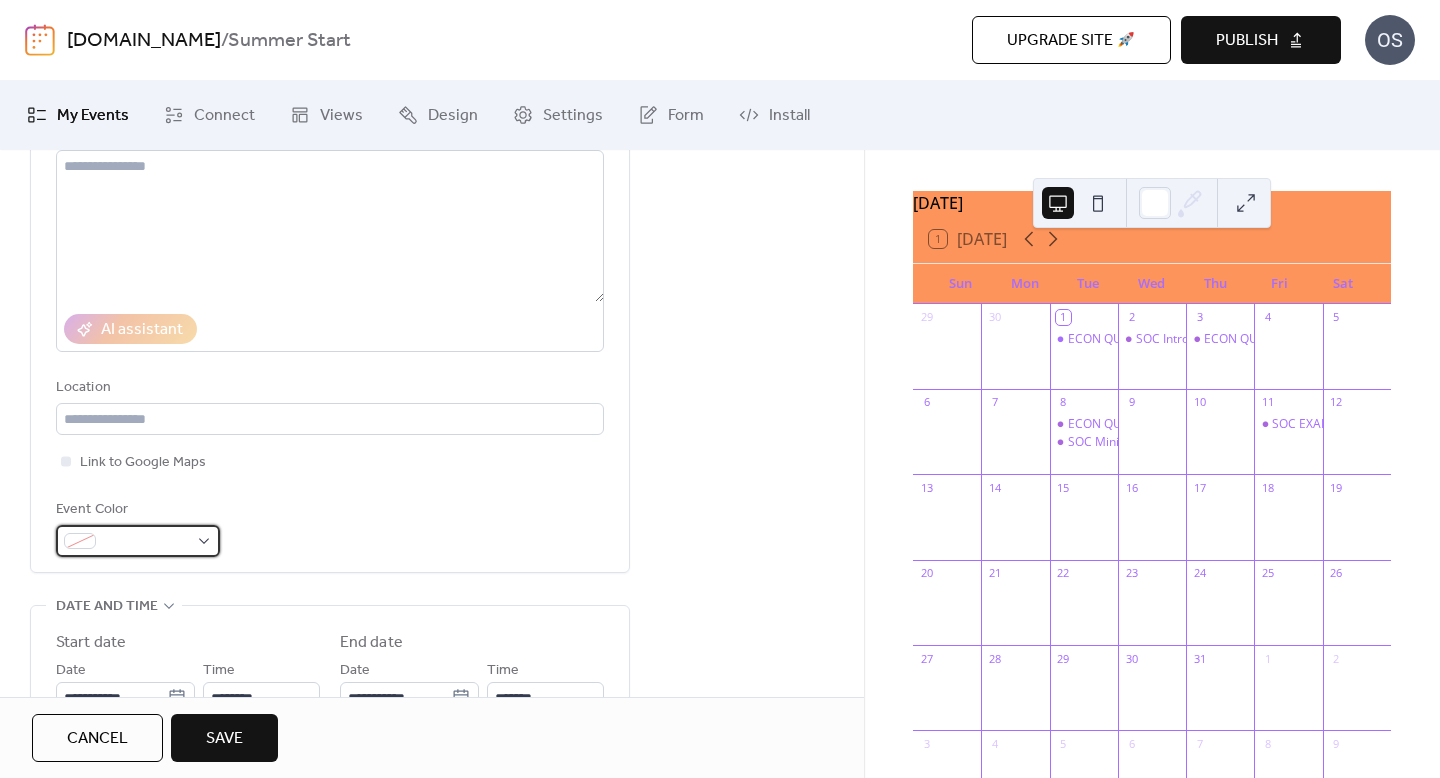 click at bounding box center (146, 542) 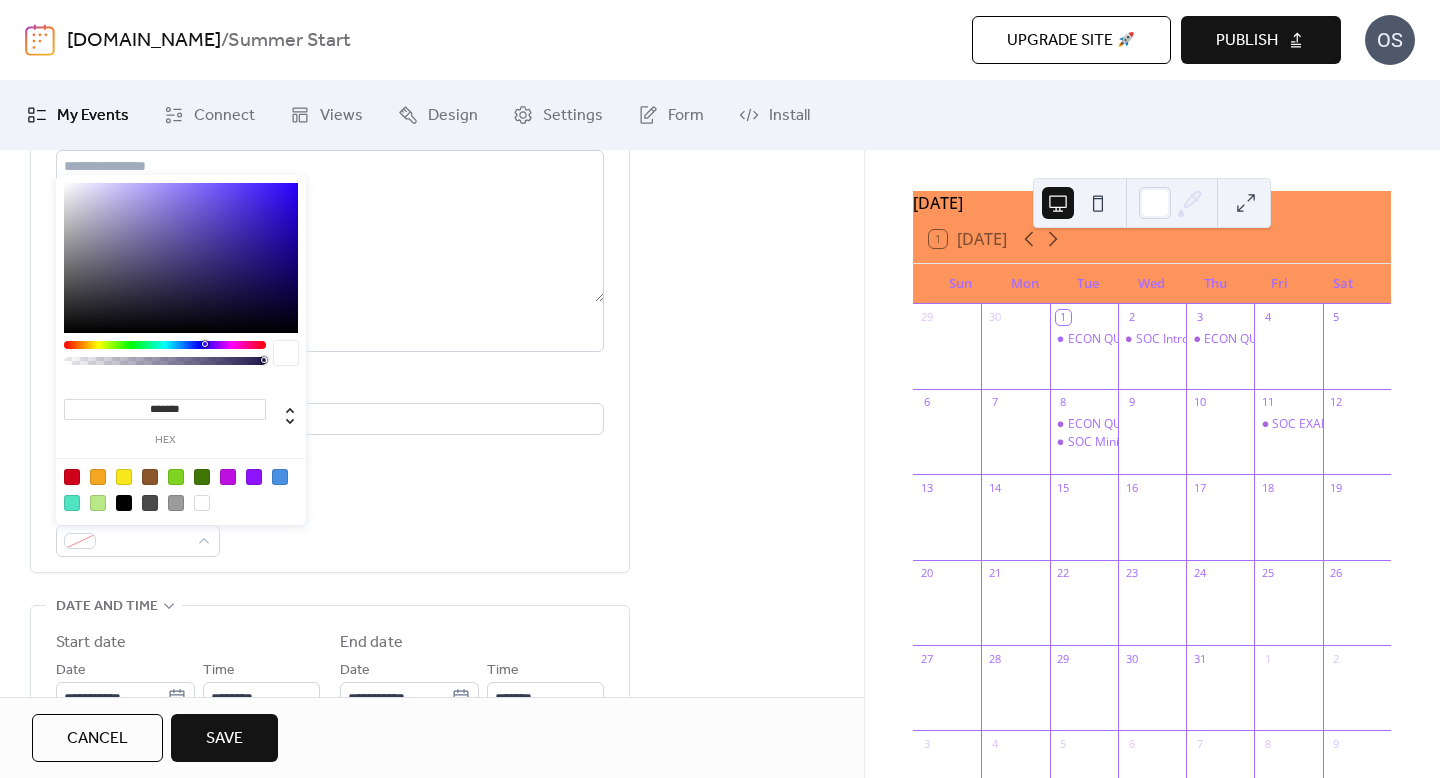 drag, startPoint x: 215, startPoint y: 417, endPoint x: 96, endPoint y: 415, distance: 119.01681 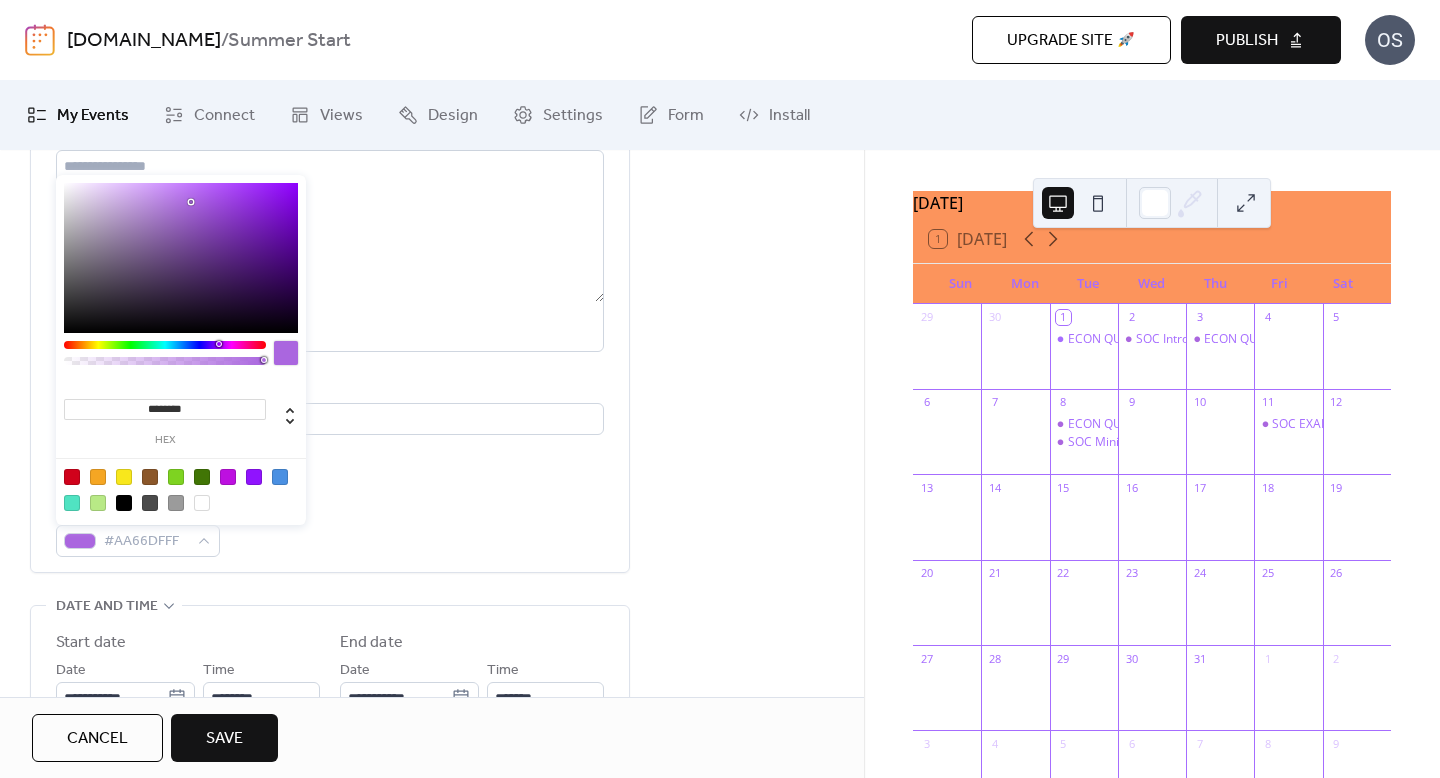type on "*********" 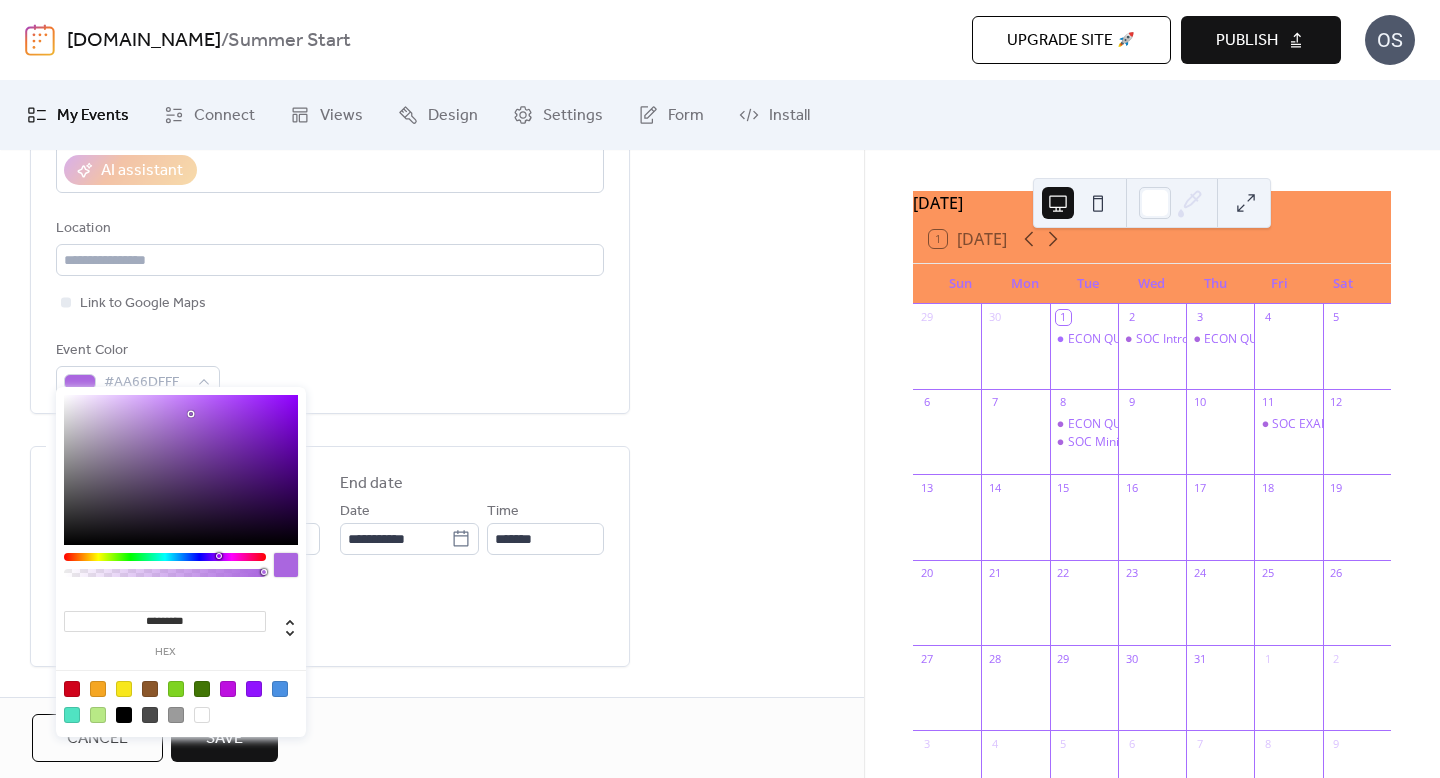 scroll, scrollTop: 411, scrollLeft: 0, axis: vertical 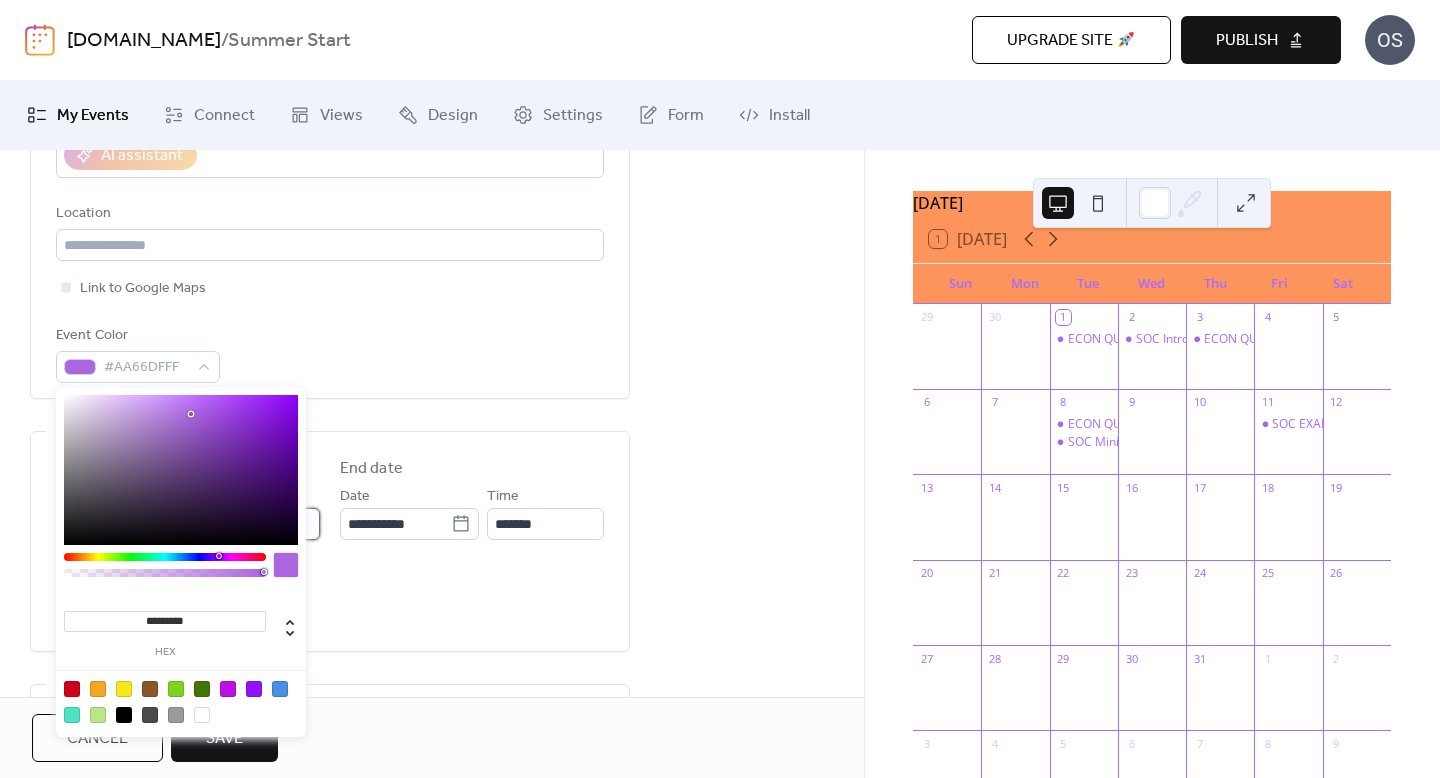 click on "********" at bounding box center (261, 524) 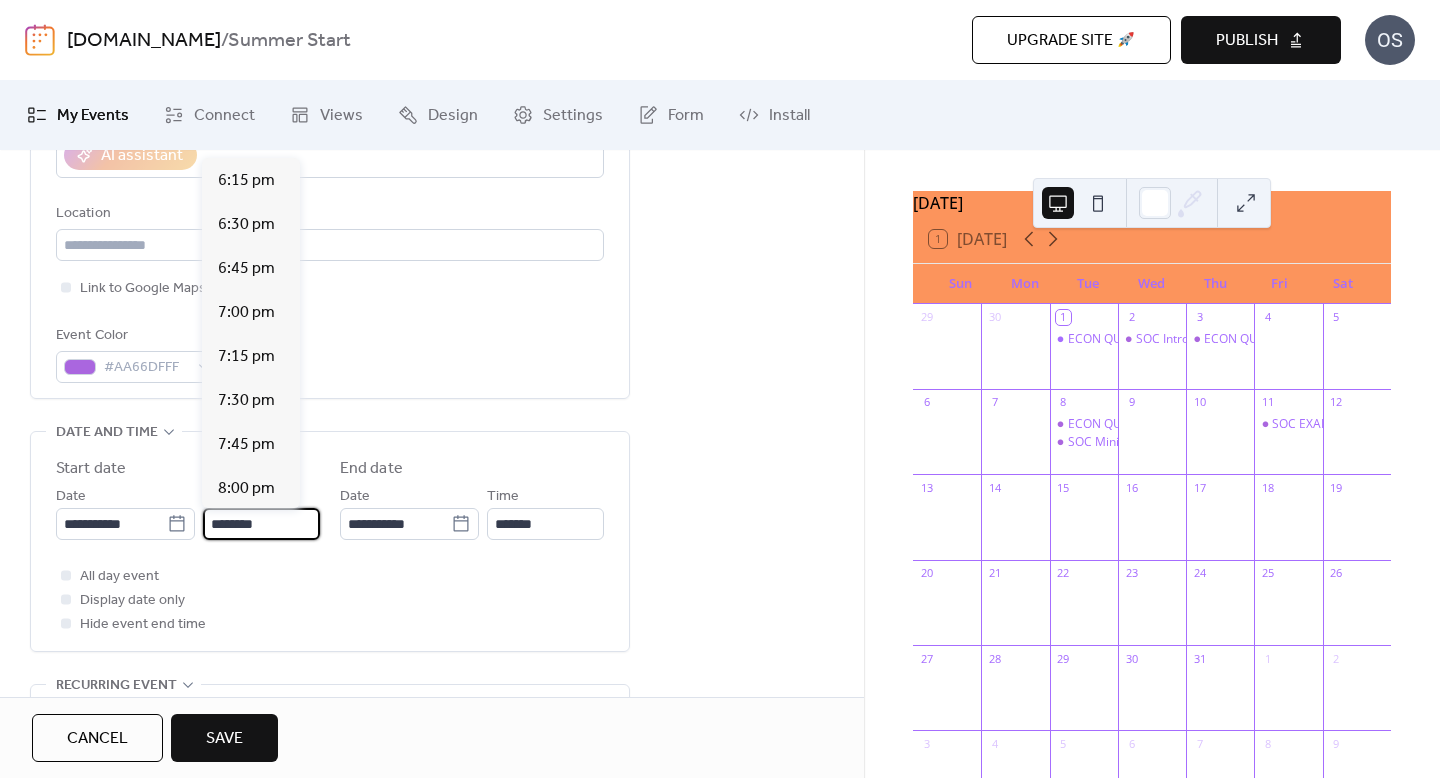 scroll, scrollTop: 3211, scrollLeft: 0, axis: vertical 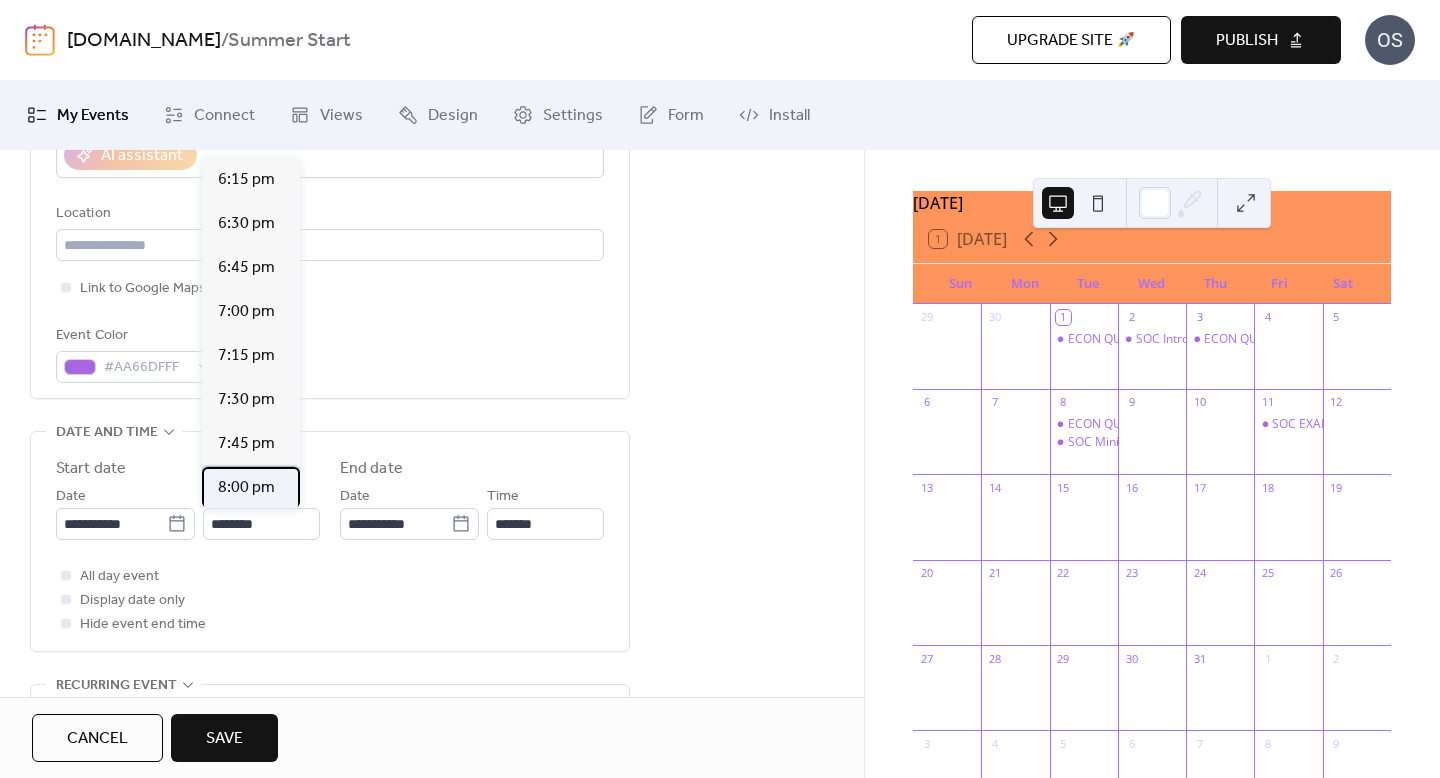 click on "8:00 pm" at bounding box center (246, 488) 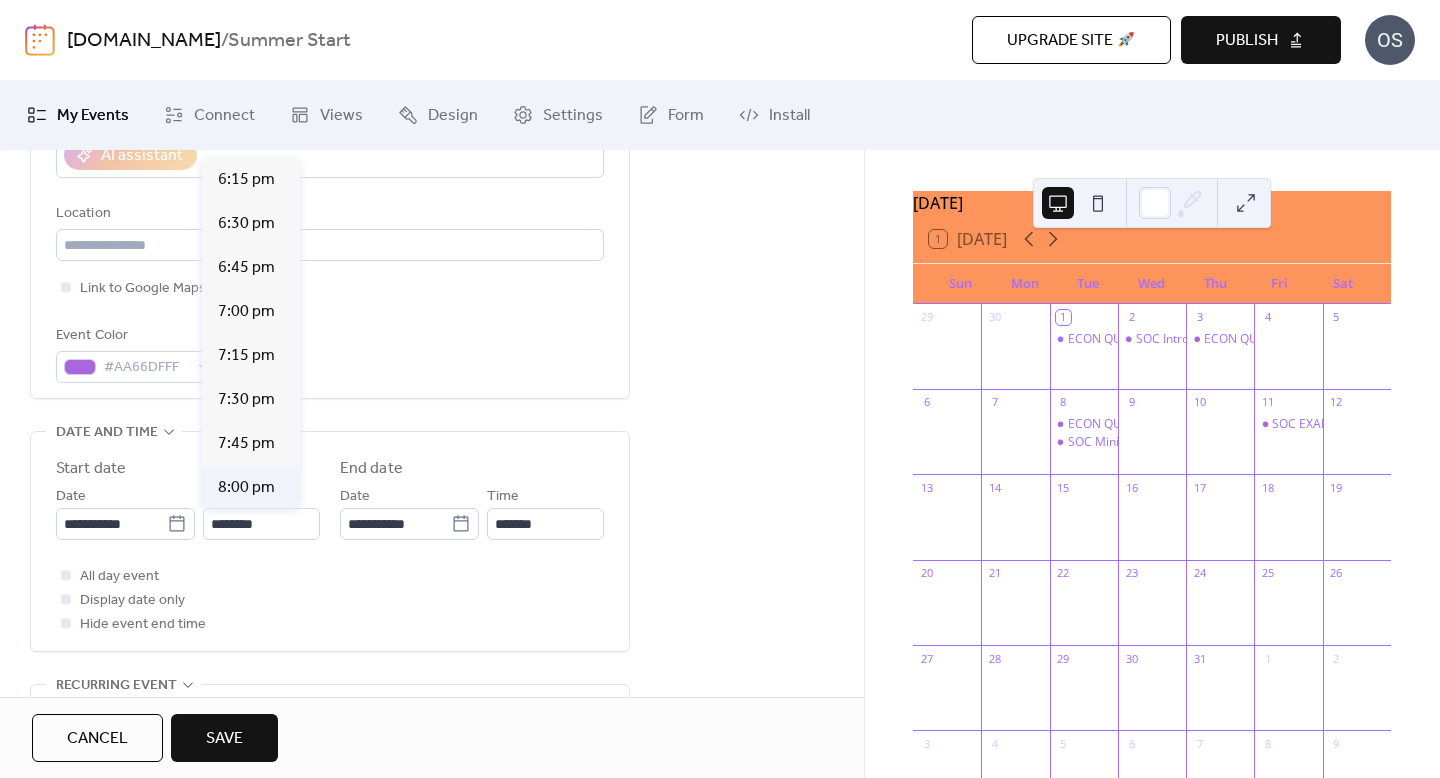 type on "*******" 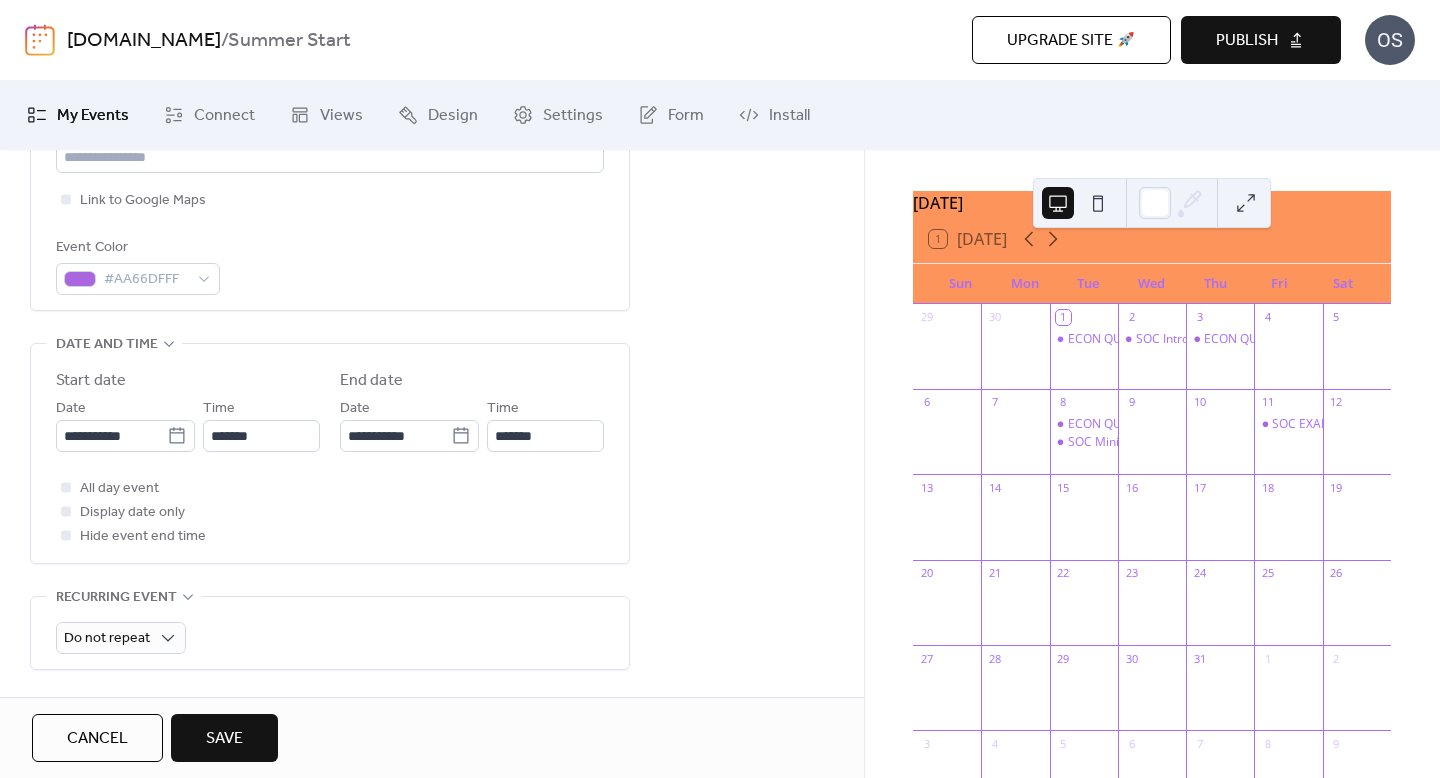 scroll, scrollTop: 501, scrollLeft: 0, axis: vertical 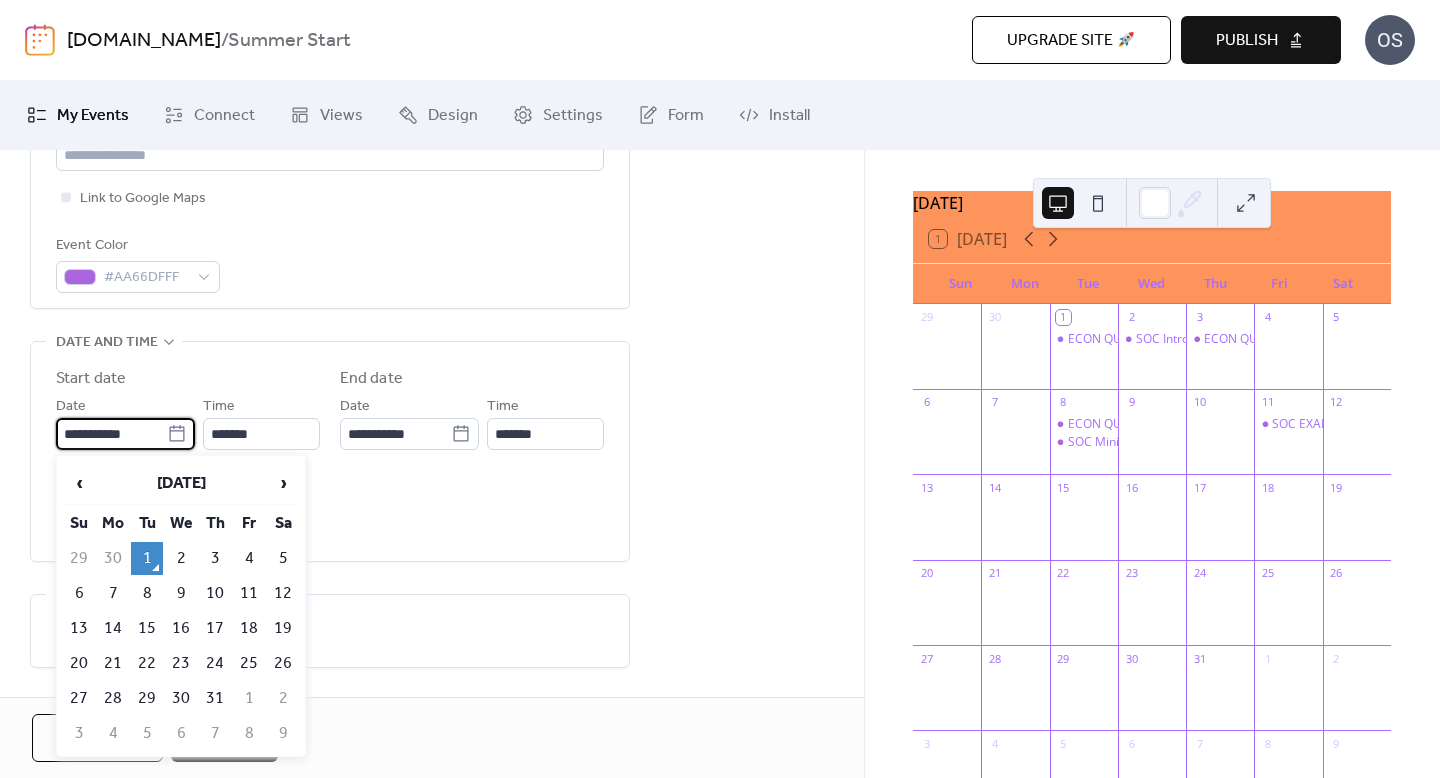 click on "**********" at bounding box center (111, 434) 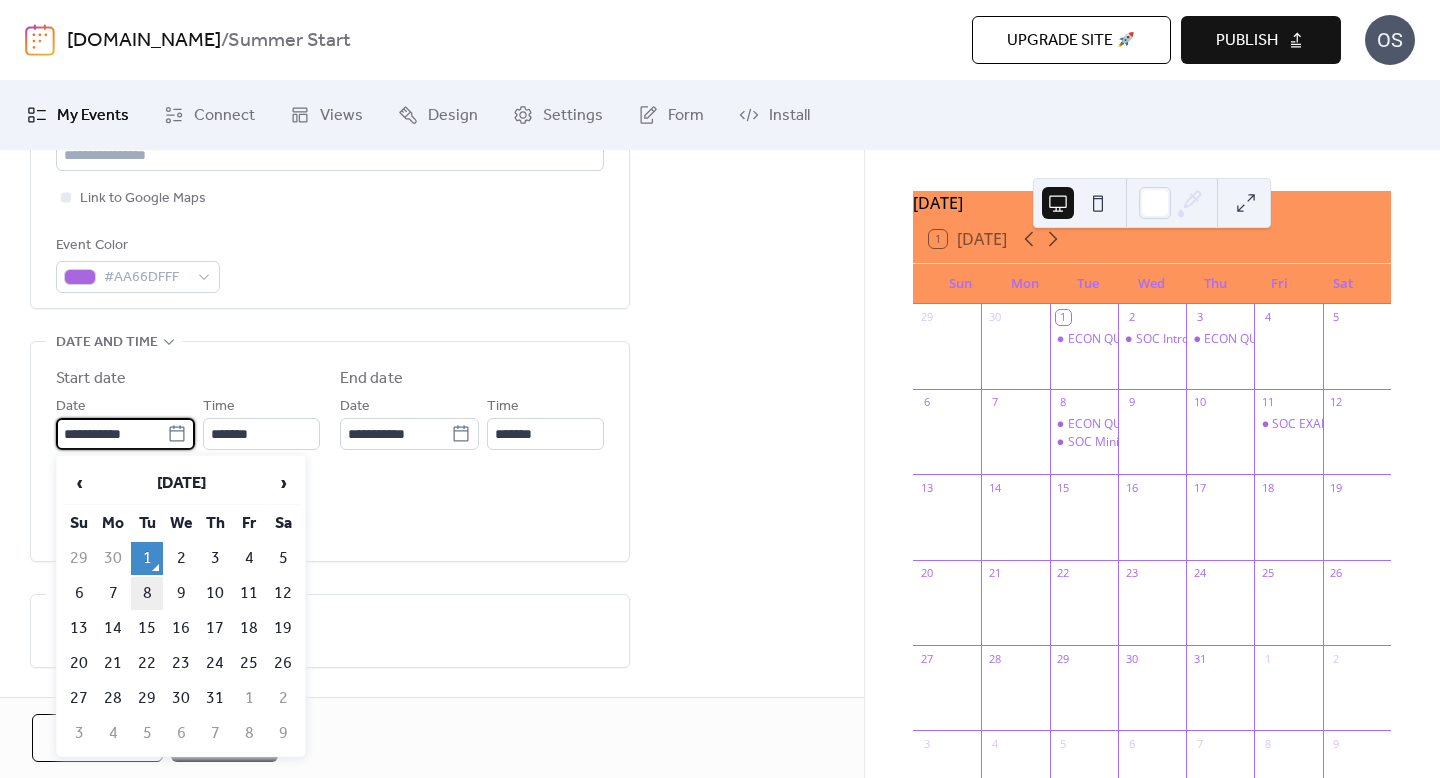click on "8" at bounding box center (147, 593) 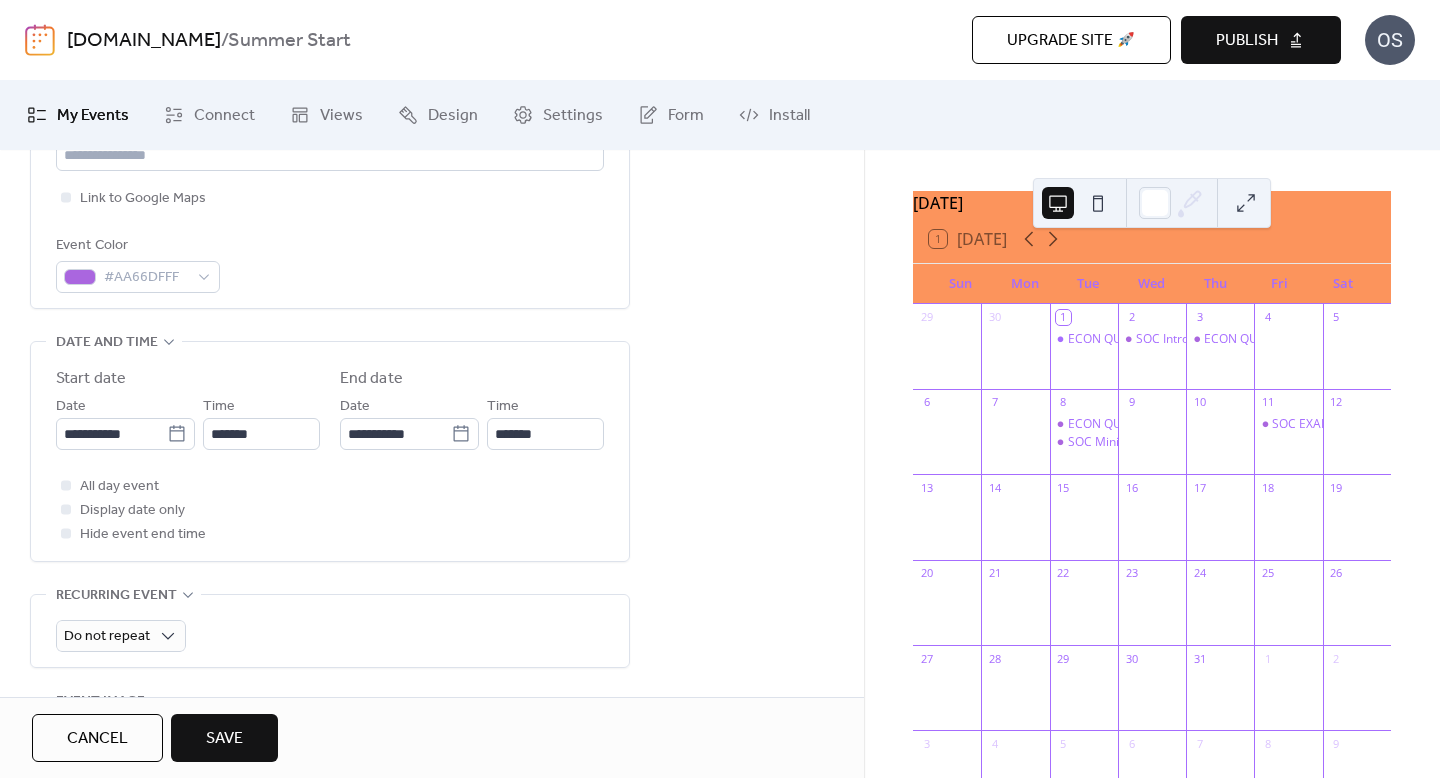 click on "Save" at bounding box center (224, 739) 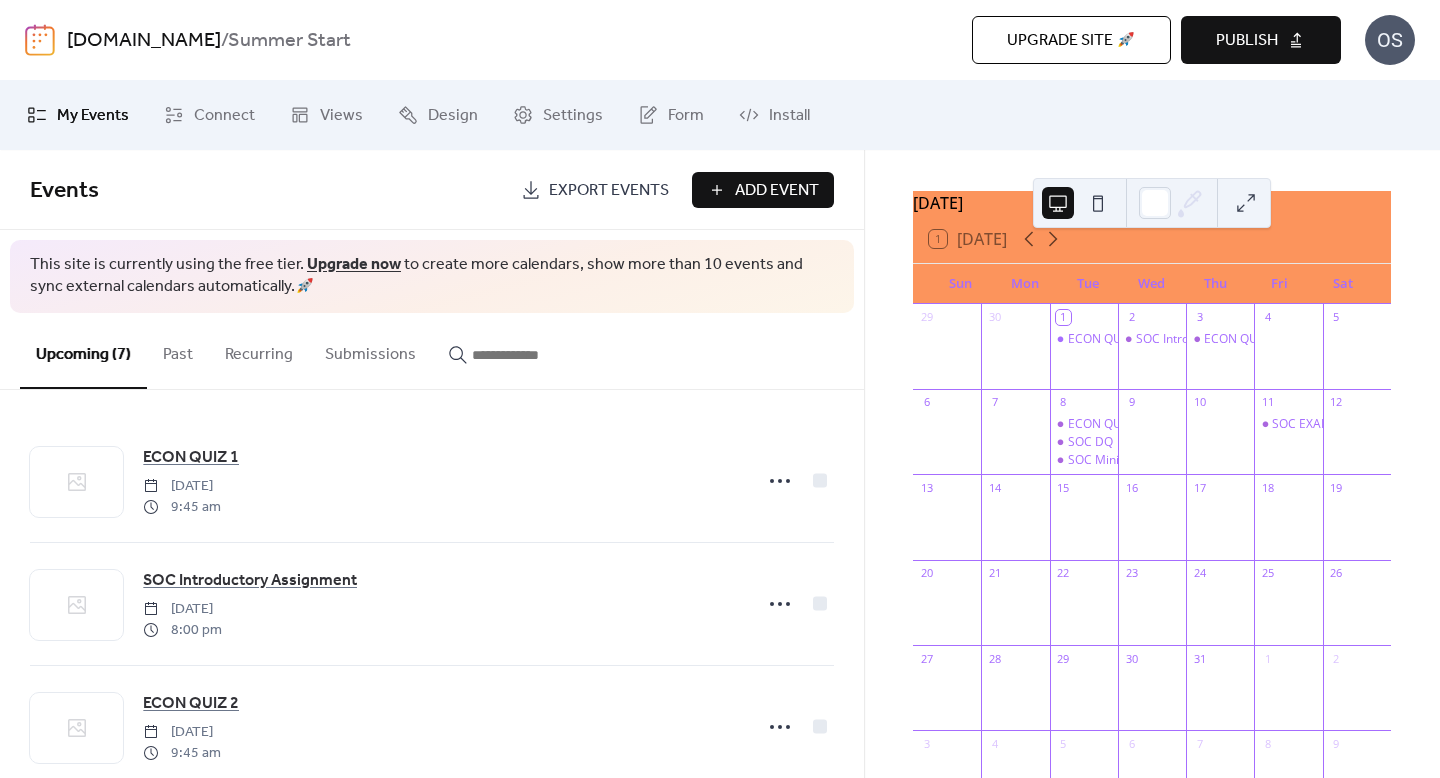click on "Add Event" at bounding box center [777, 191] 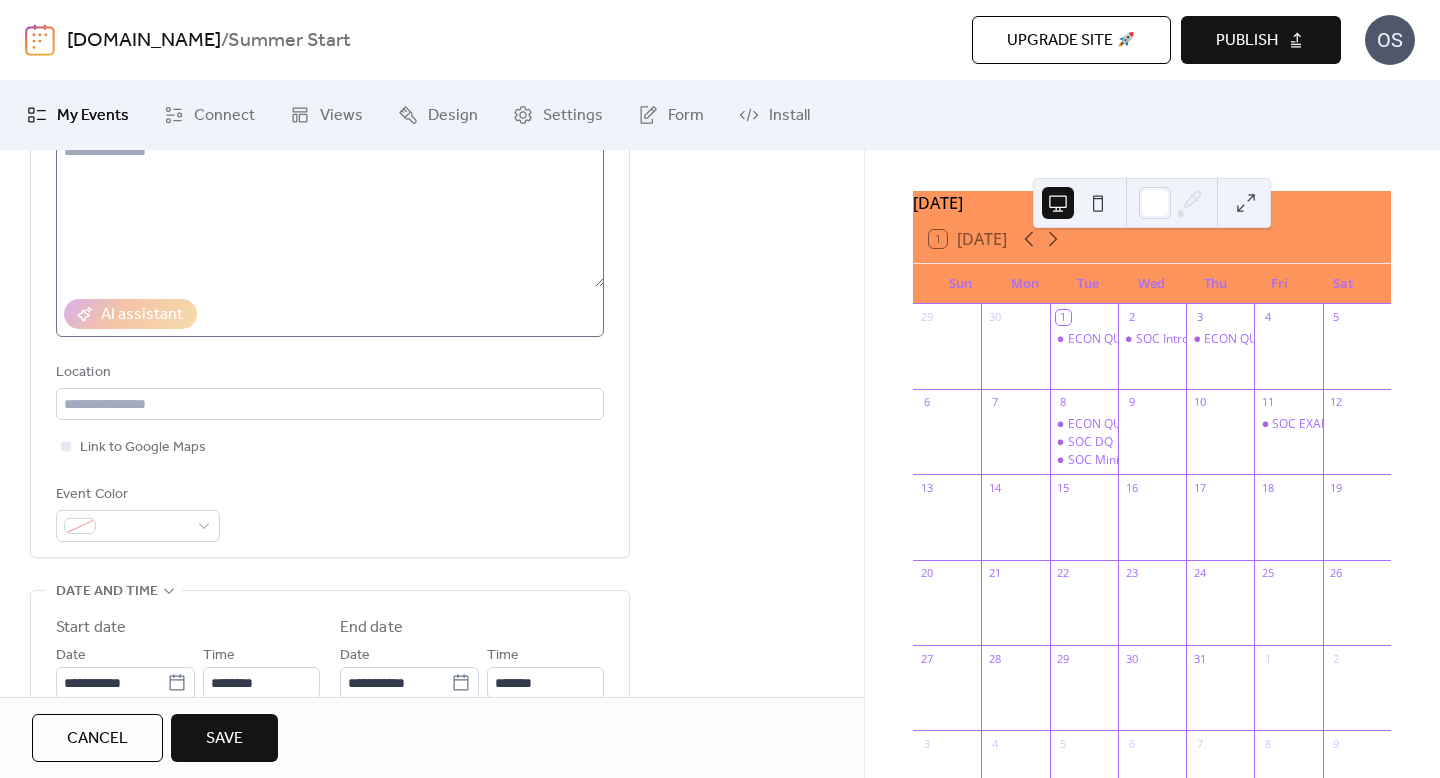 scroll, scrollTop: 253, scrollLeft: 0, axis: vertical 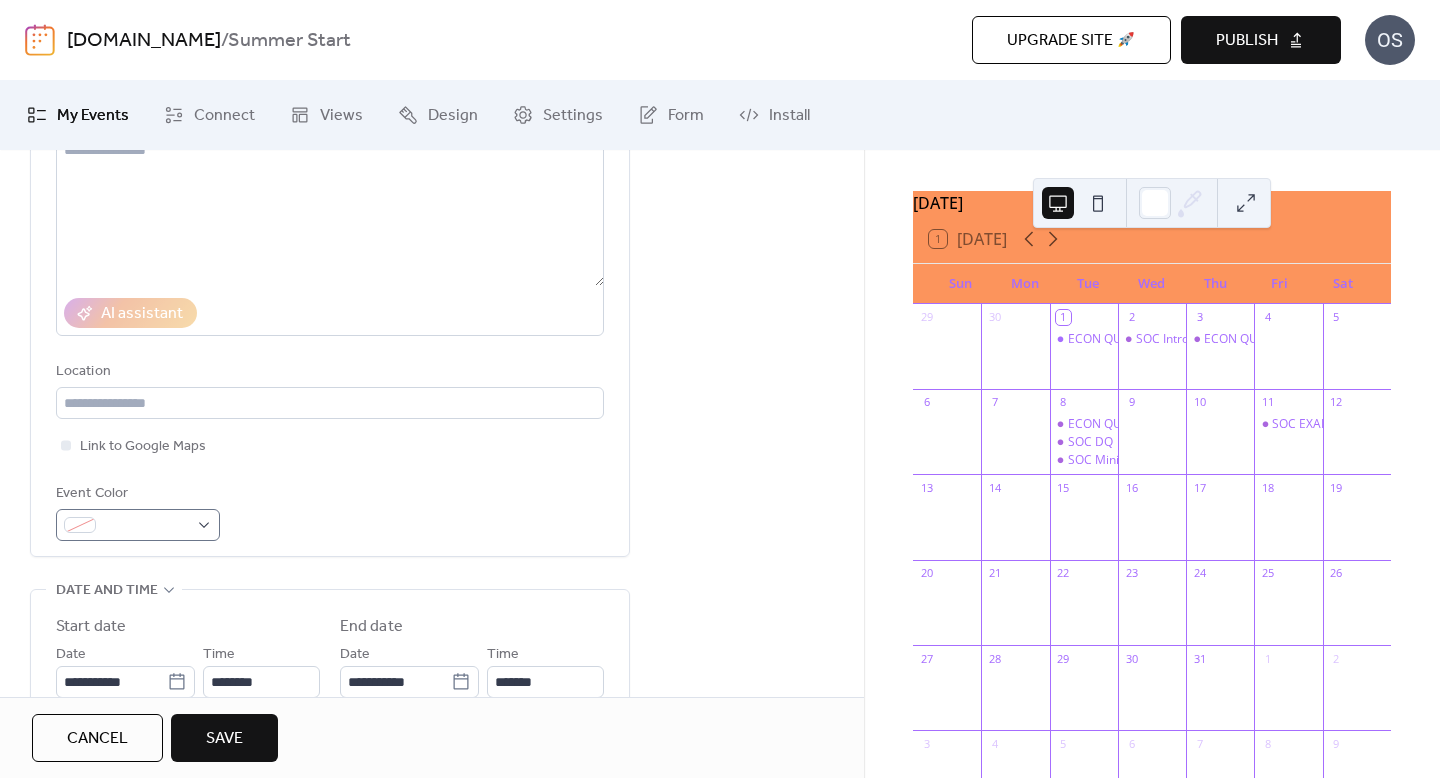 type on "******" 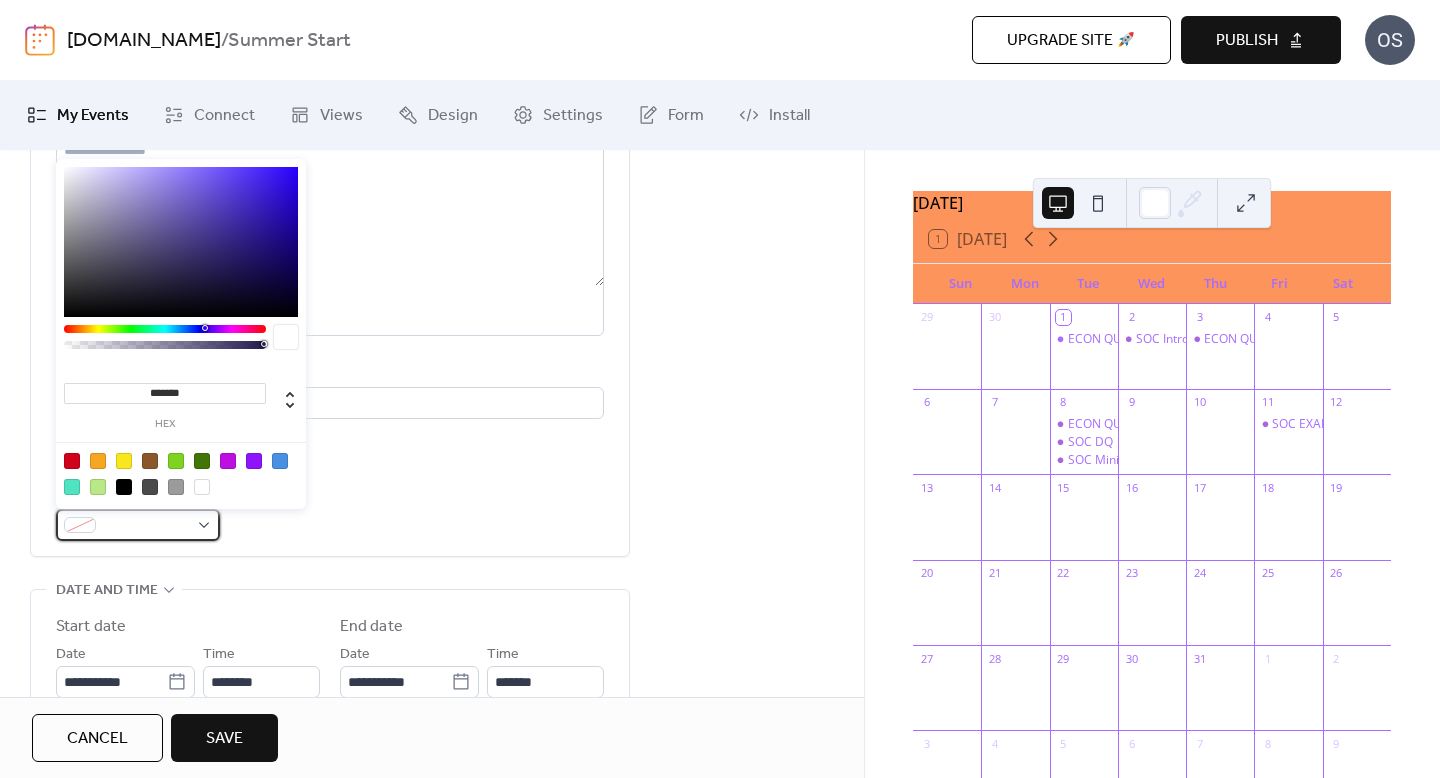 click at bounding box center (146, 526) 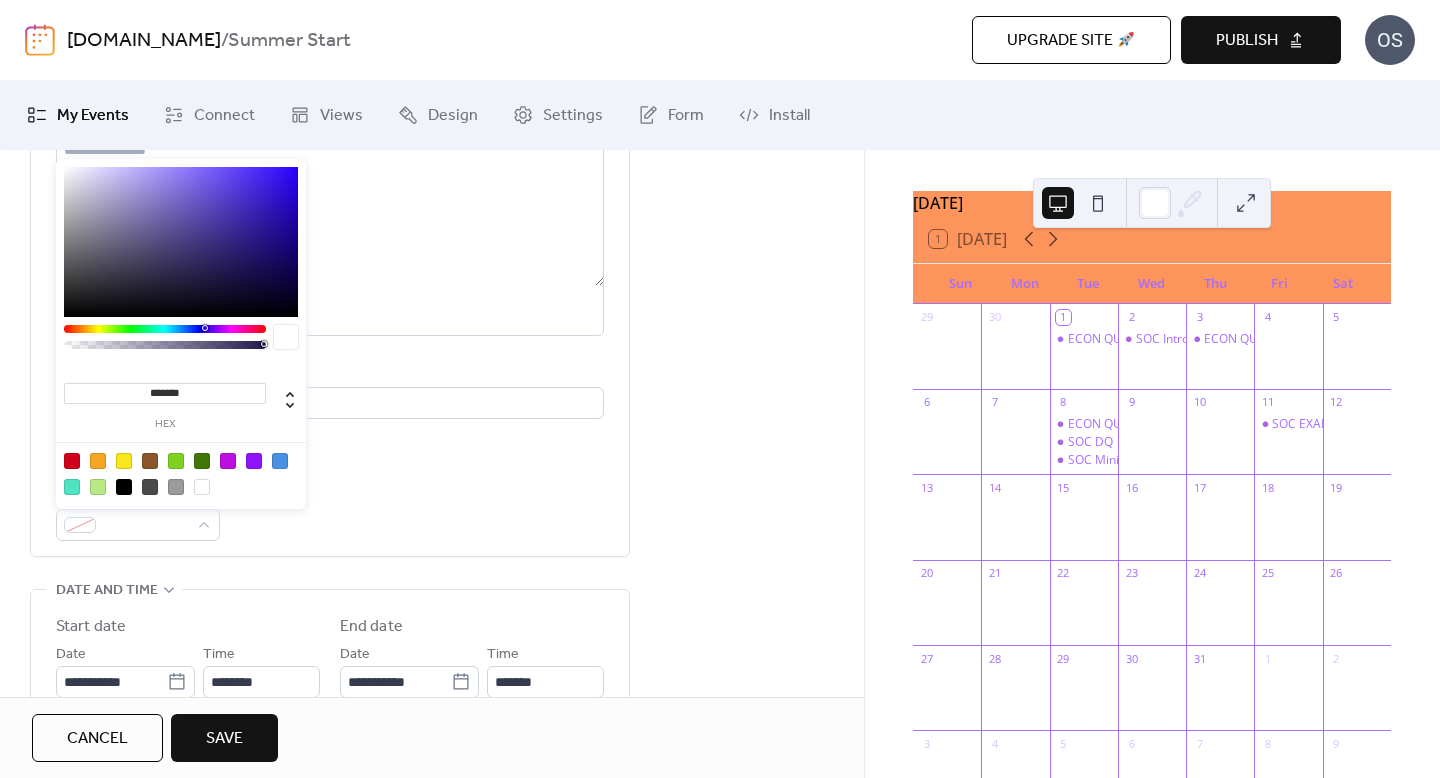 click on "*******" at bounding box center (165, 393) 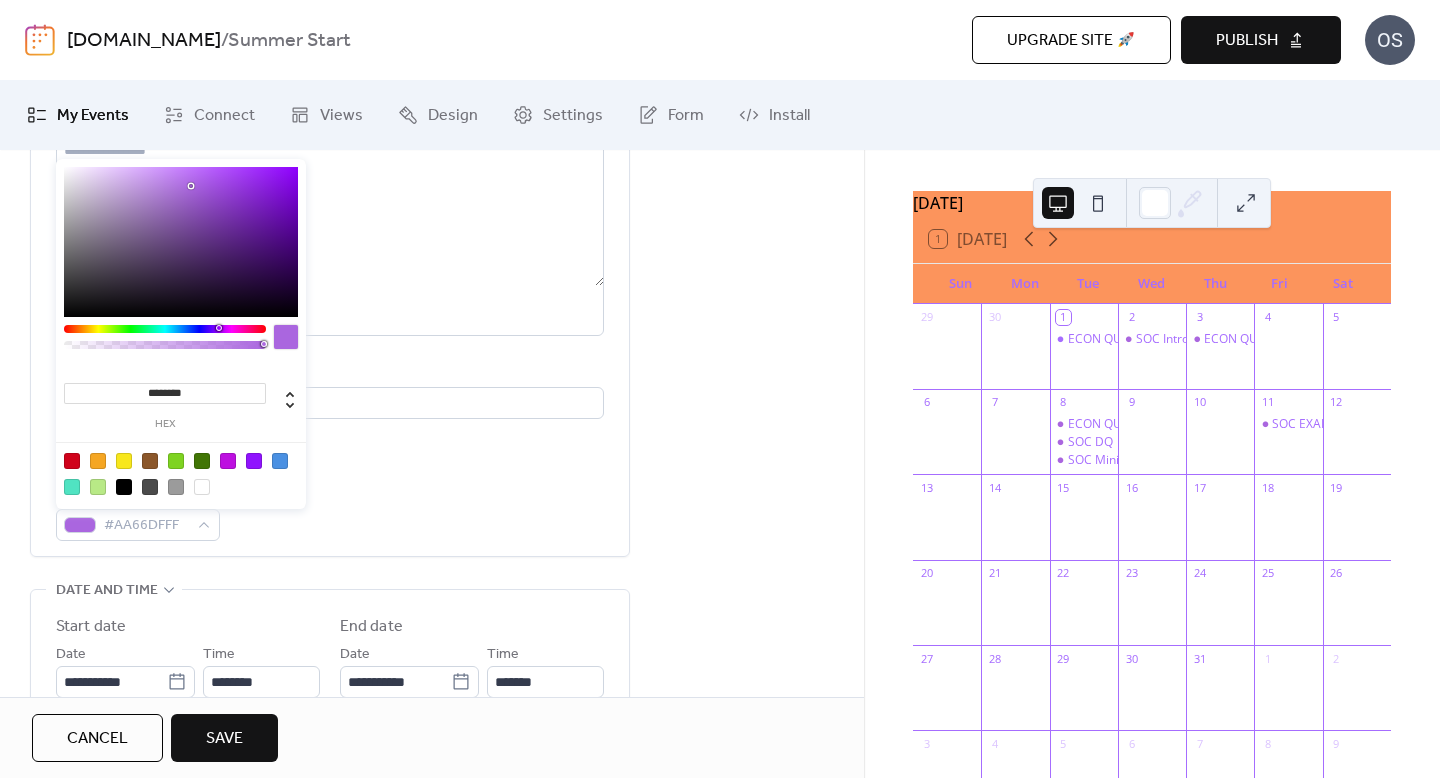 type on "*********" 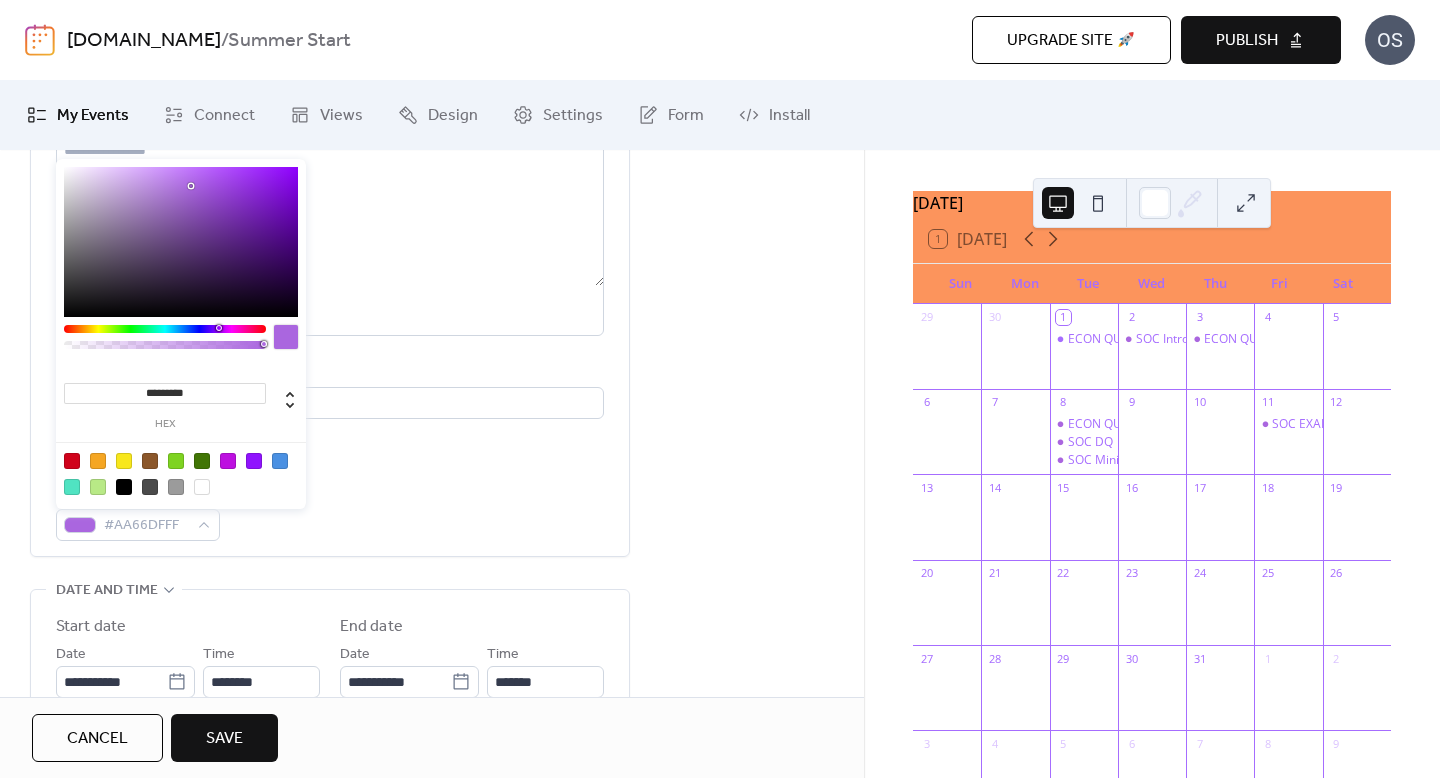 click on "**********" at bounding box center [330, 699] 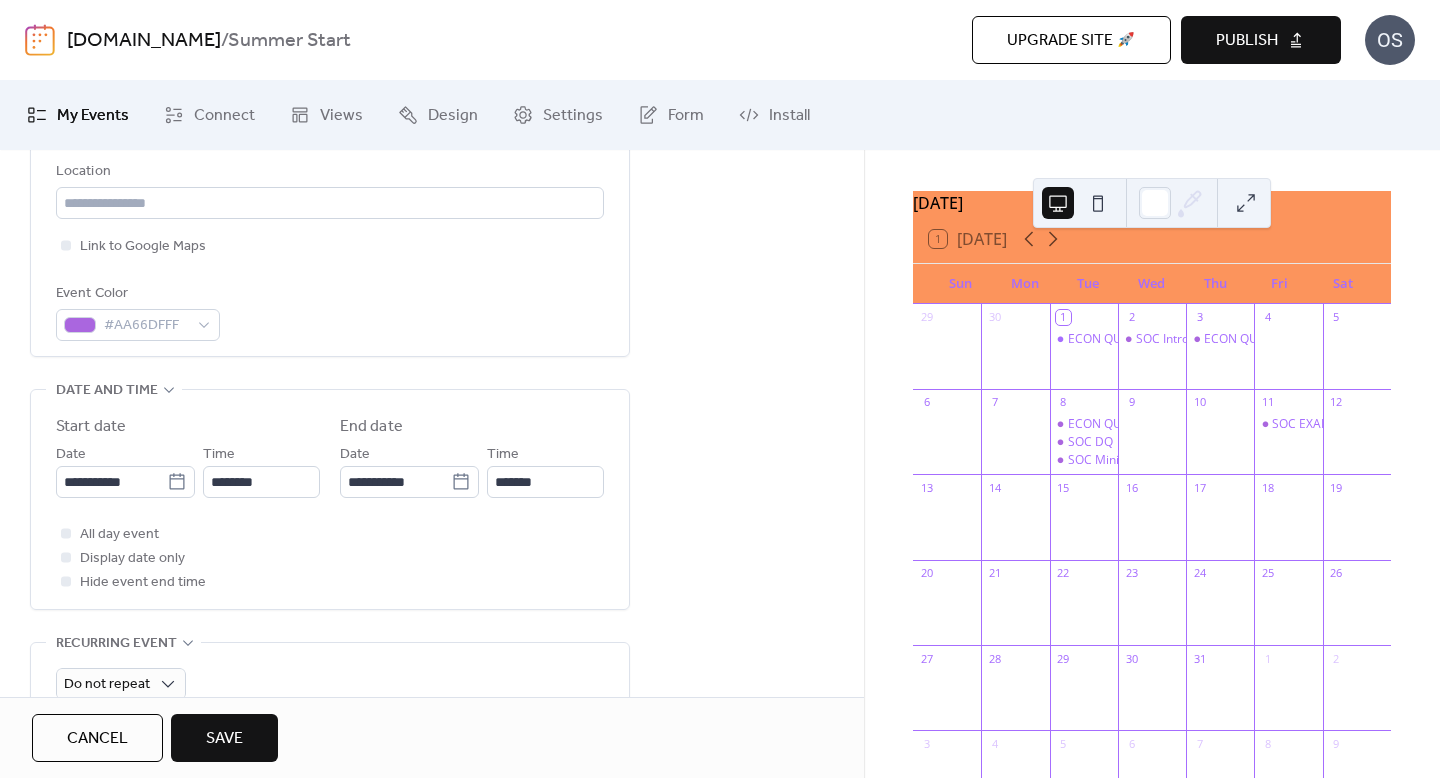 scroll, scrollTop: 454, scrollLeft: 0, axis: vertical 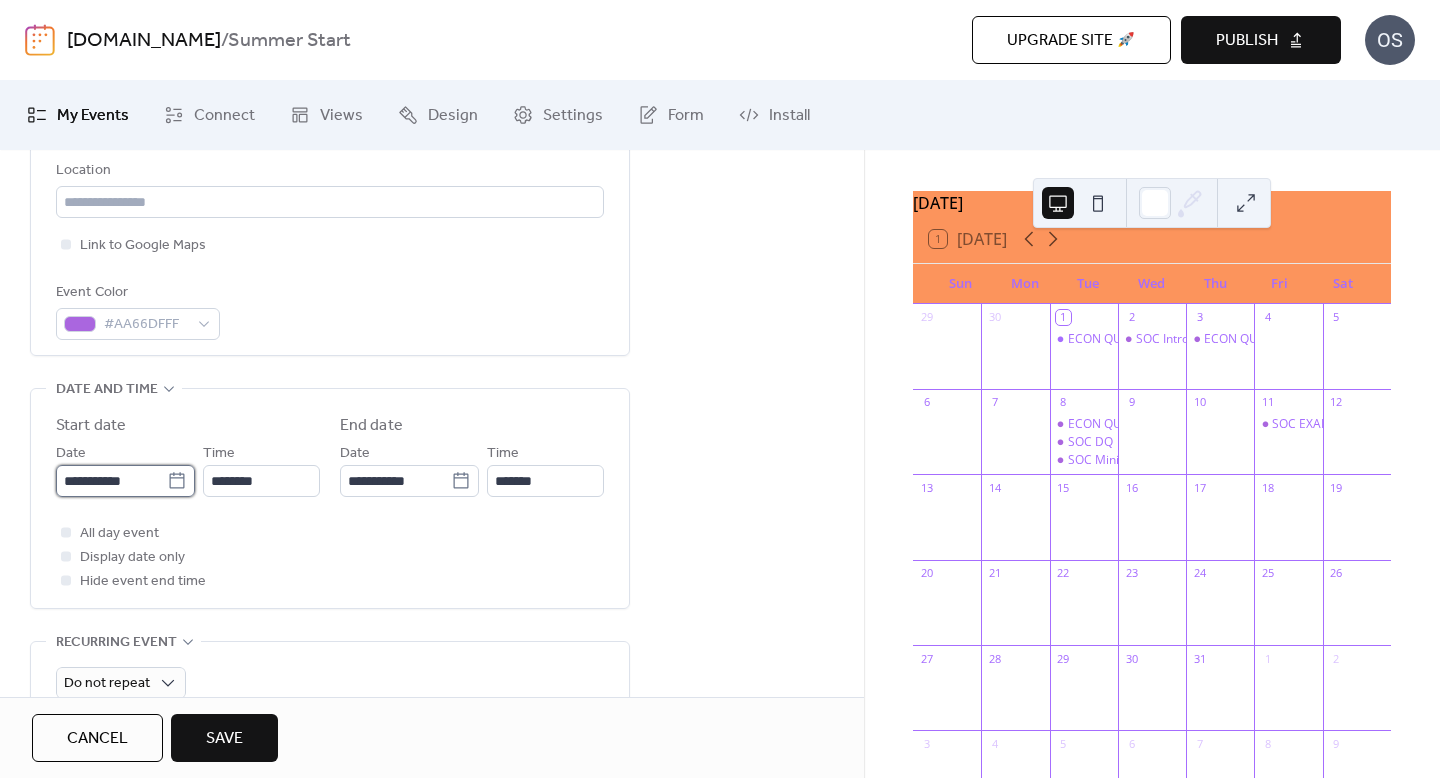 click on "**********" at bounding box center [111, 481] 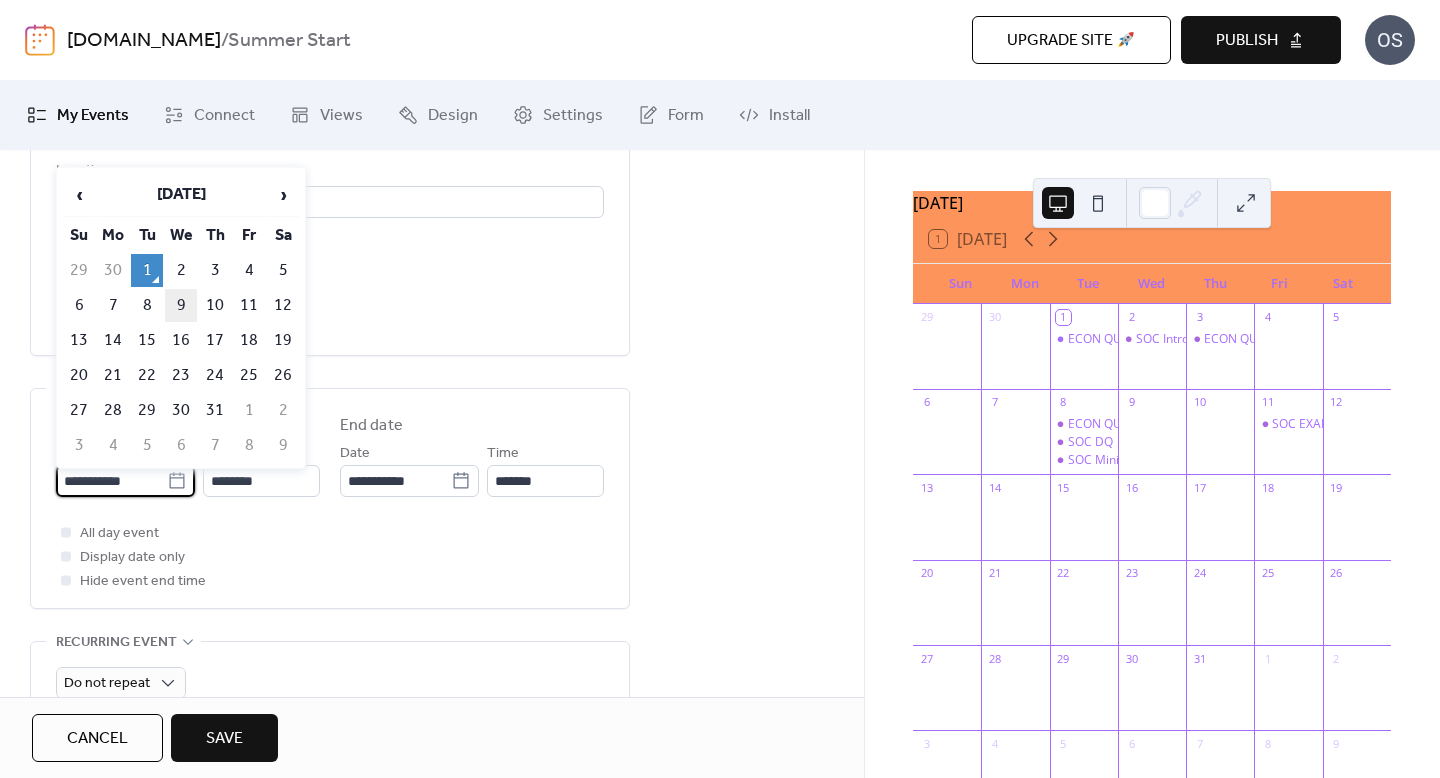 click on "9" at bounding box center (181, 305) 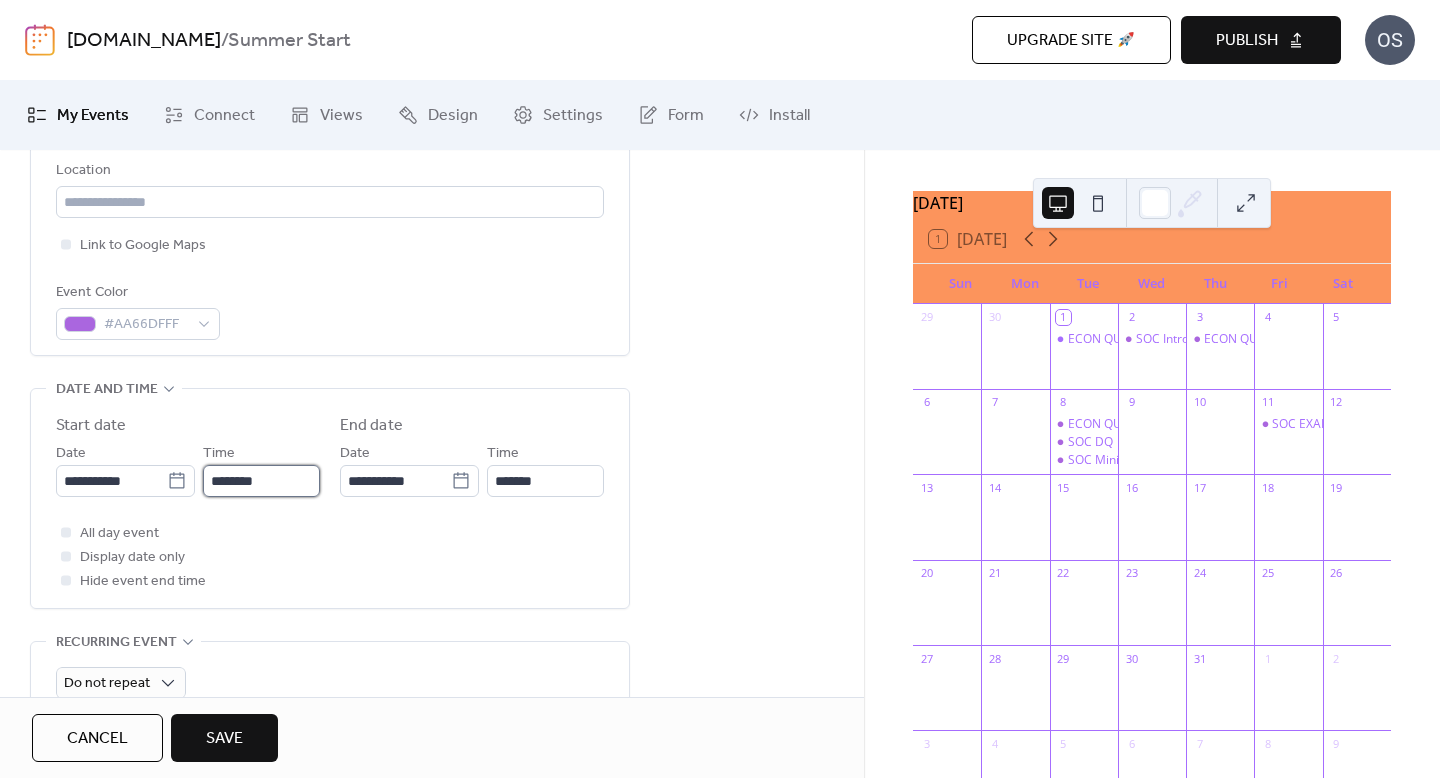 click on "********" at bounding box center [261, 481] 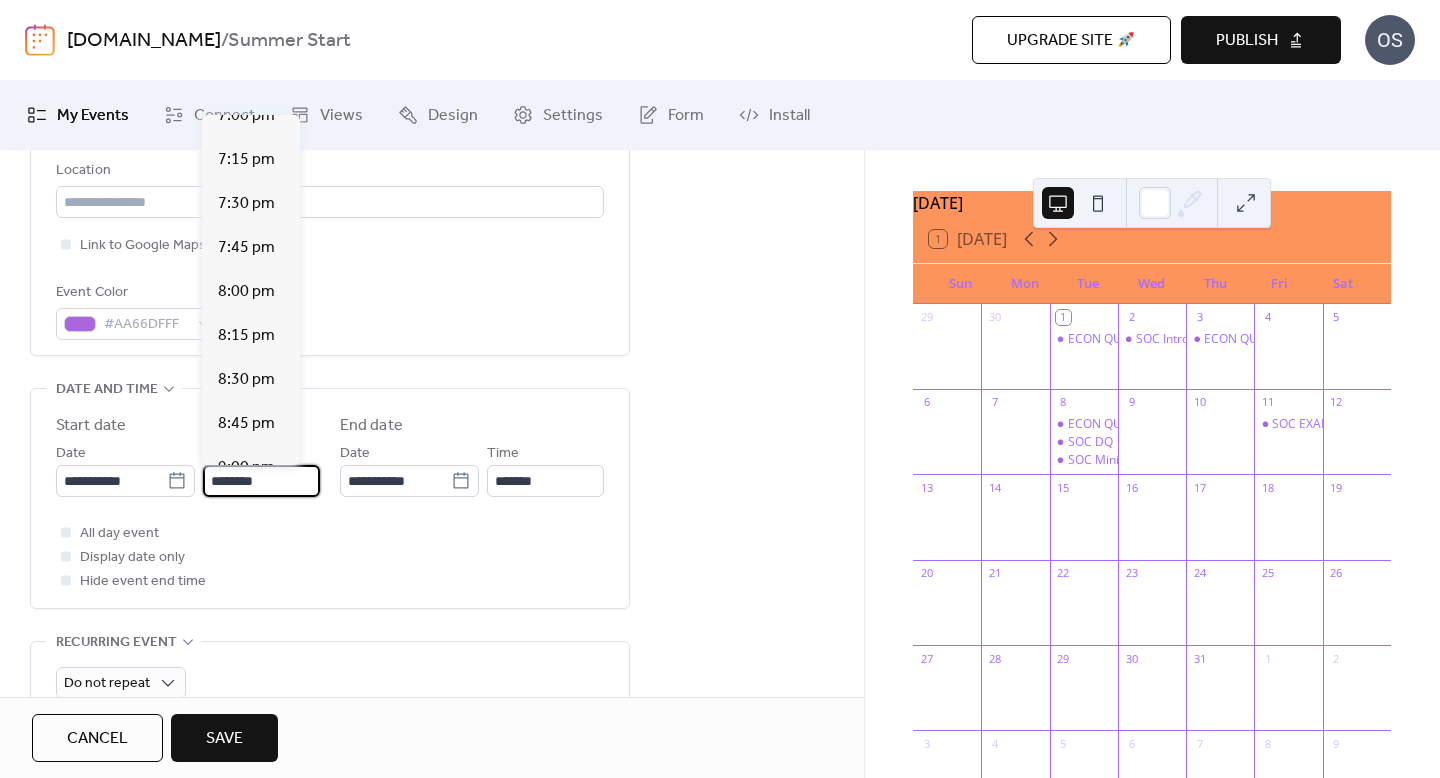 scroll, scrollTop: 3401, scrollLeft: 0, axis: vertical 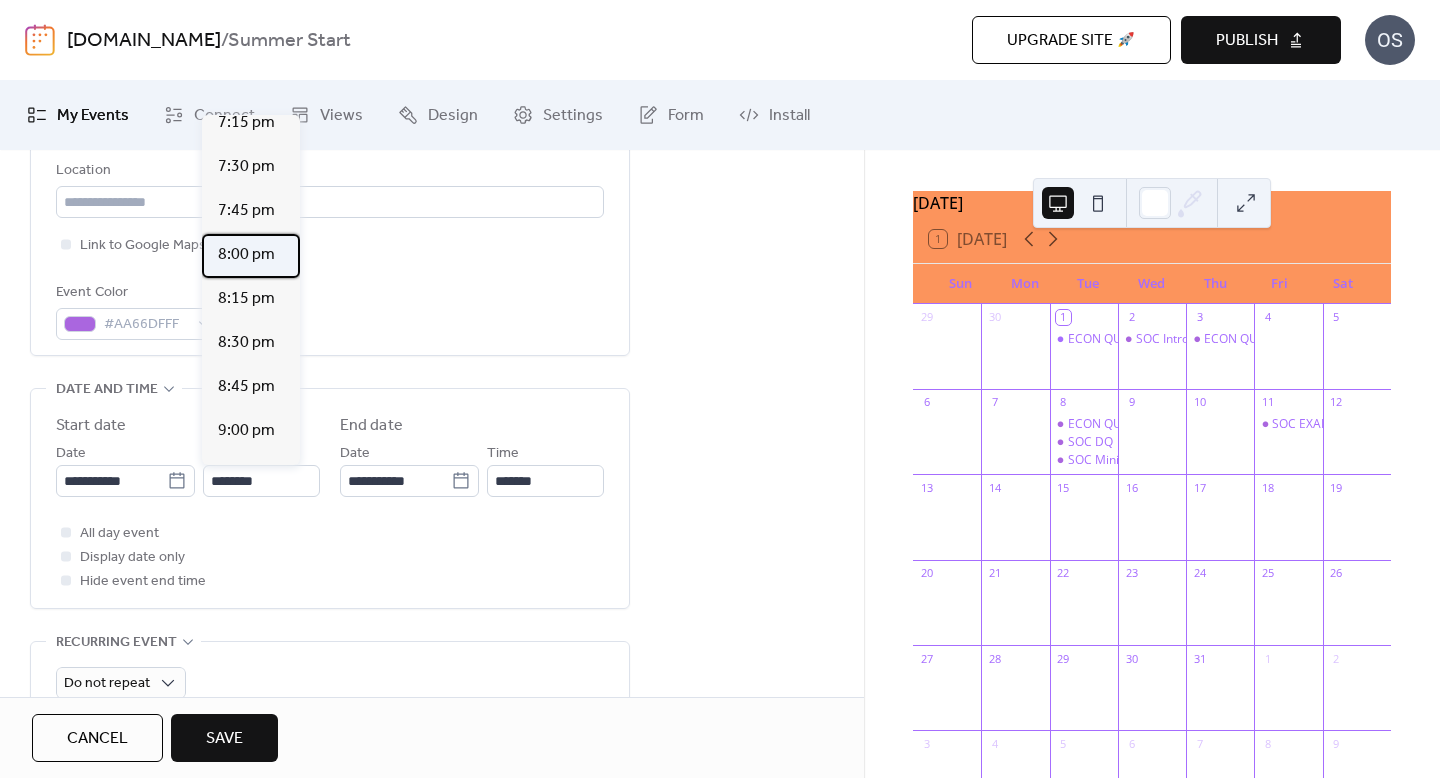 click on "8:00 pm" at bounding box center [246, 255] 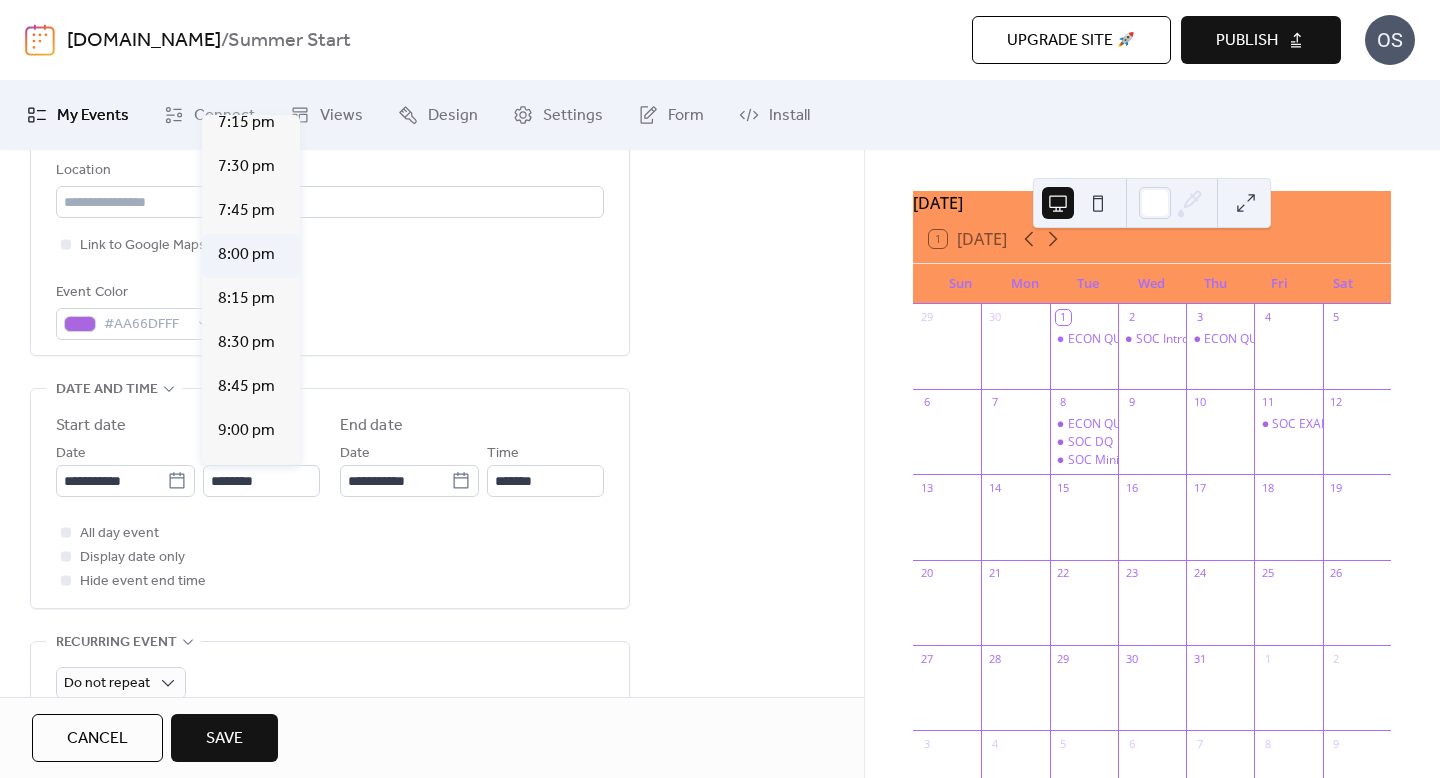 type on "*******" 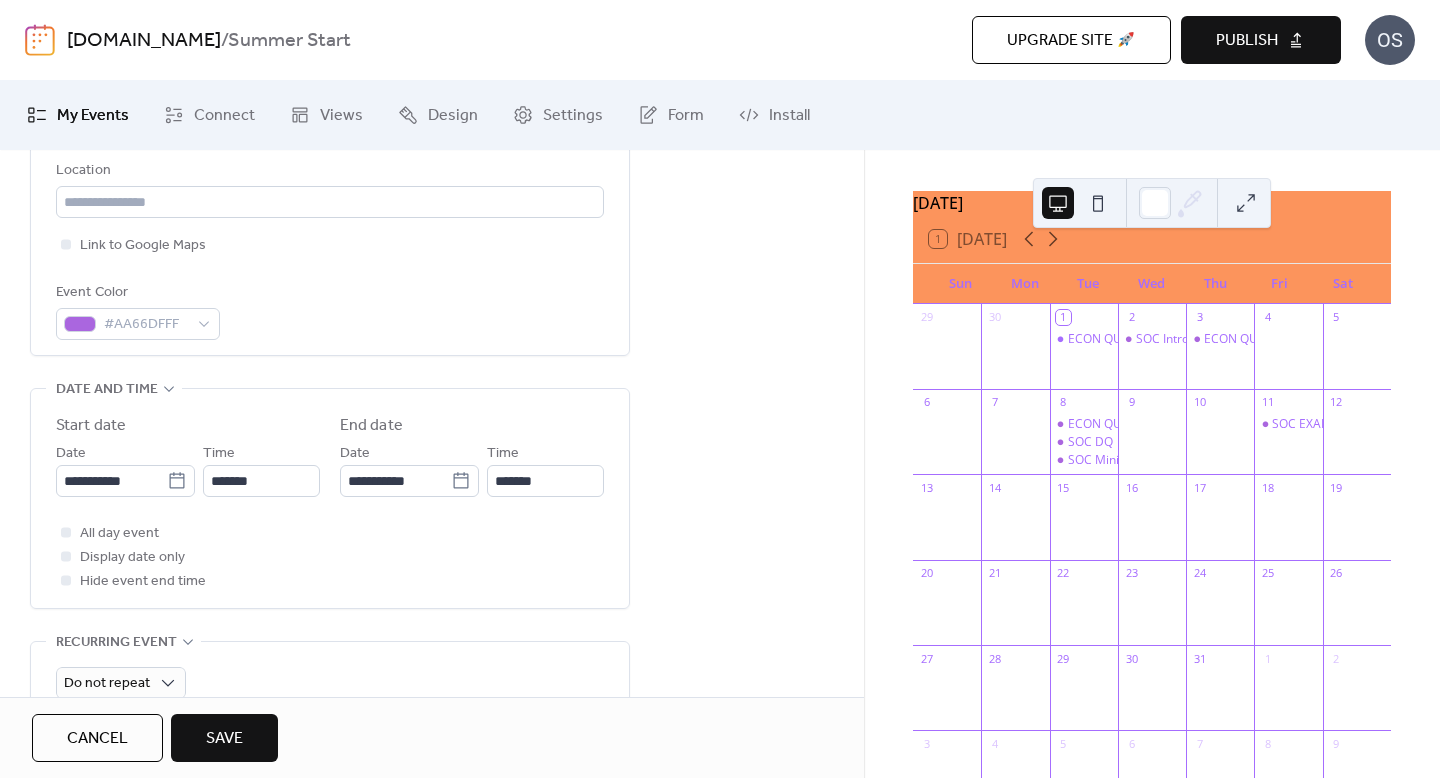 click on "Save" at bounding box center (224, 739) 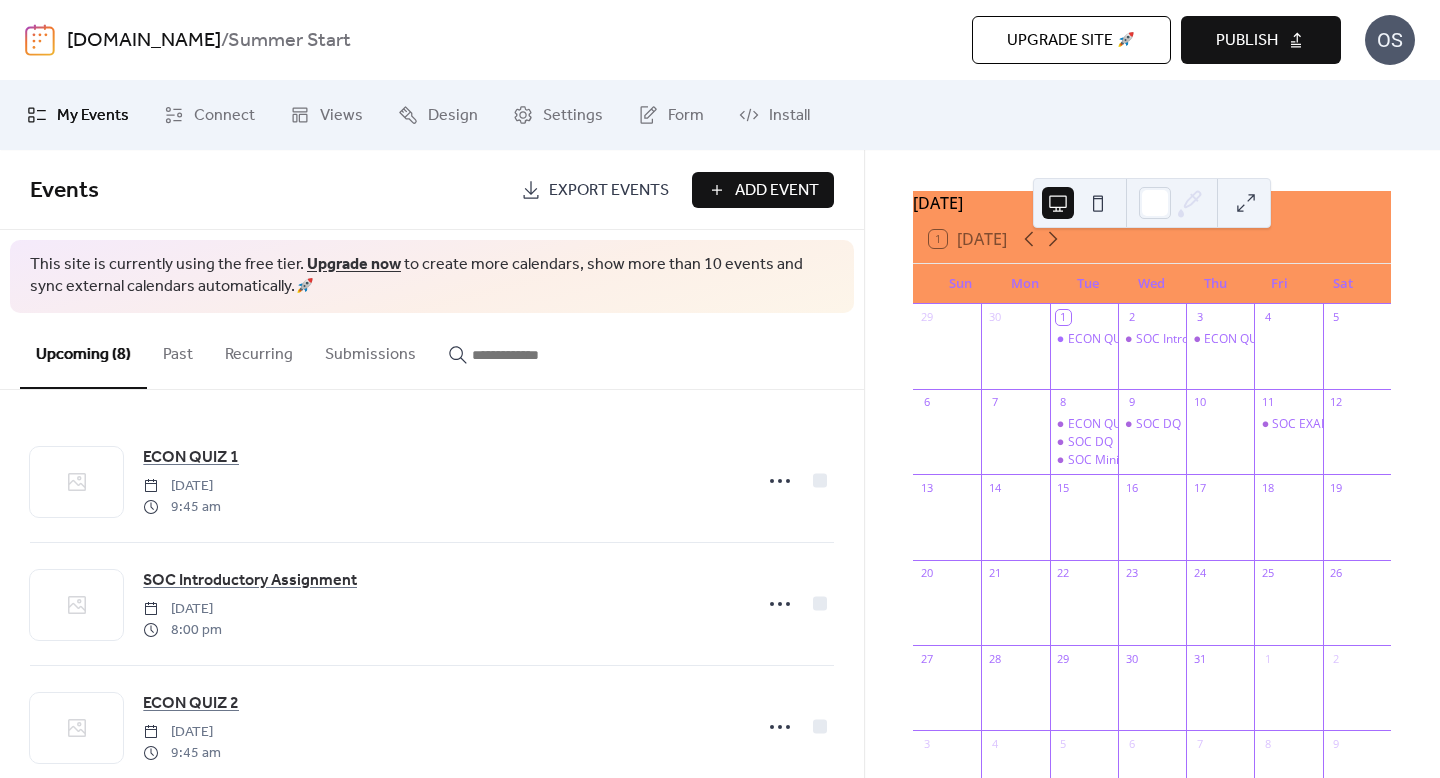 click at bounding box center [1246, 203] 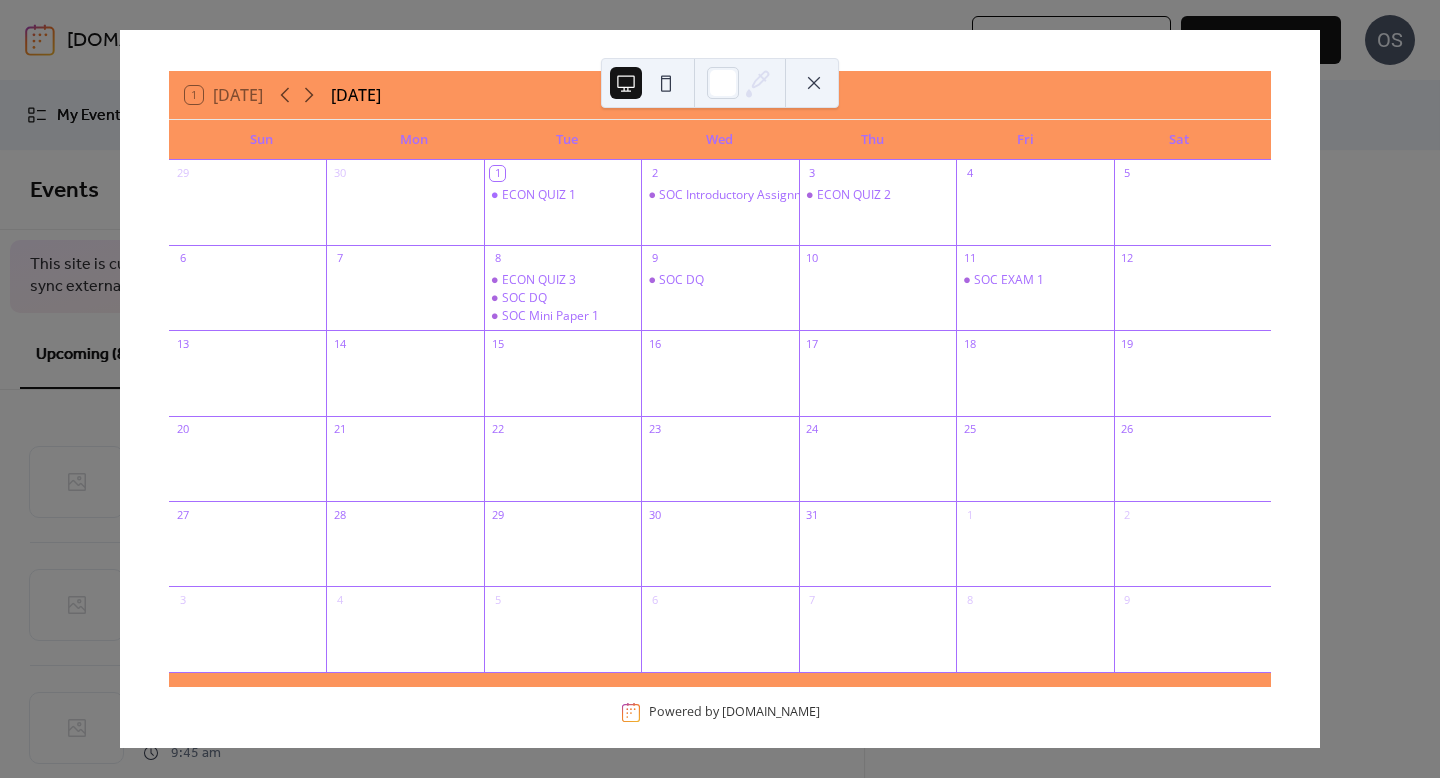 click on "1" at bounding box center (562, 173) 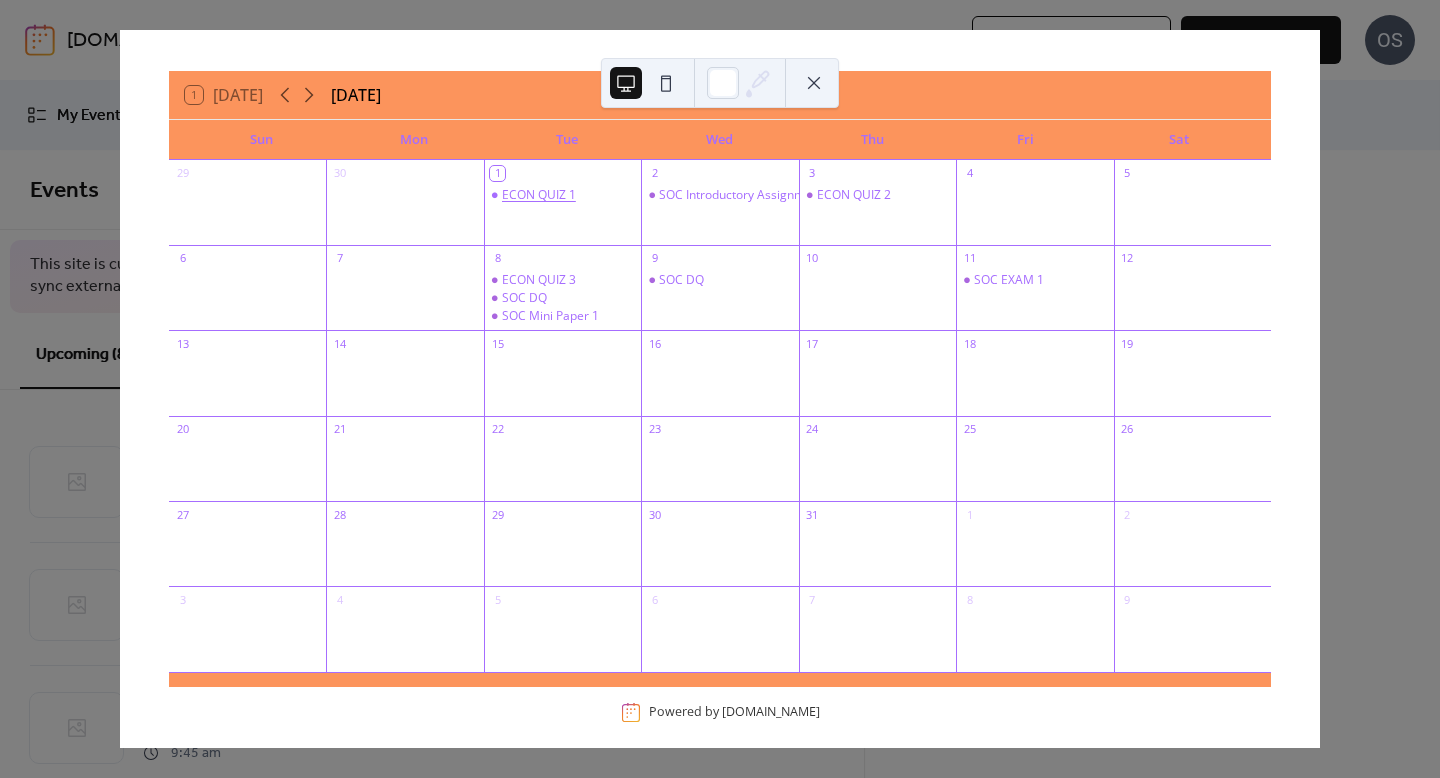 click on "ECON QUIZ 1" at bounding box center (539, 195) 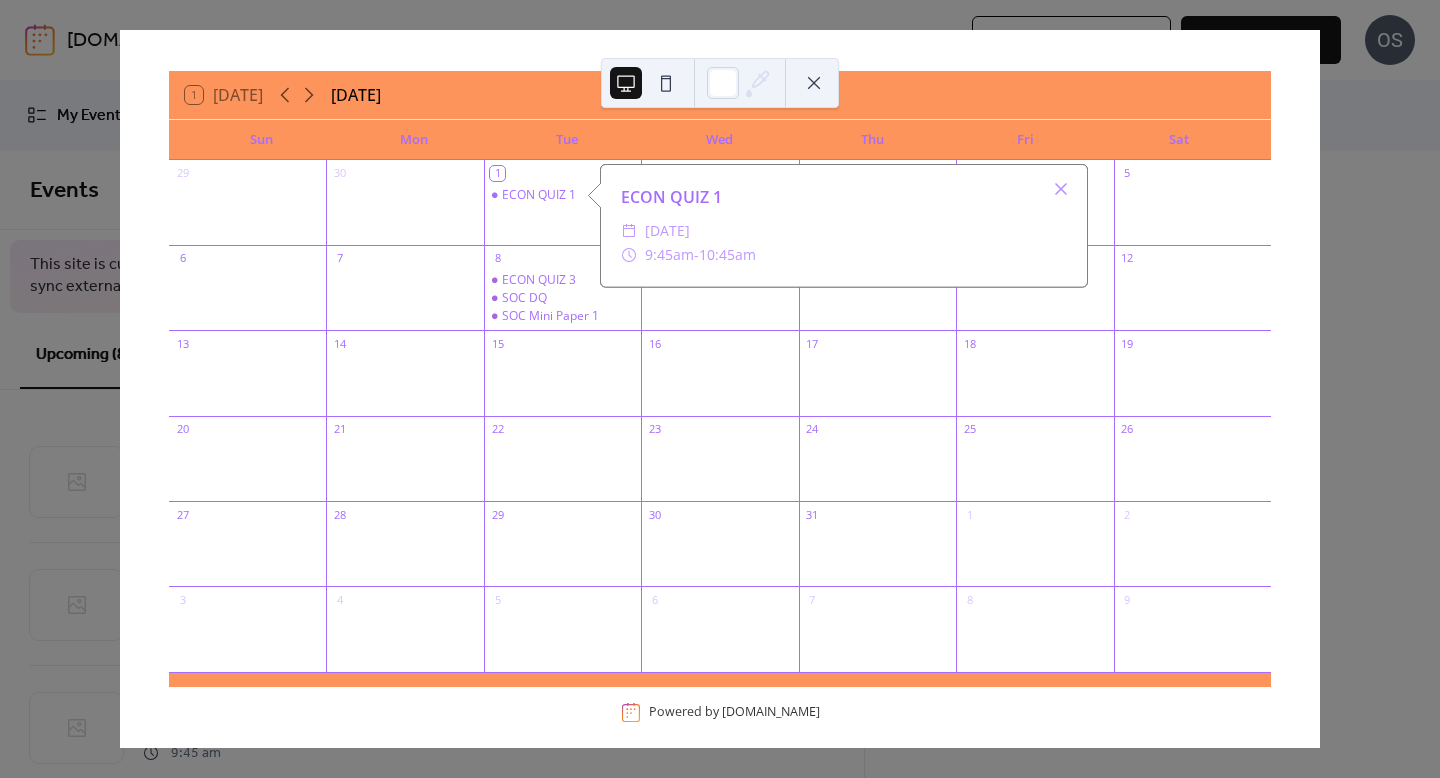 click on "9:45am" at bounding box center (669, 255) 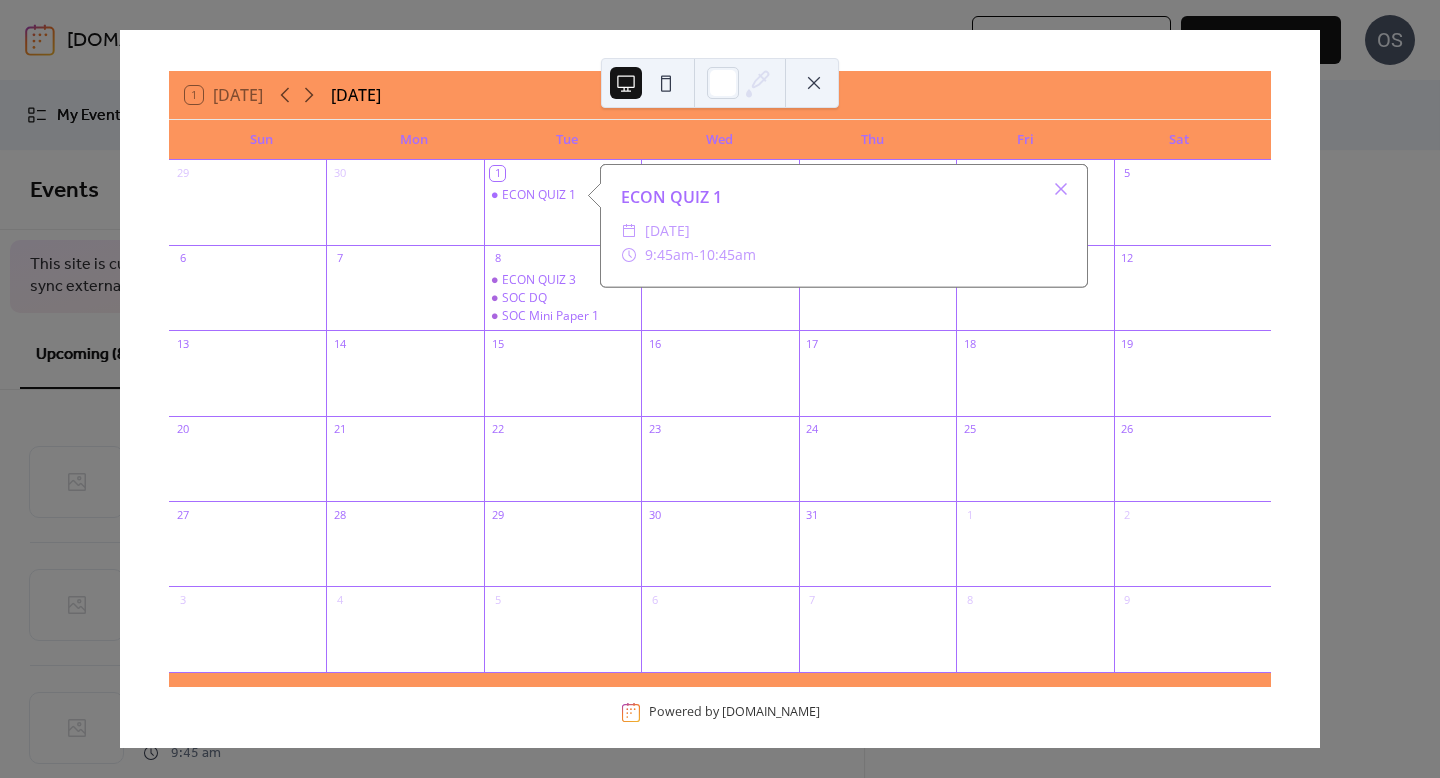 click on "ECON QUIZ 1 ​ [DATE] ​ 9:45am - 10:45am" at bounding box center [844, 226] 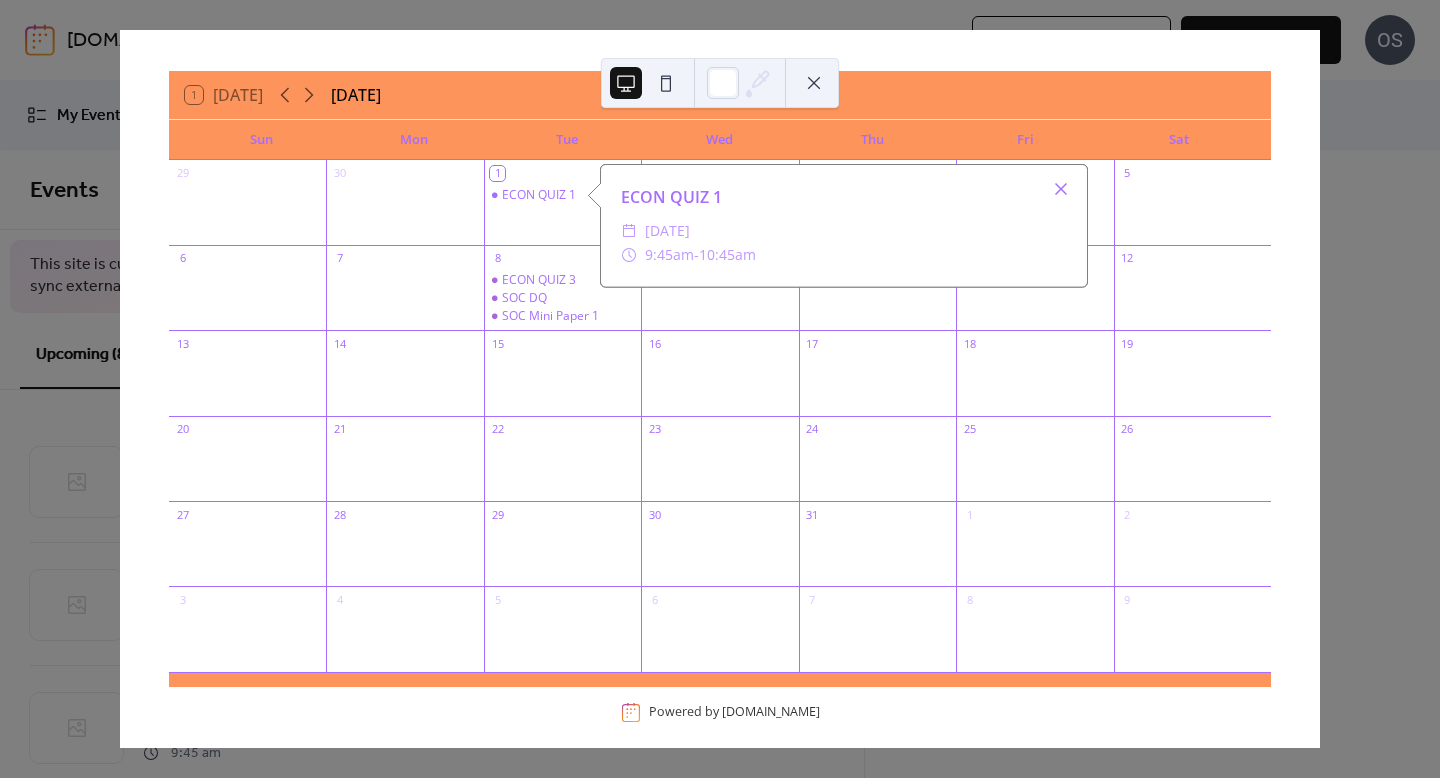 click at bounding box center (1061, 189) 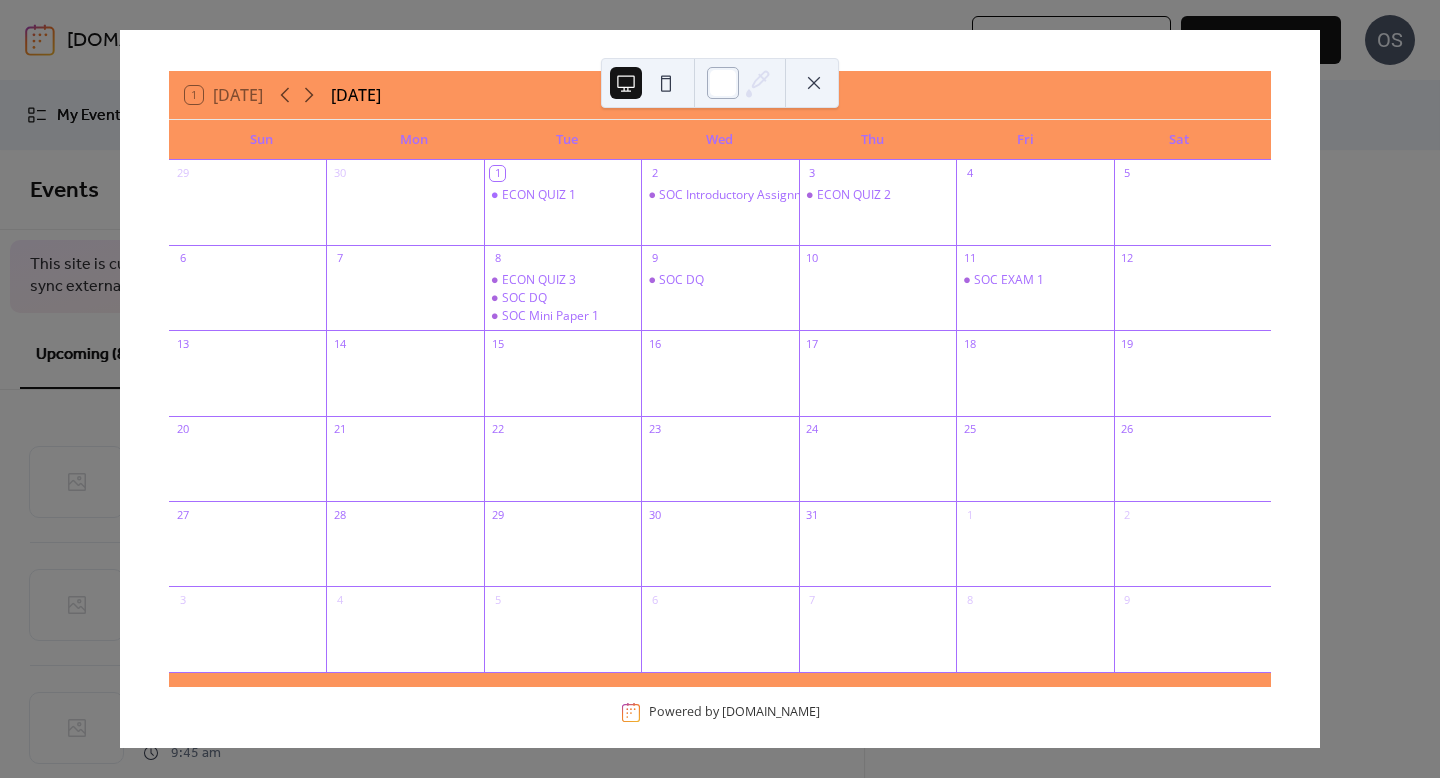 click at bounding box center (723, 83) 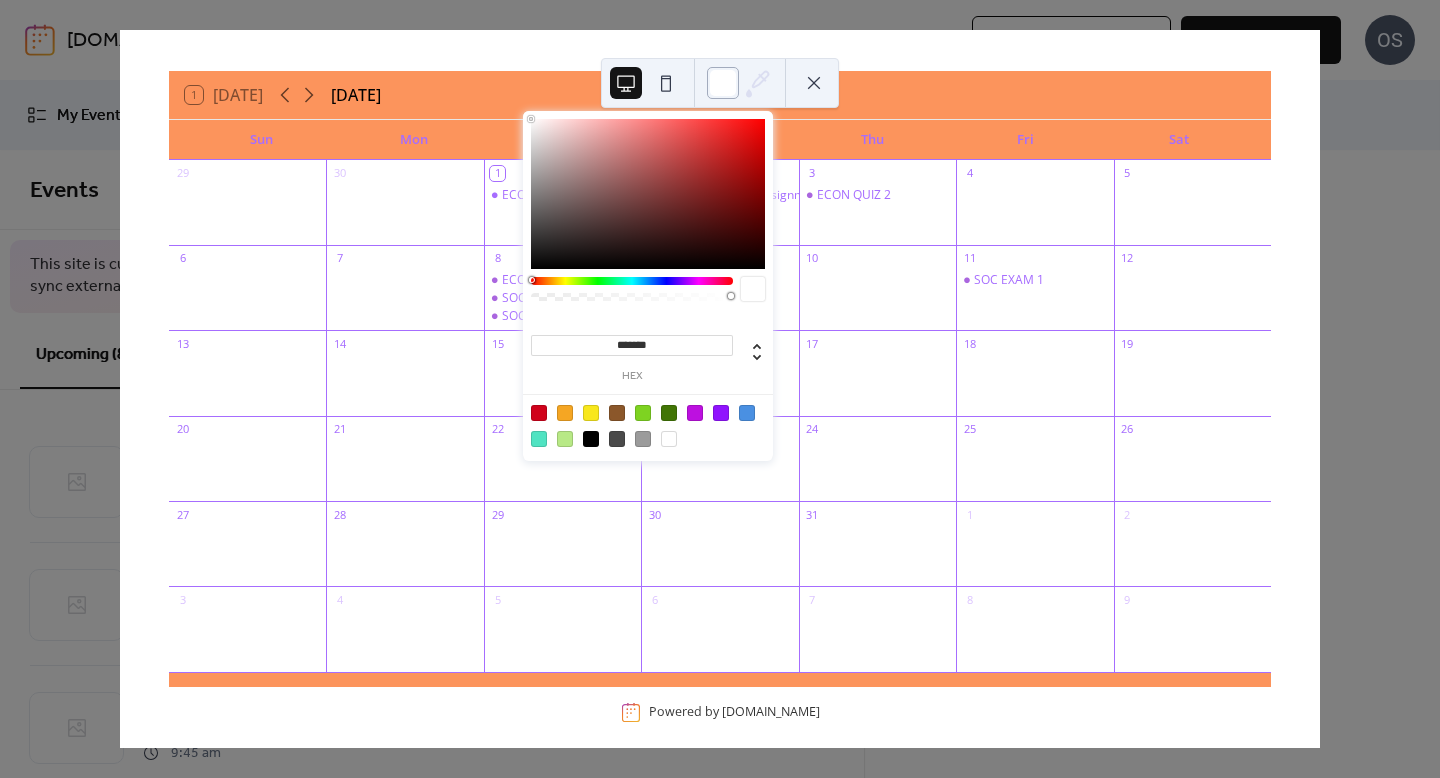 click at bounding box center (723, 83) 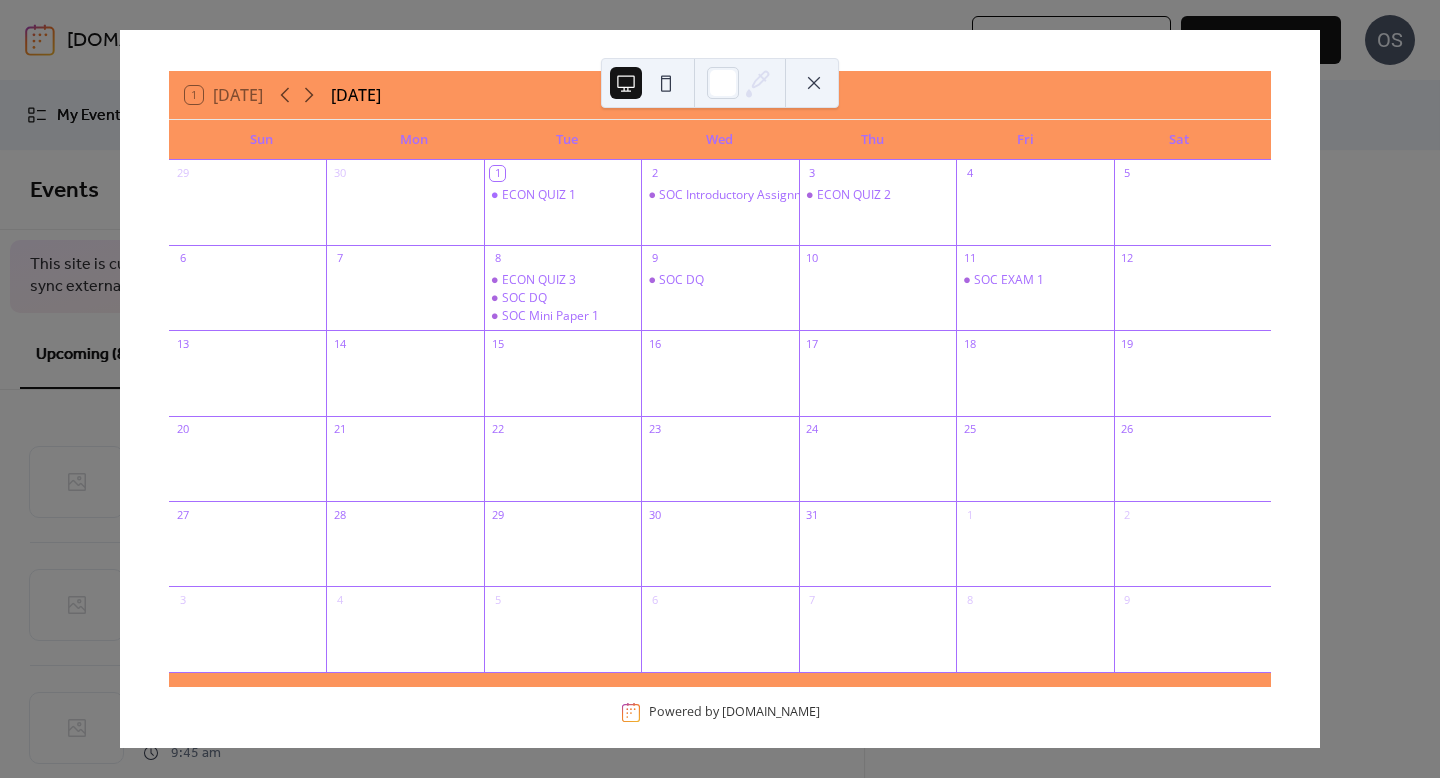 click on "1 [DATE] [DATE] Sun Mon Tue Wed Thu Fri Sat 29 30 1 ECON QUIZ 1 2 SOC  Introductory Assignment  3 ECON QUIZ 2 4 5 6 7 8 ECON QUIZ 3 SOC DQ SOC Mini Paper 1 9 SOC DQ 10 11 SOC EXAM 1 12 13 14 15 16 17 18 19 20 21 22 23 24 25 26 27 28 29 30 31 1 2 3 4 5 6 7 8 9 Powered by   [DOMAIN_NAME]" at bounding box center [720, 389] 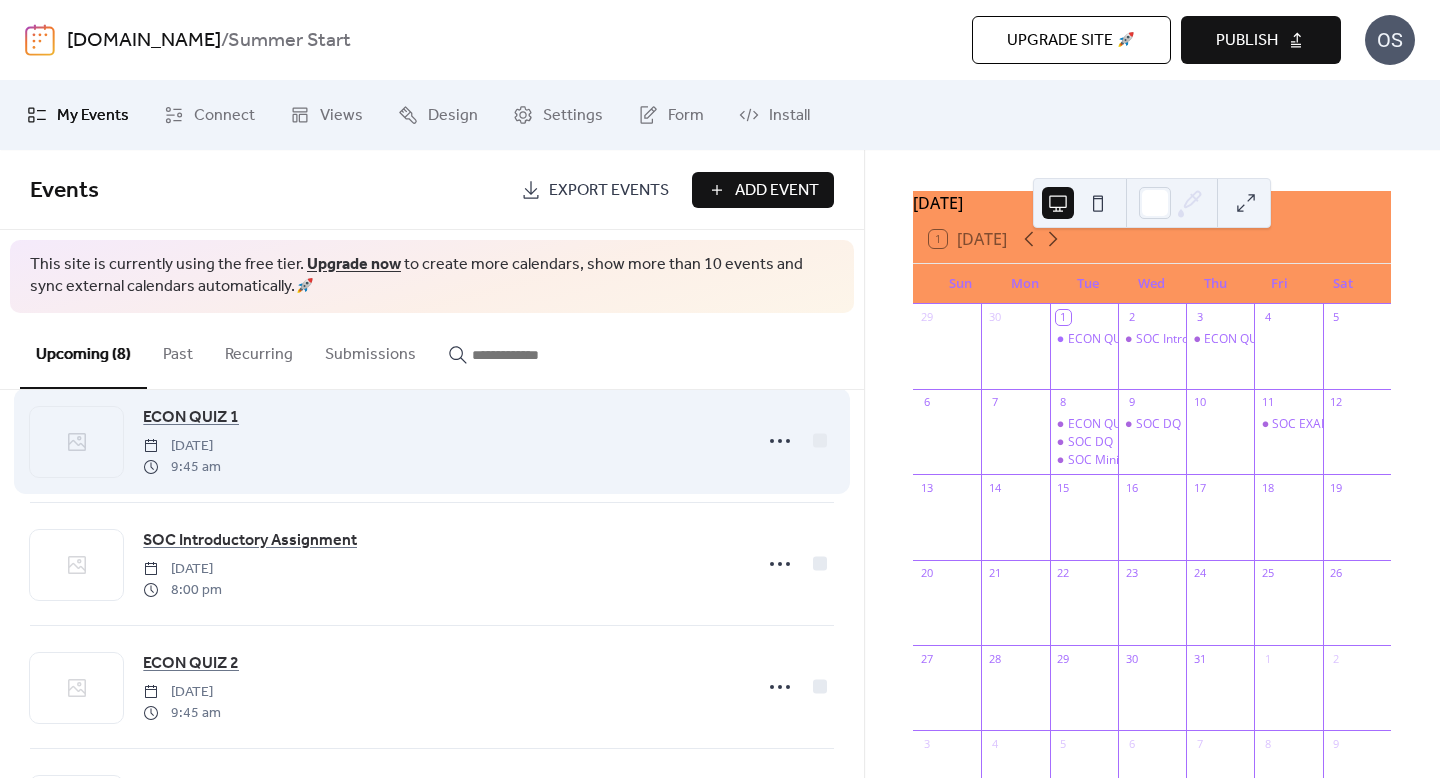 scroll, scrollTop: 41, scrollLeft: 0, axis: vertical 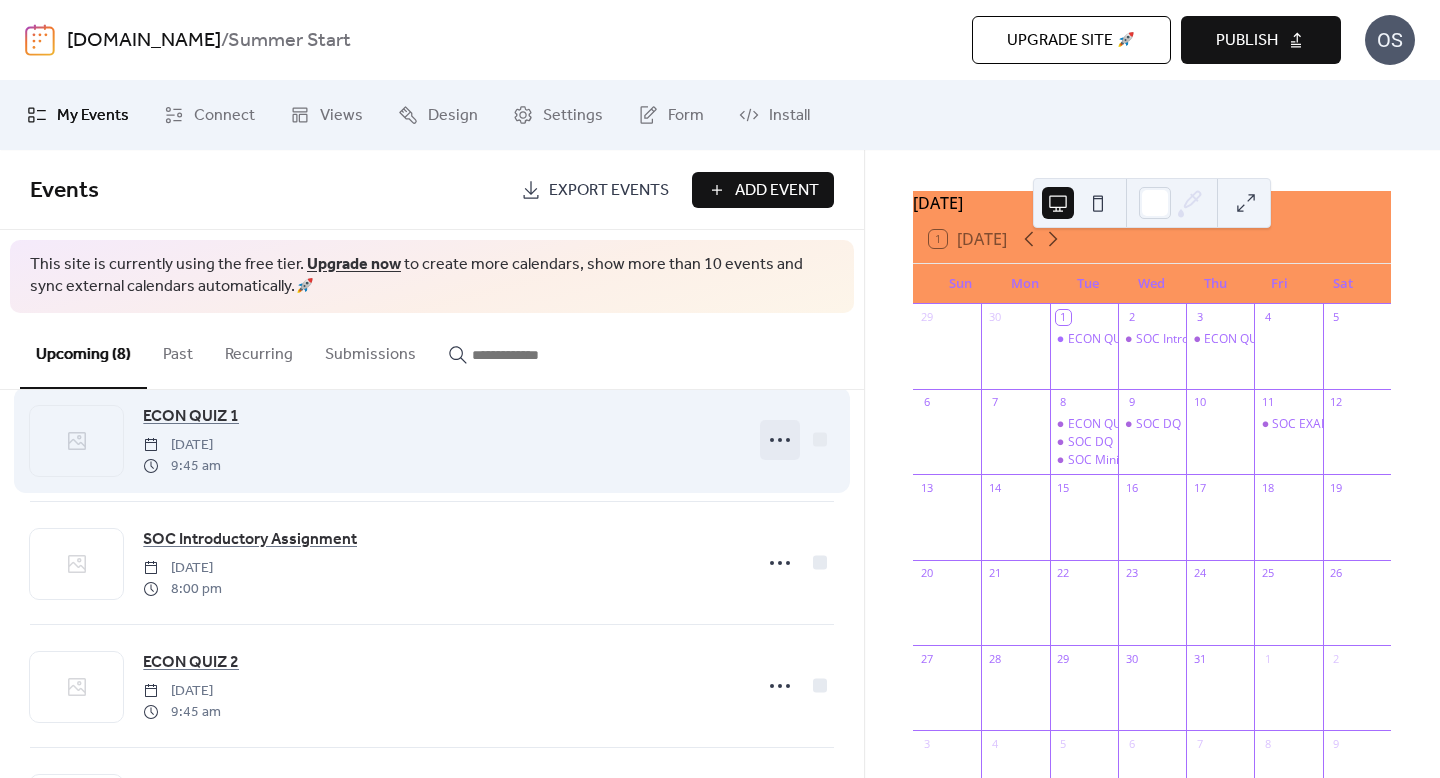 click 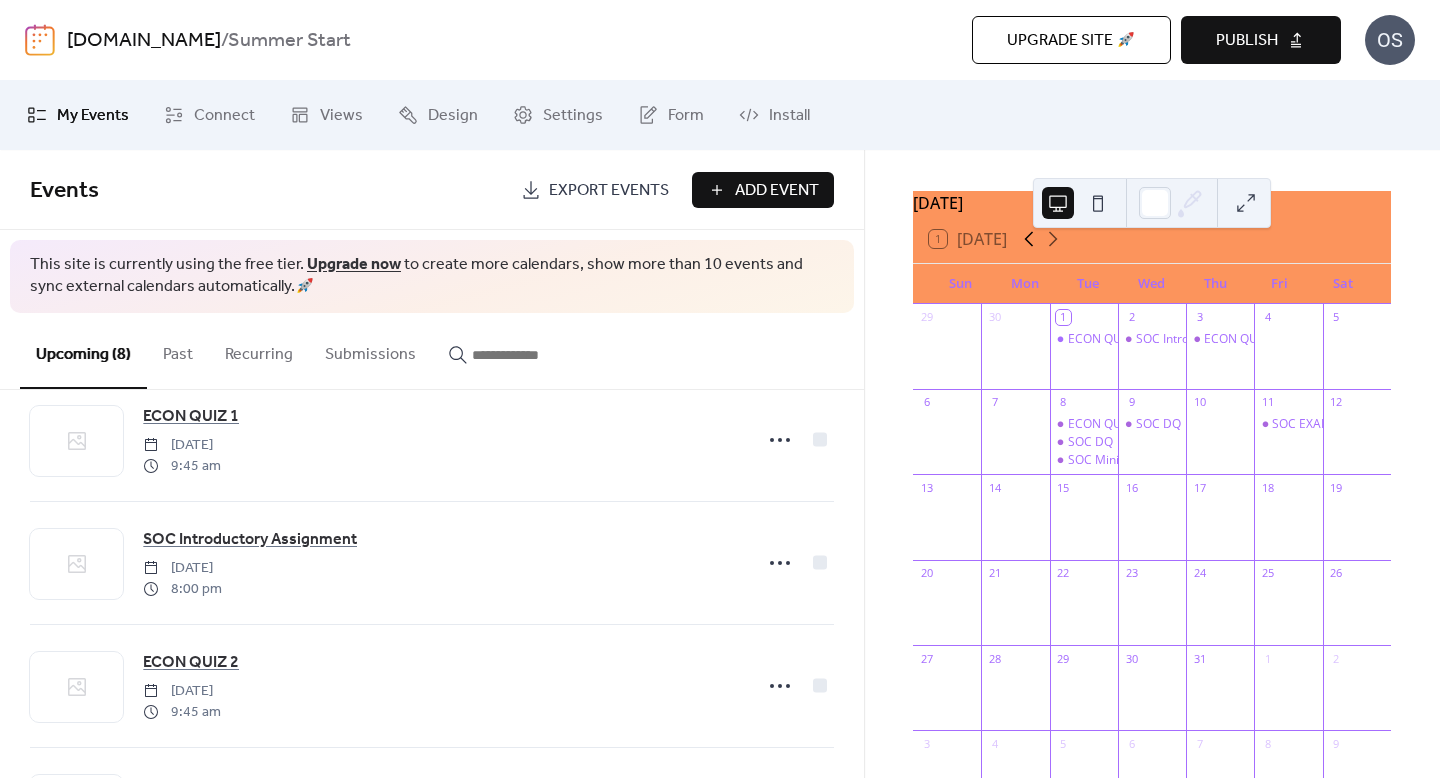click 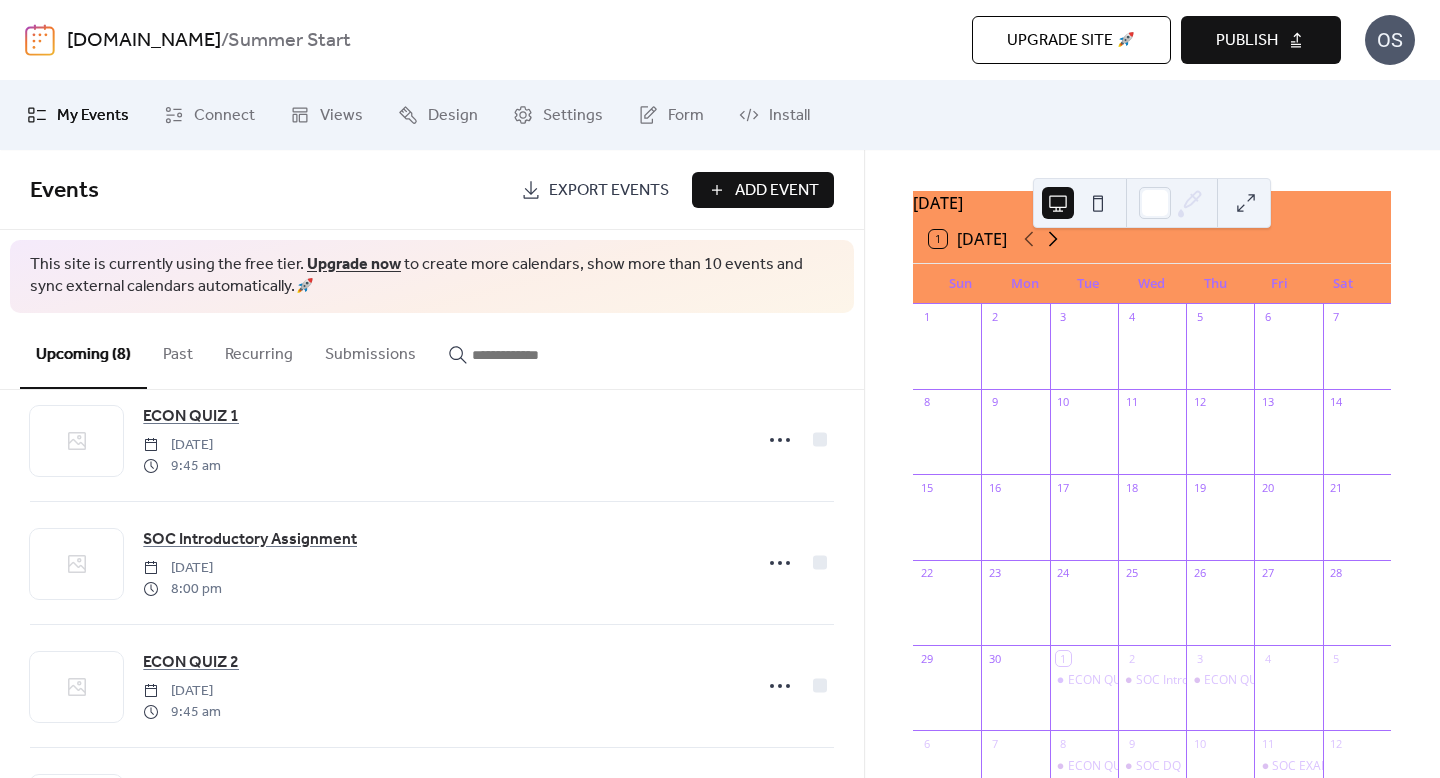 click 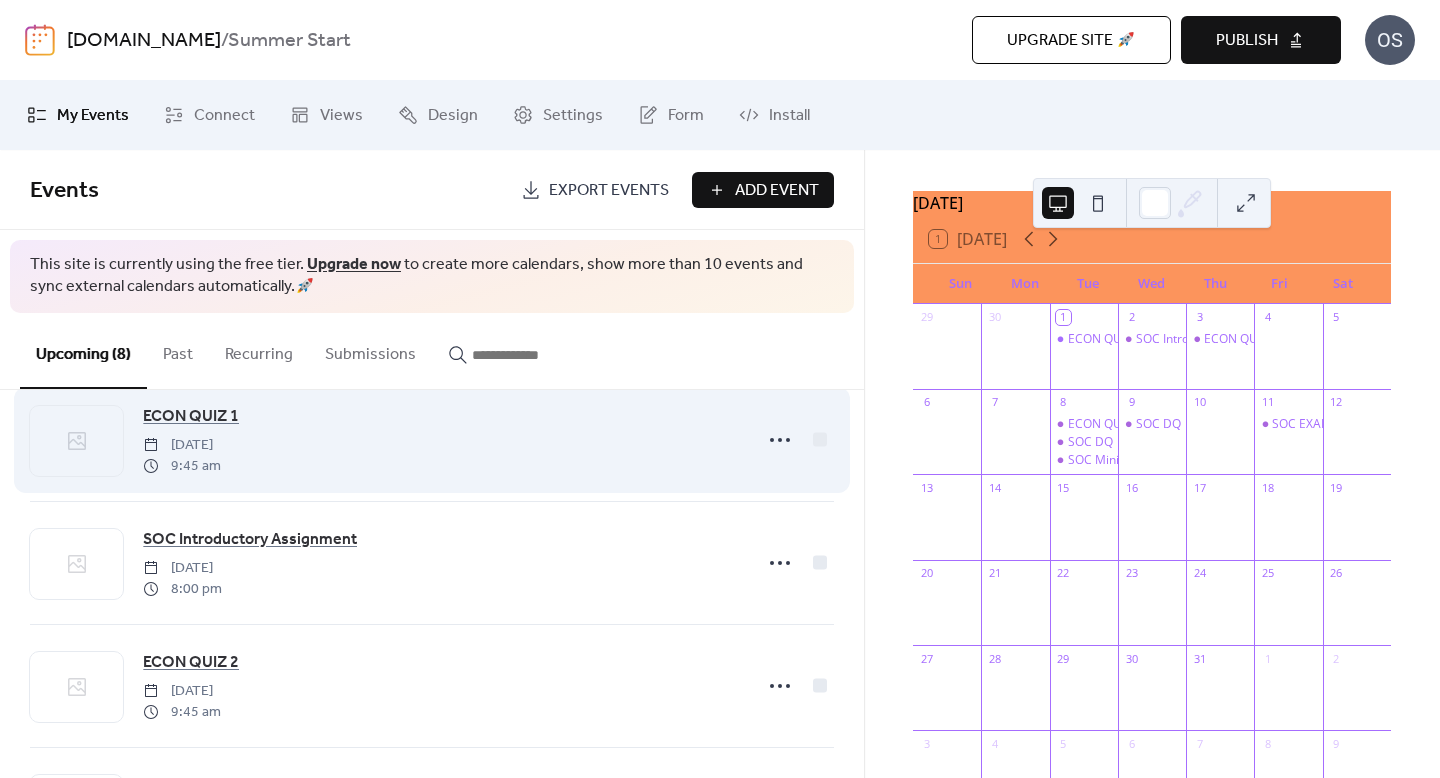 click on "ECON QUIZ 1 [DATE] 9:45 am" at bounding box center (441, 440) 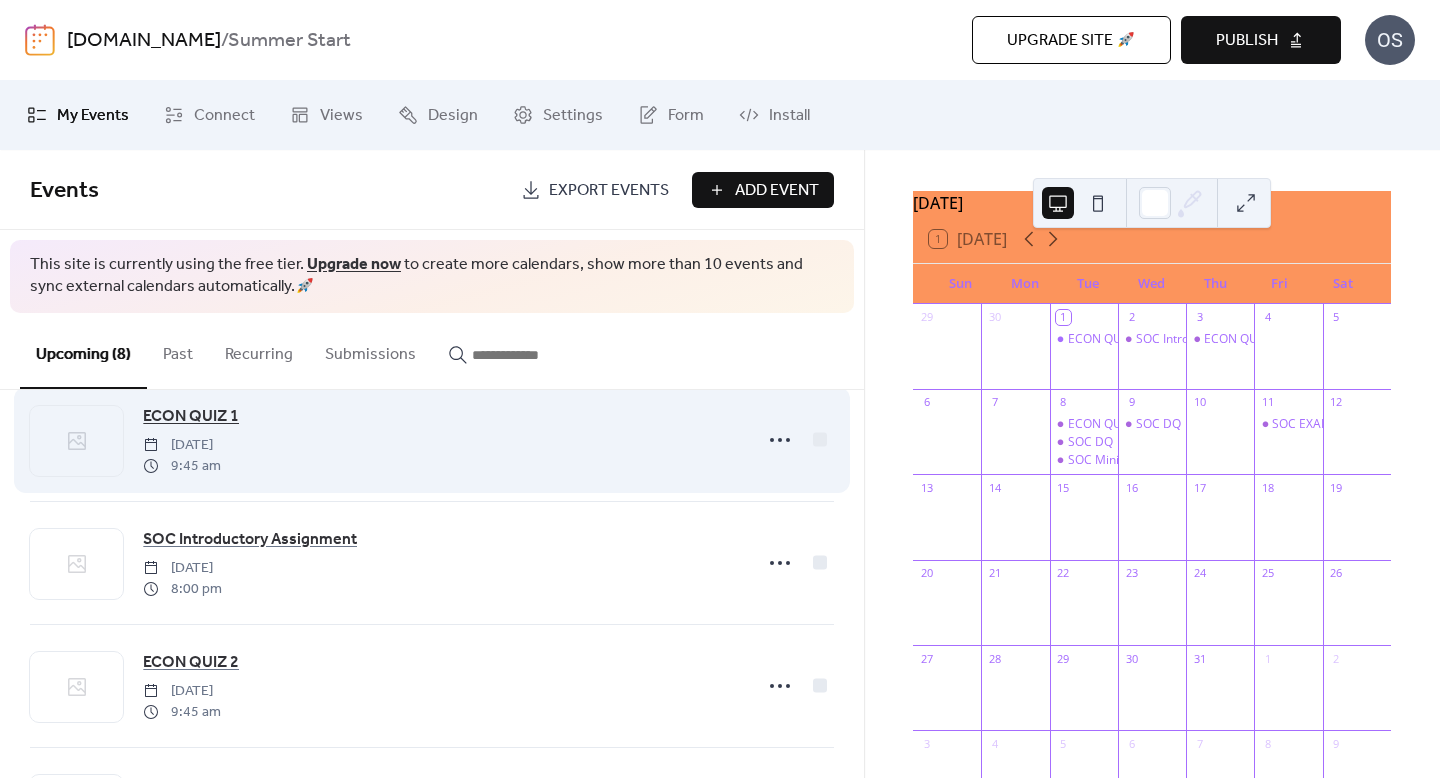 click on "ECON QUIZ 1" at bounding box center [191, 417] 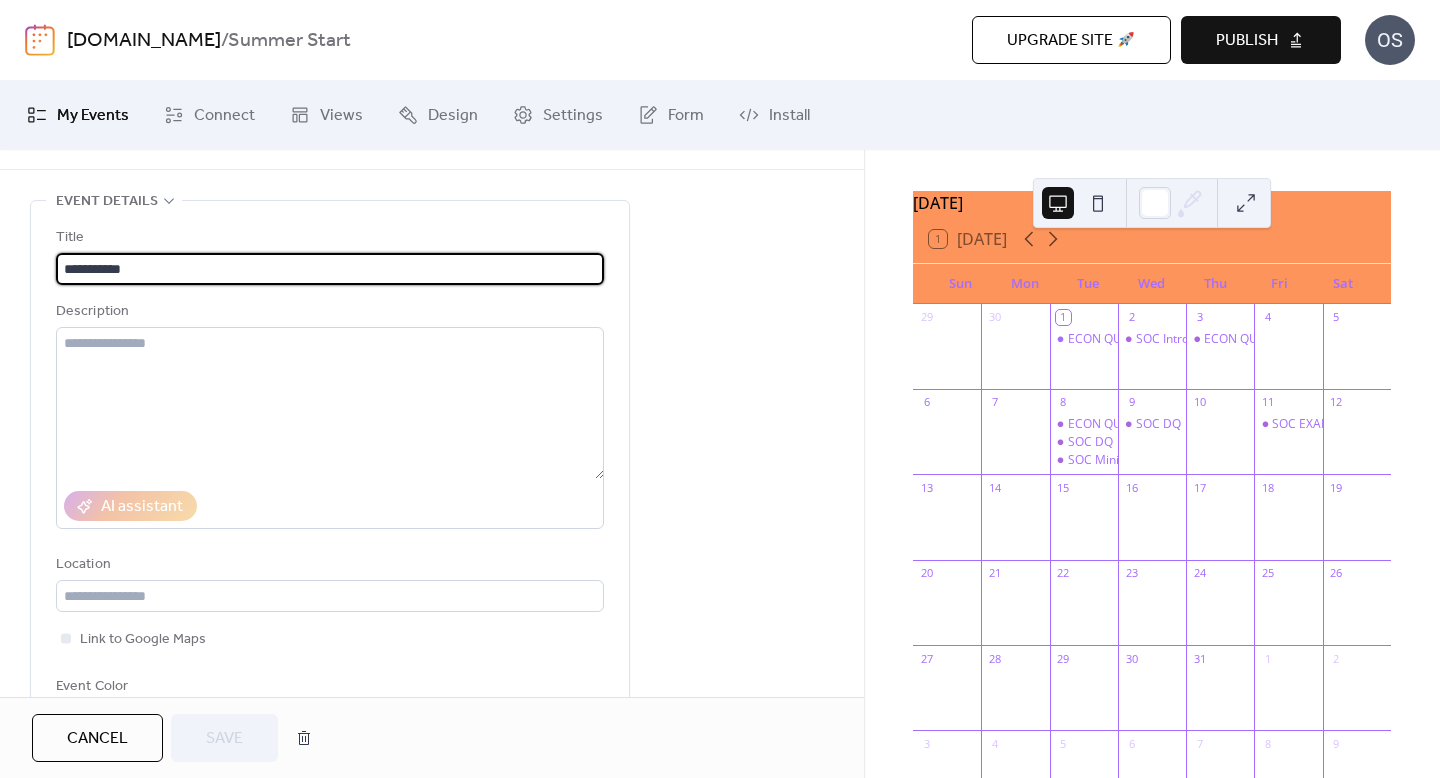 scroll, scrollTop: 0, scrollLeft: 0, axis: both 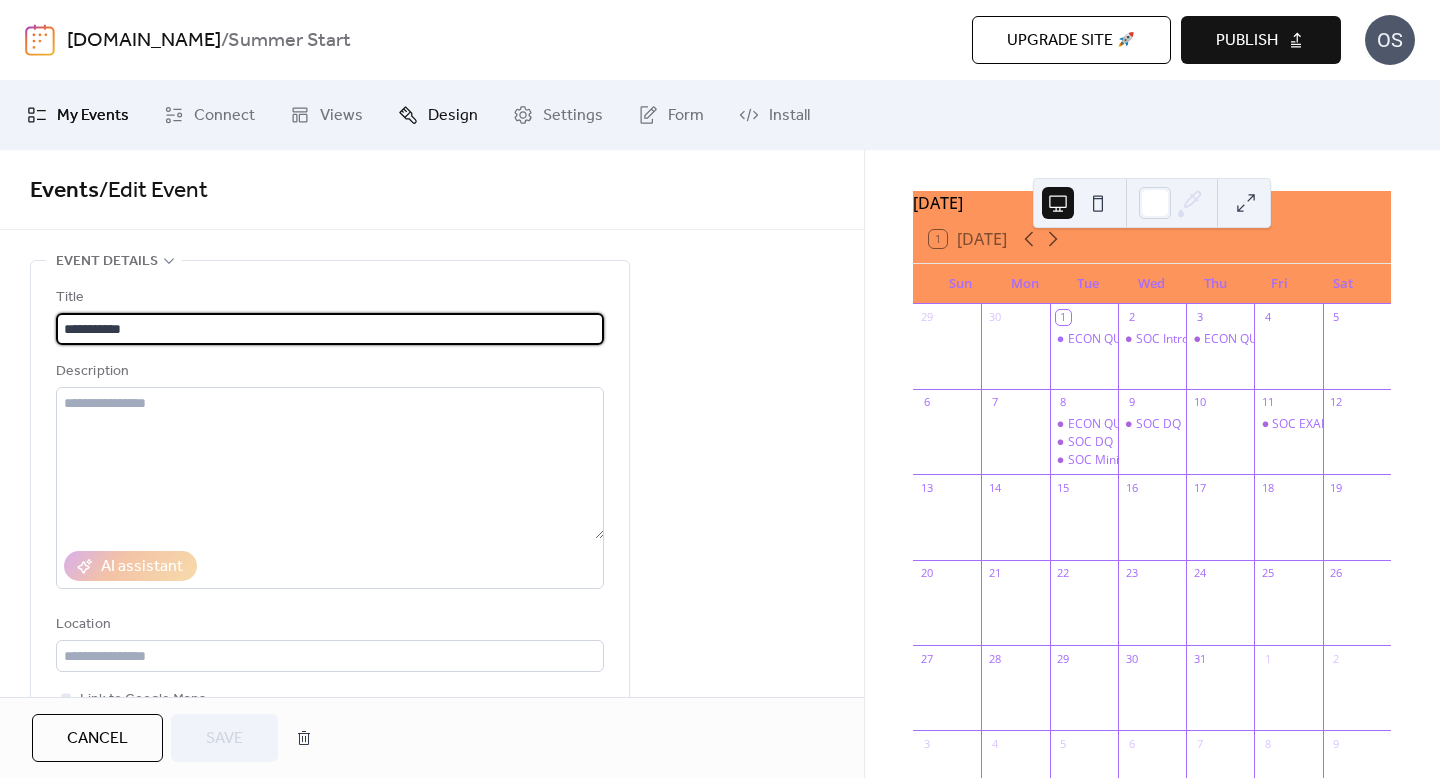 click on "Design" at bounding box center [453, 116] 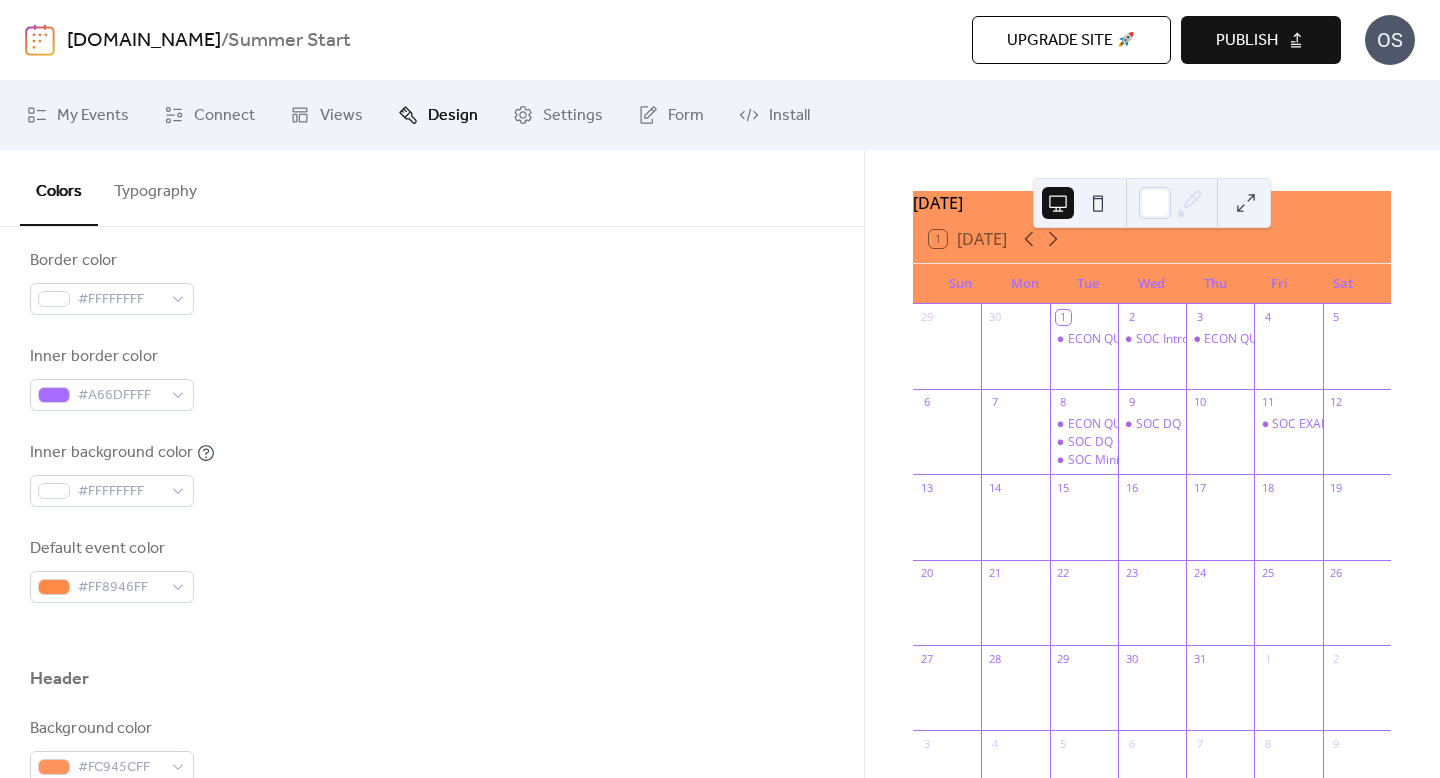 scroll, scrollTop: 447, scrollLeft: 0, axis: vertical 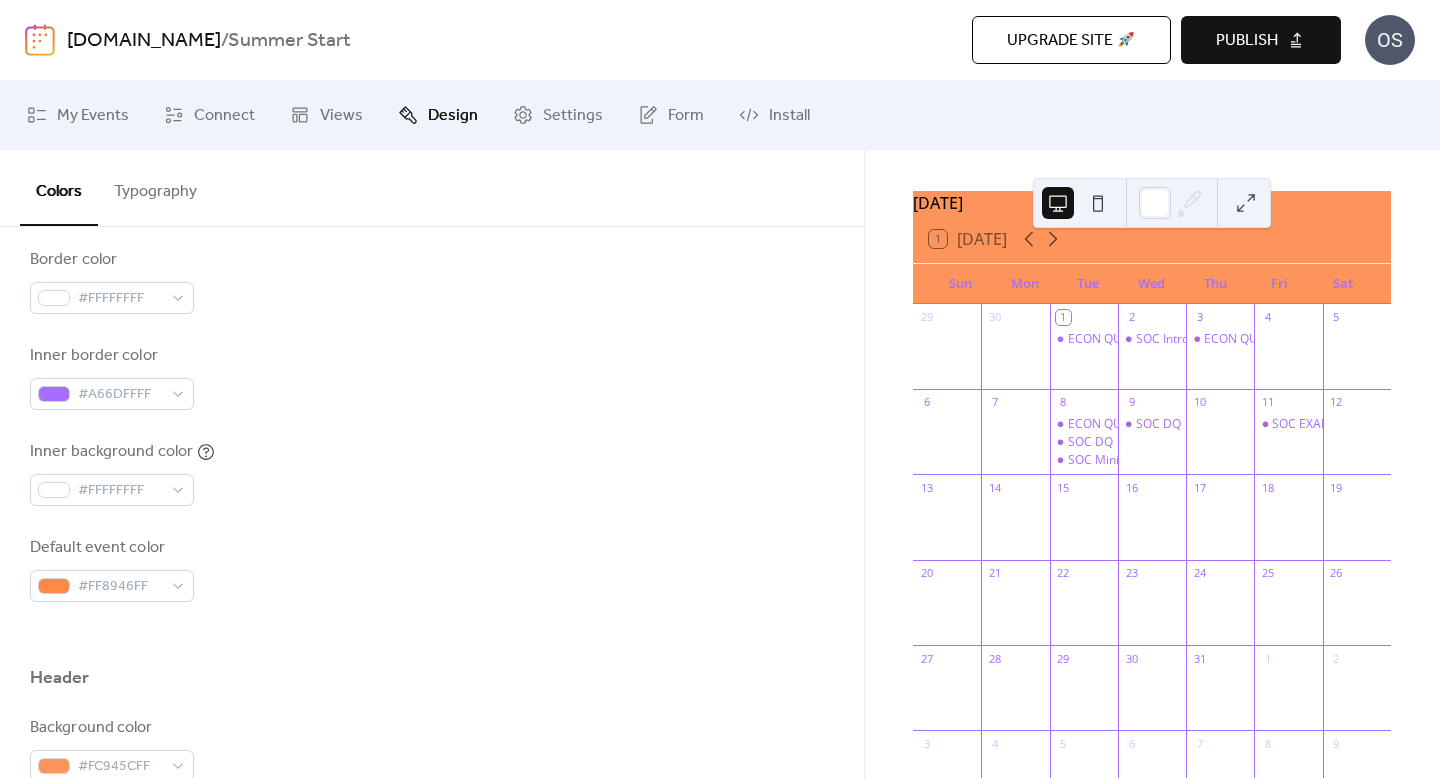 click 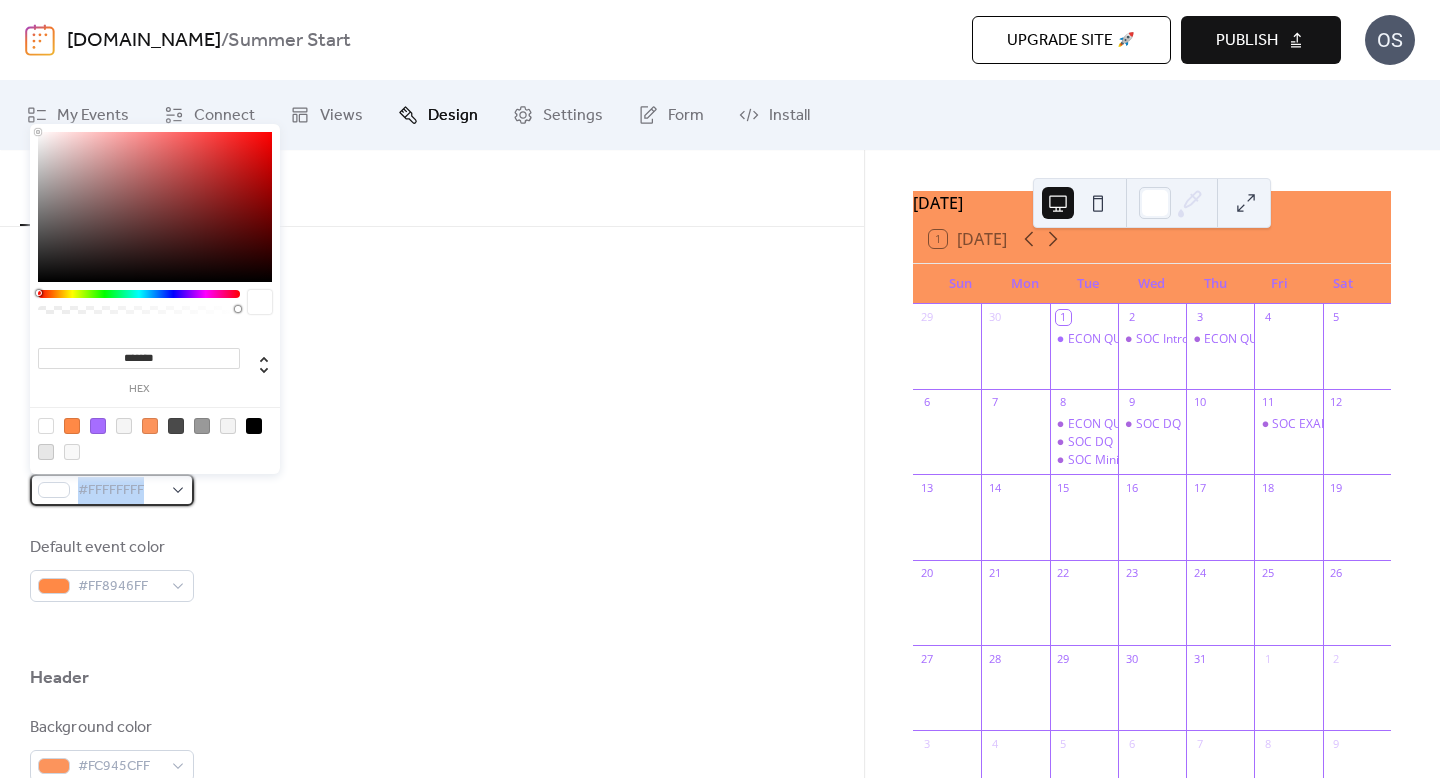 click on "#FFFFFFFF" at bounding box center (112, 490) 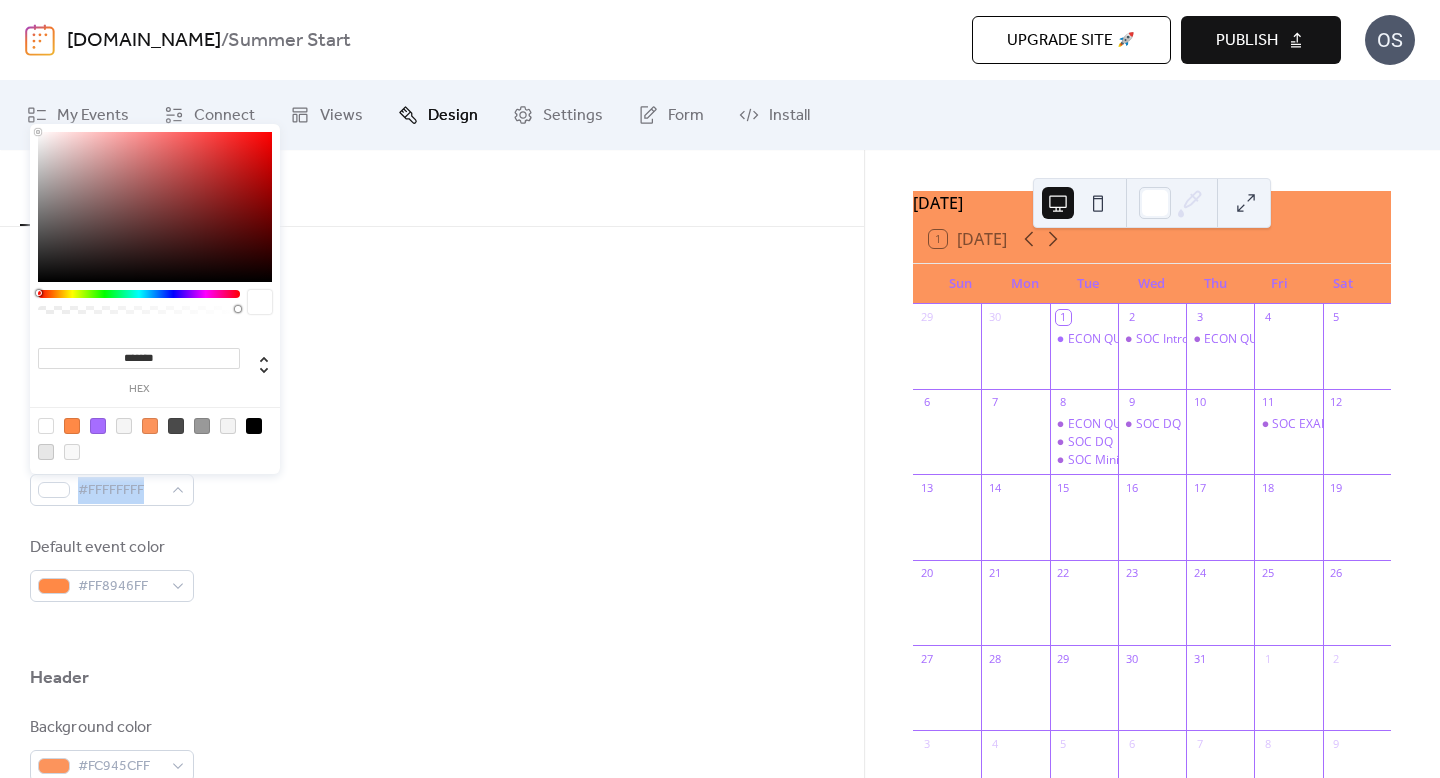 click at bounding box center [150, 426] 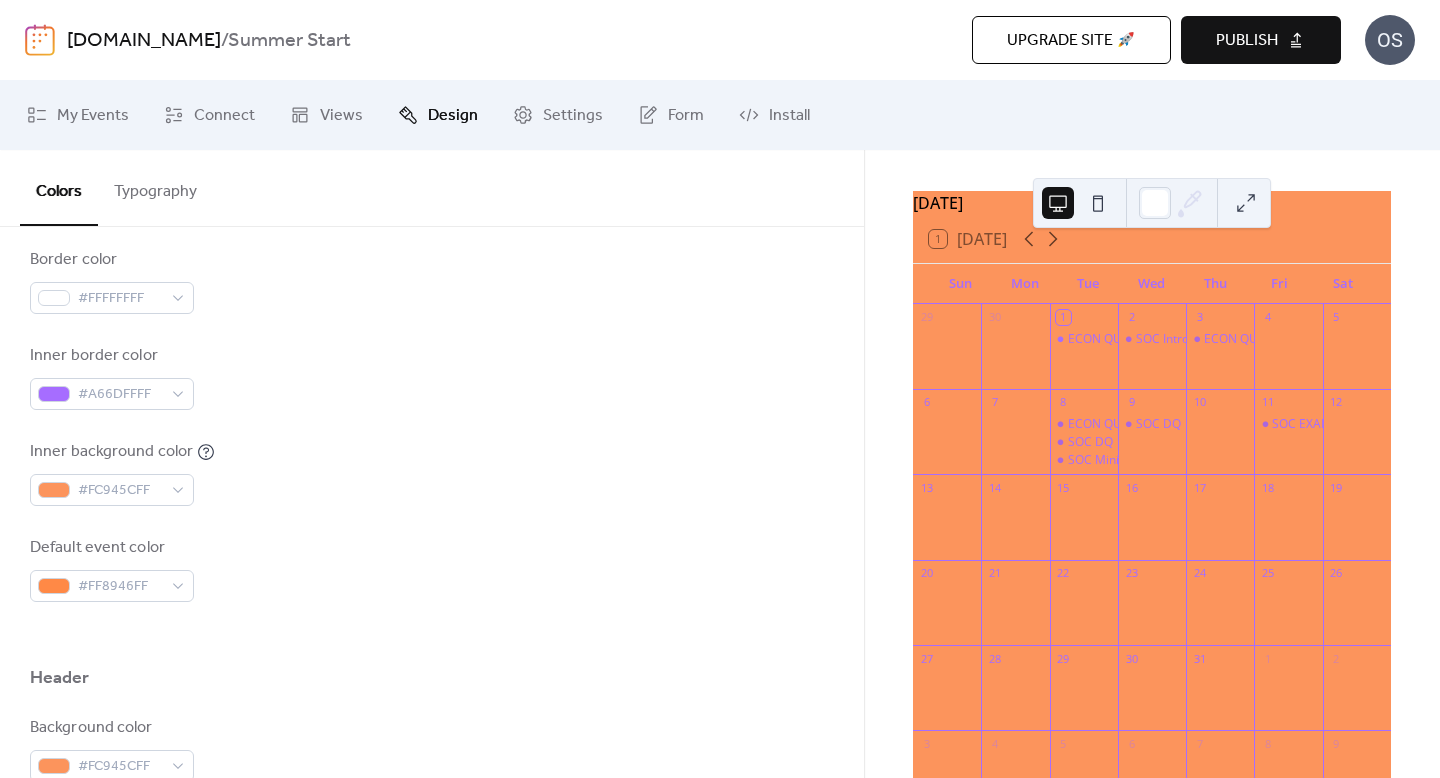 click on "Inner background color #FC945CFF" at bounding box center (432, 473) 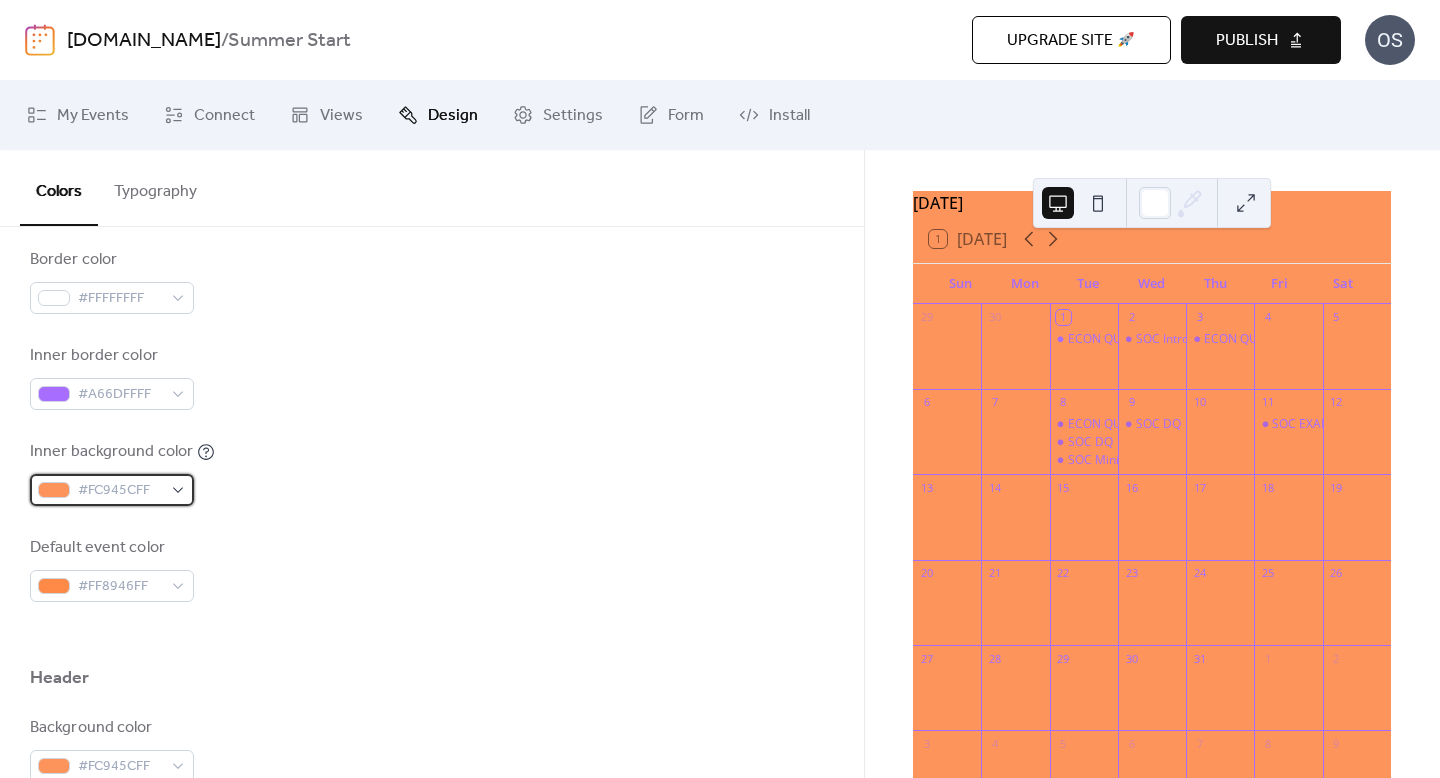 click on "#FC945CFF" at bounding box center (120, 491) 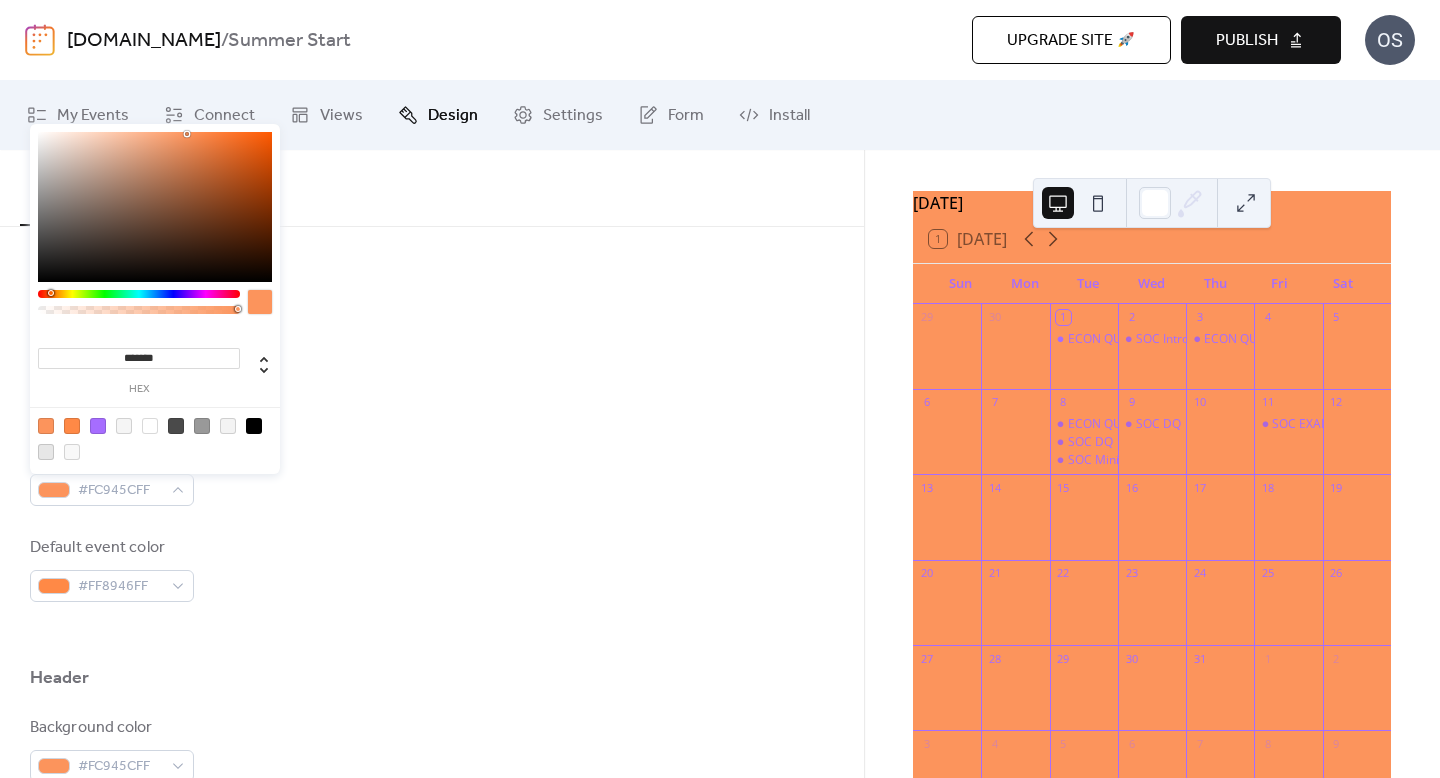 click at bounding box center (150, 426) 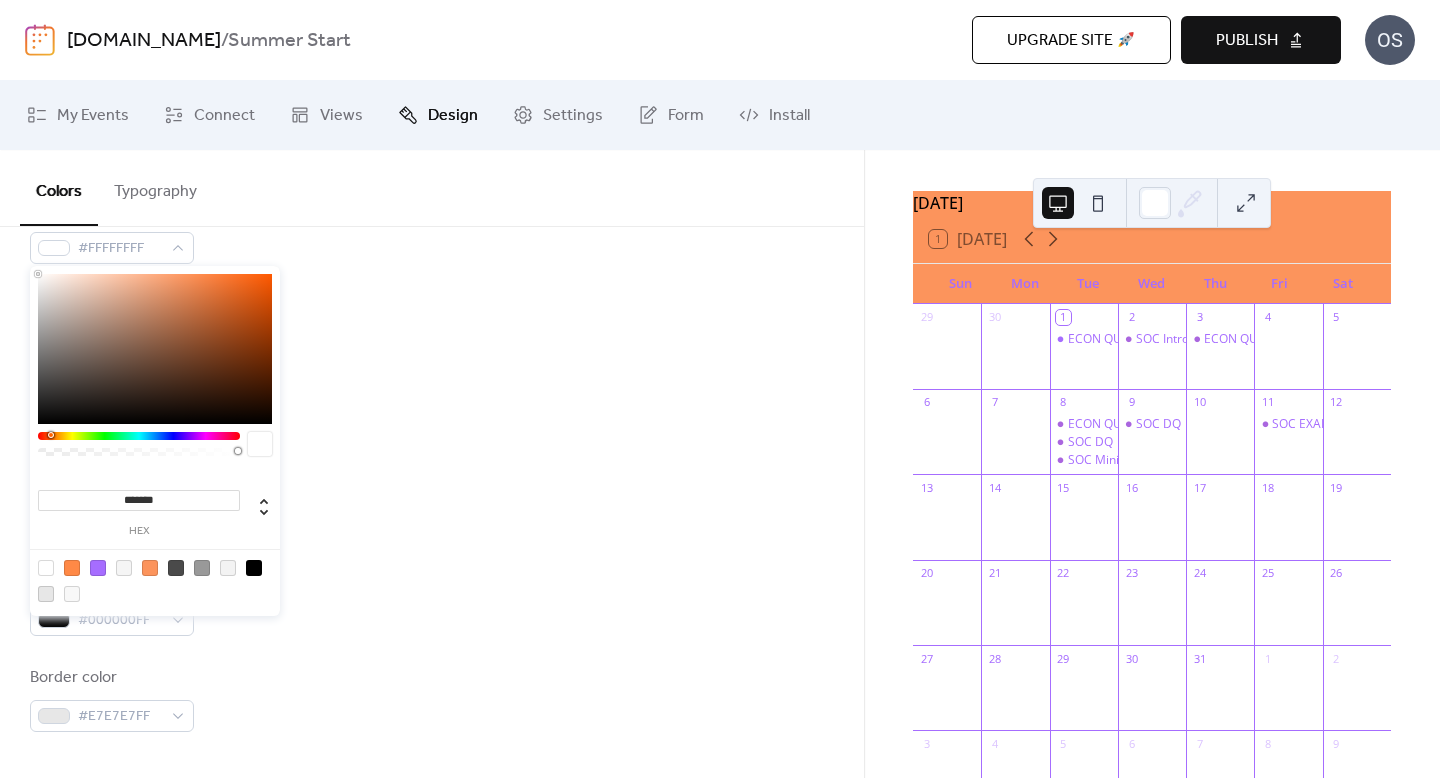 scroll, scrollTop: 691, scrollLeft: 0, axis: vertical 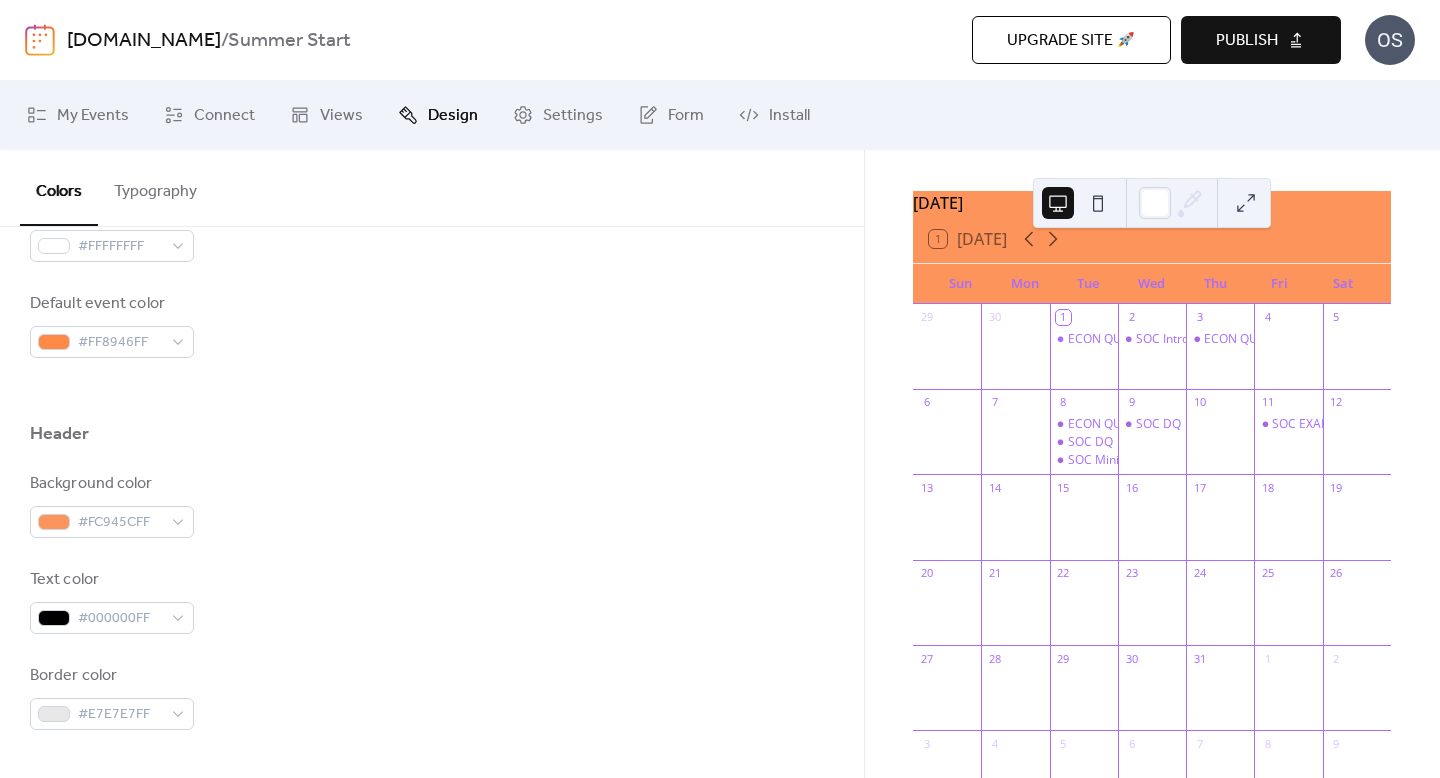 click on "Background color #FC945CFF Text color #000000FF Border color #E7E7E7FF" at bounding box center (432, 601) 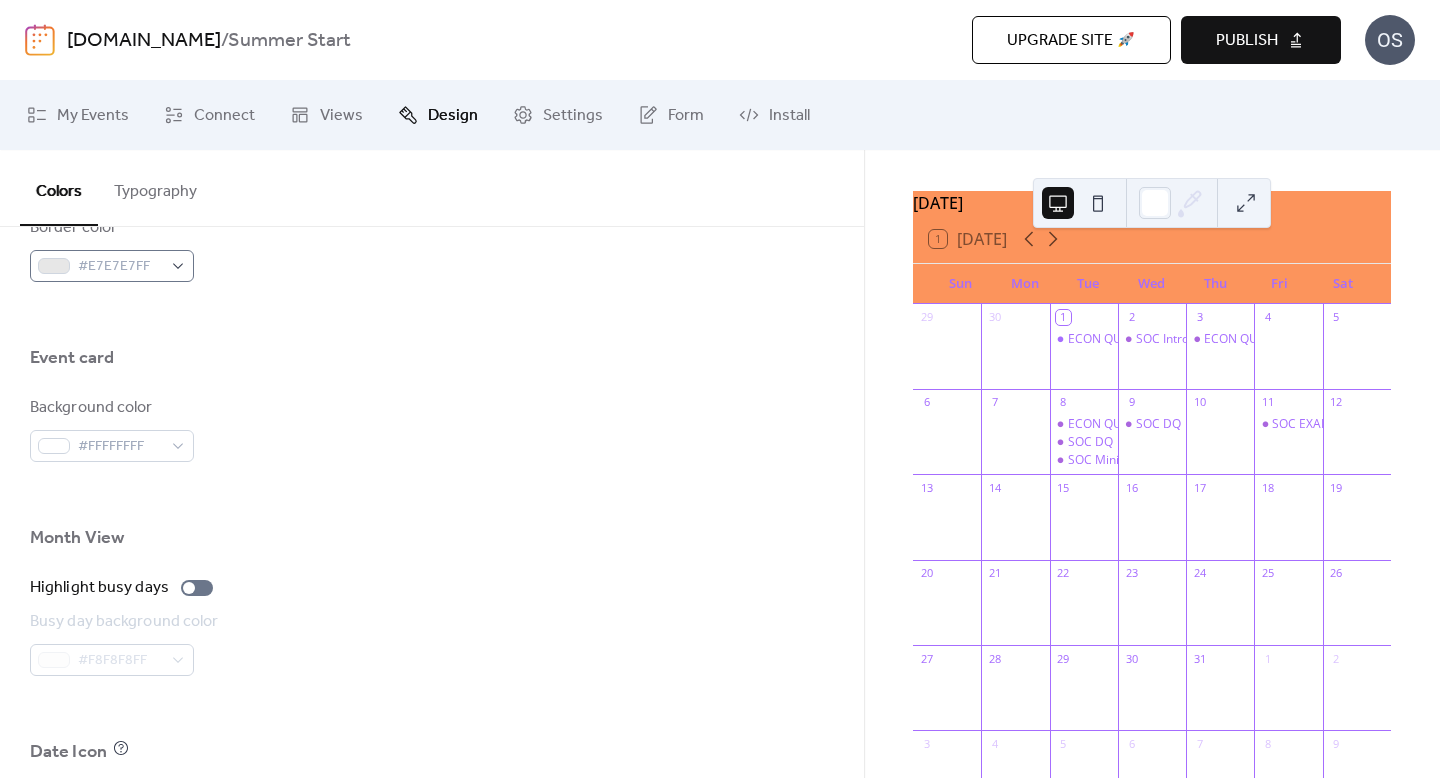 scroll, scrollTop: 1141, scrollLeft: 0, axis: vertical 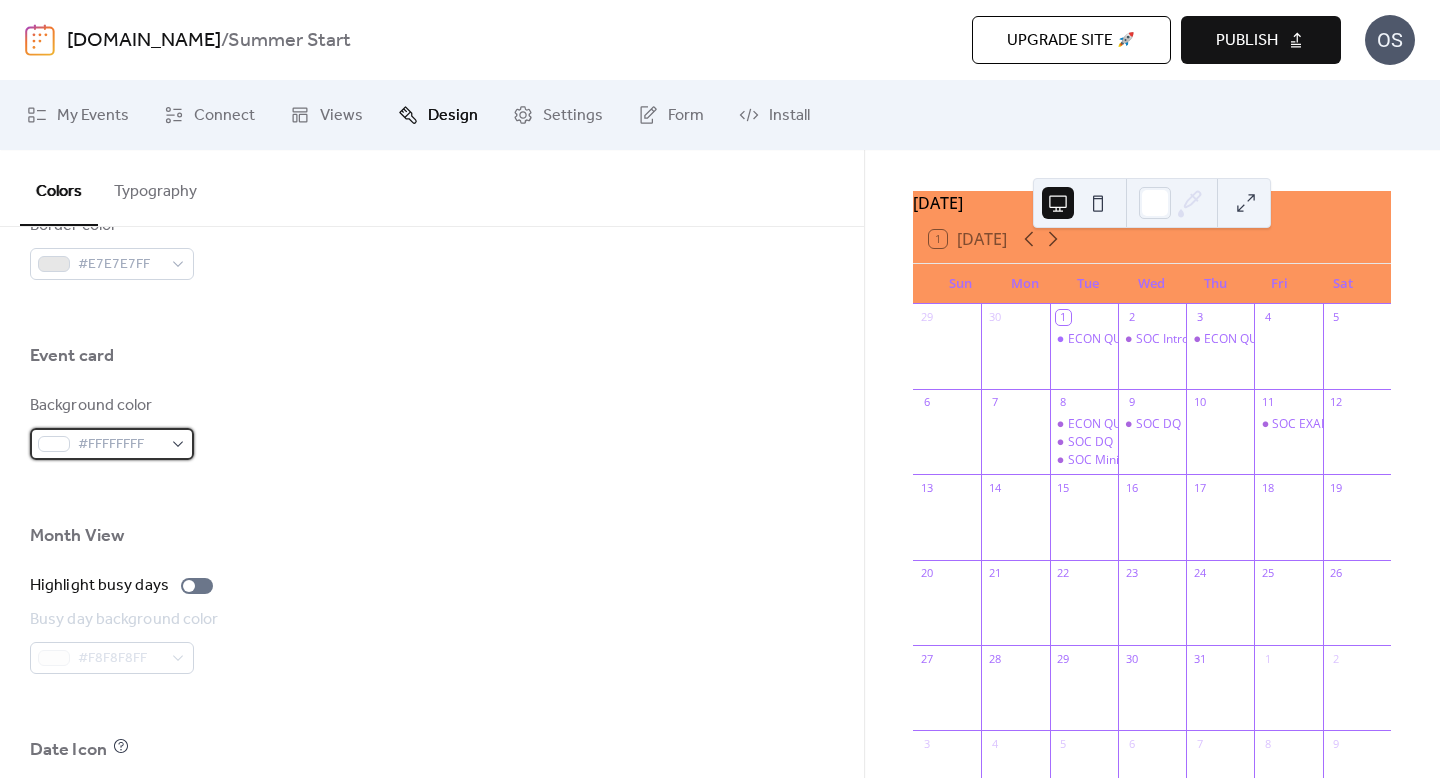 click on "#FFFFFFFF" at bounding box center [120, 445] 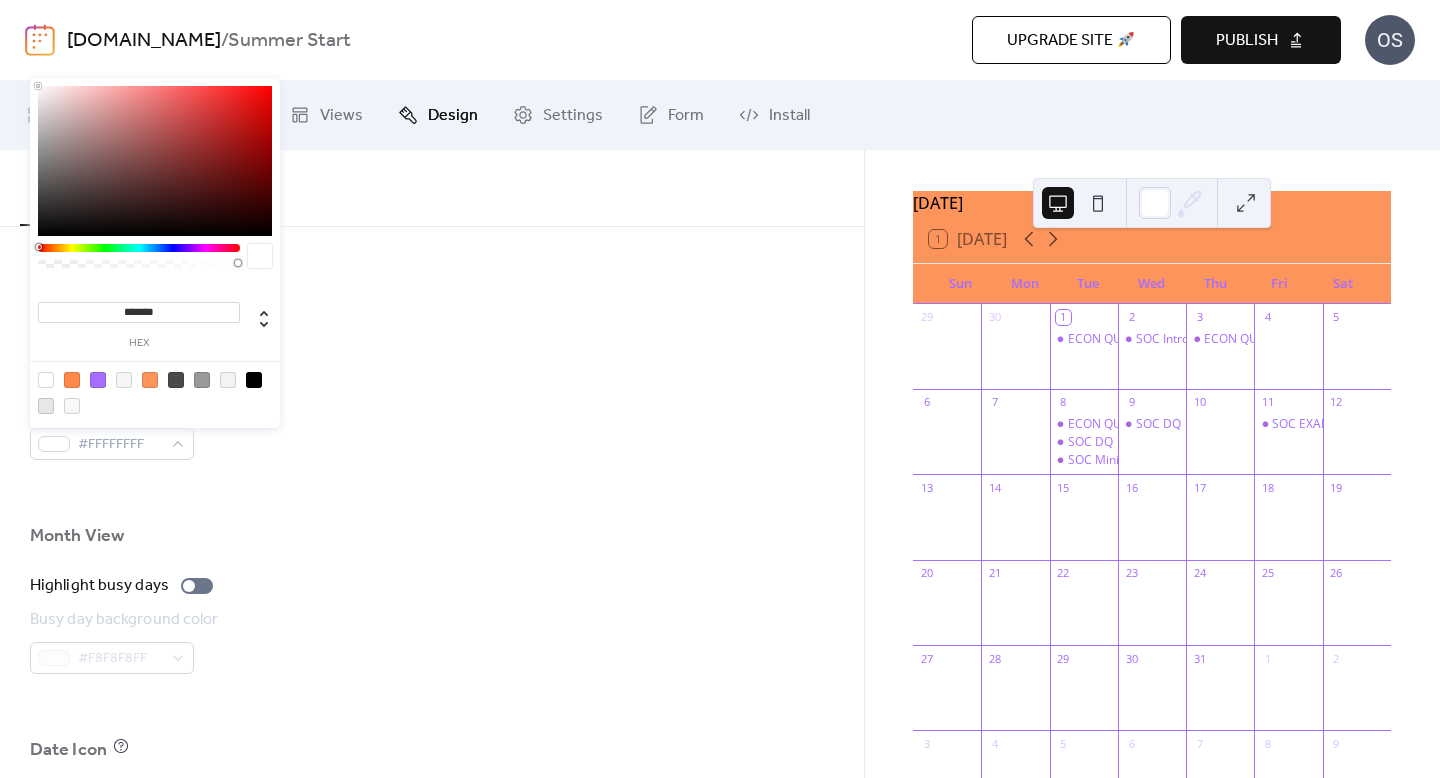 click at bounding box center [150, 380] 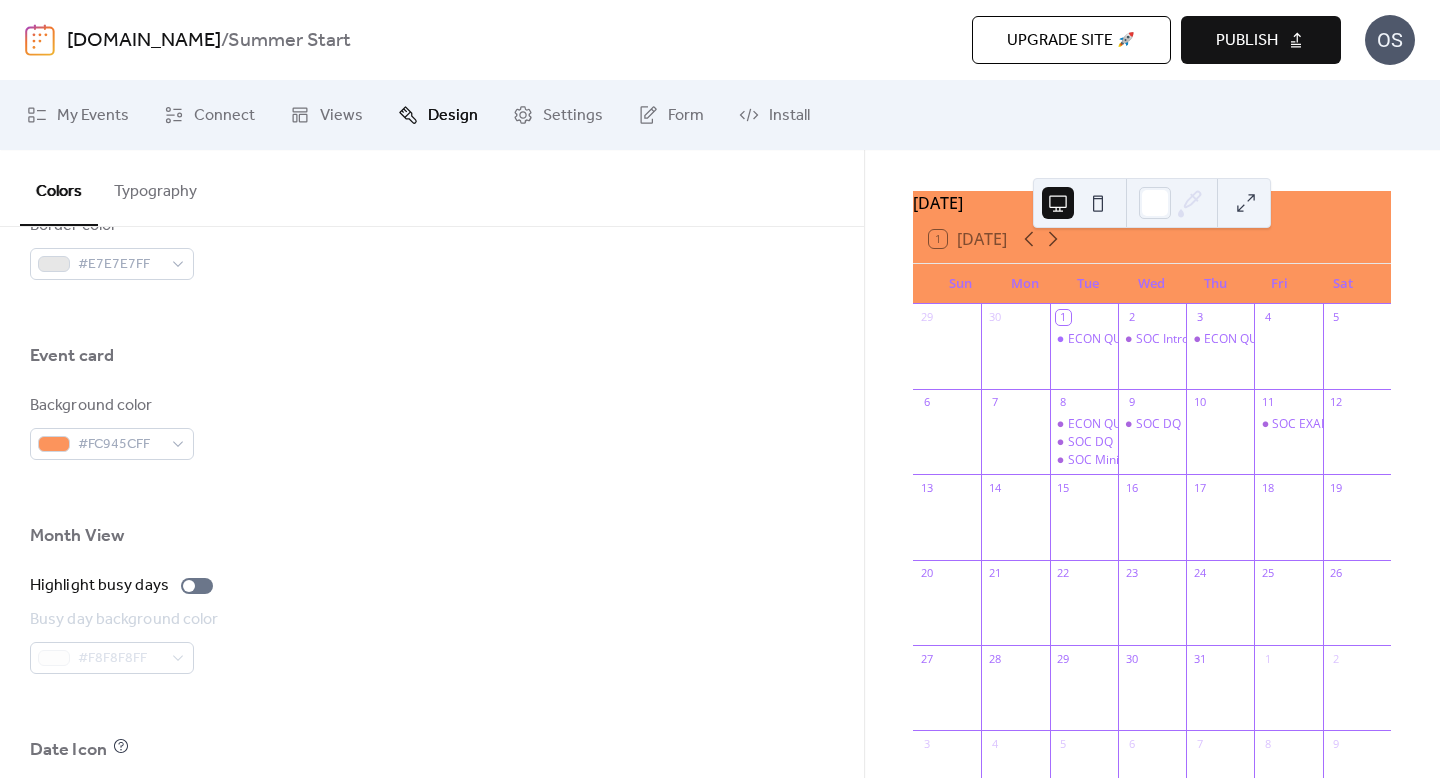 click on "Month View" at bounding box center [432, 541] 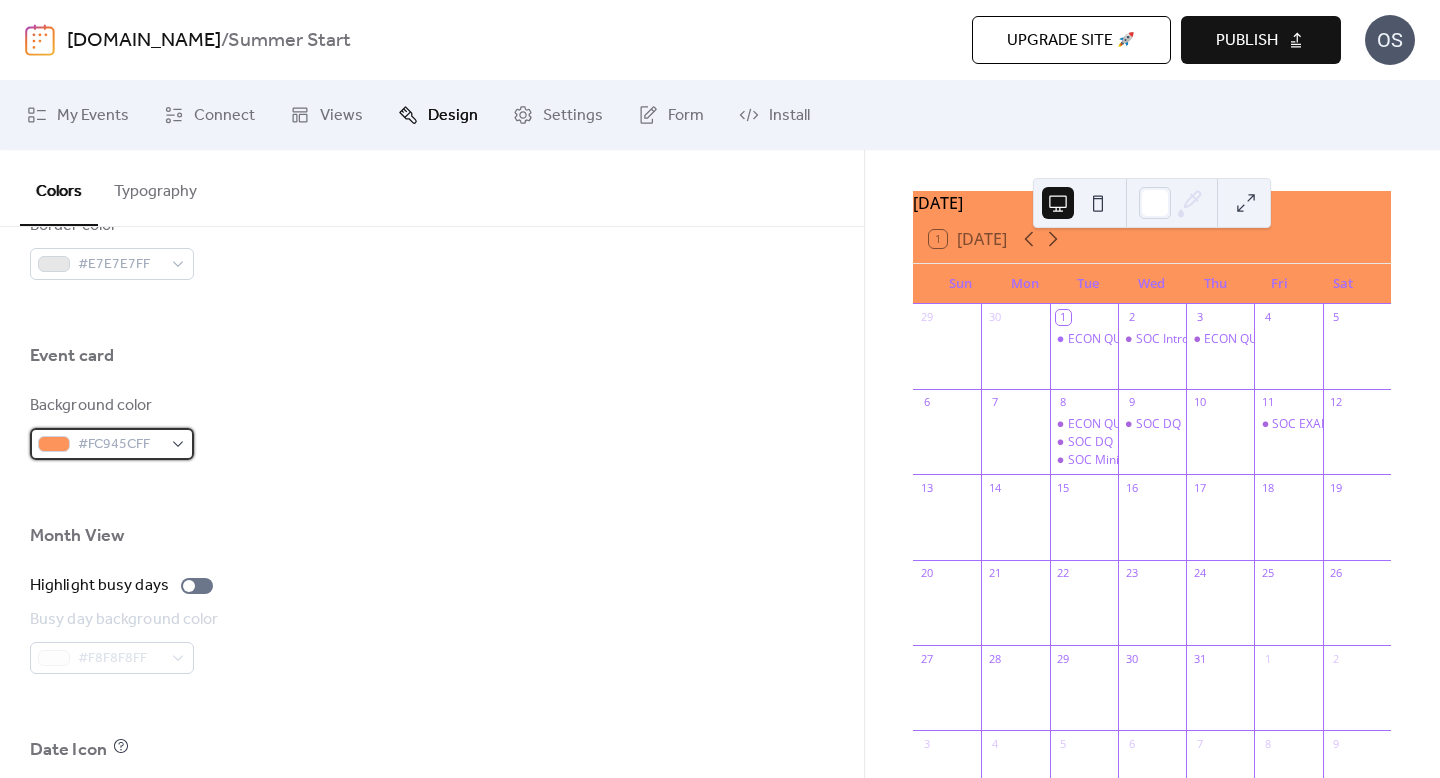 click on "#FC945CFF" at bounding box center (120, 445) 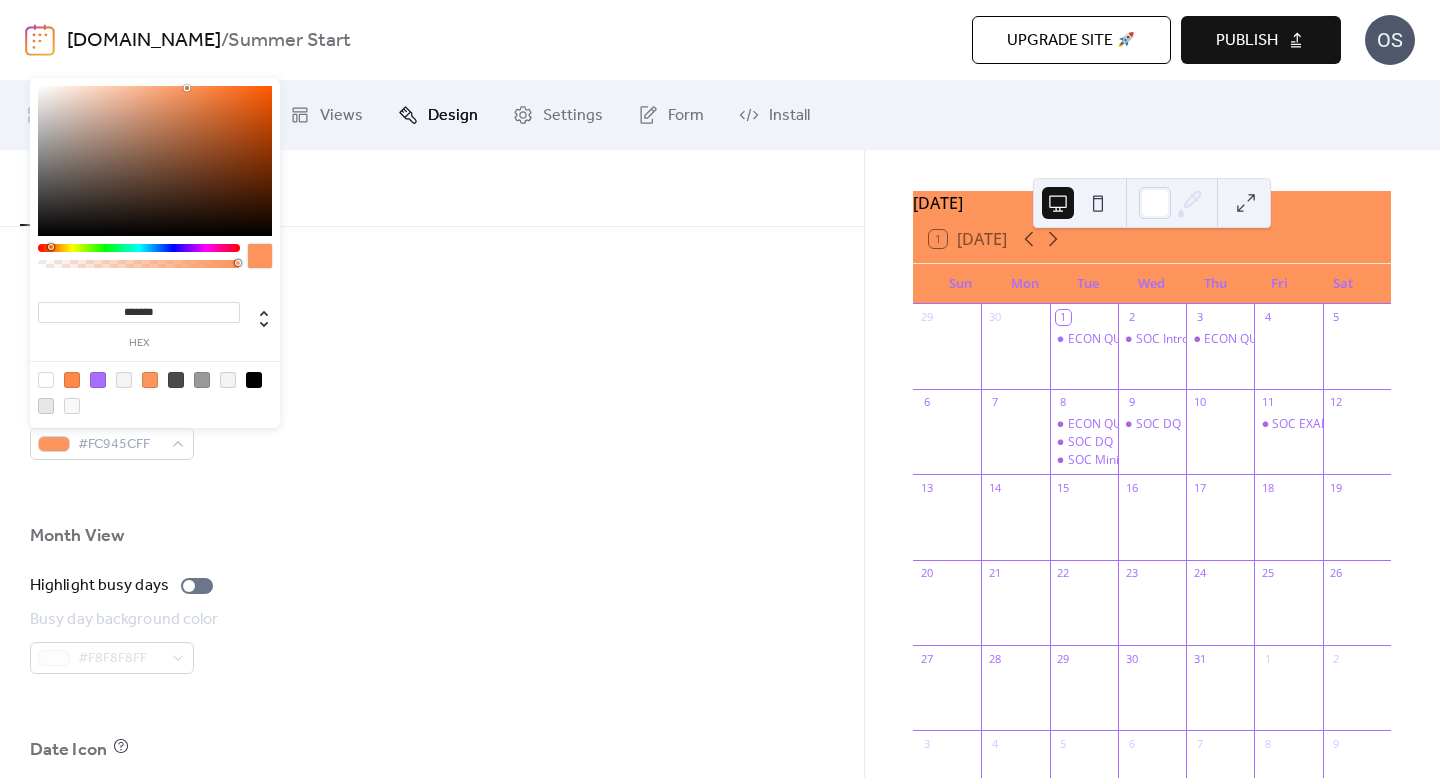 click at bounding box center (46, 380) 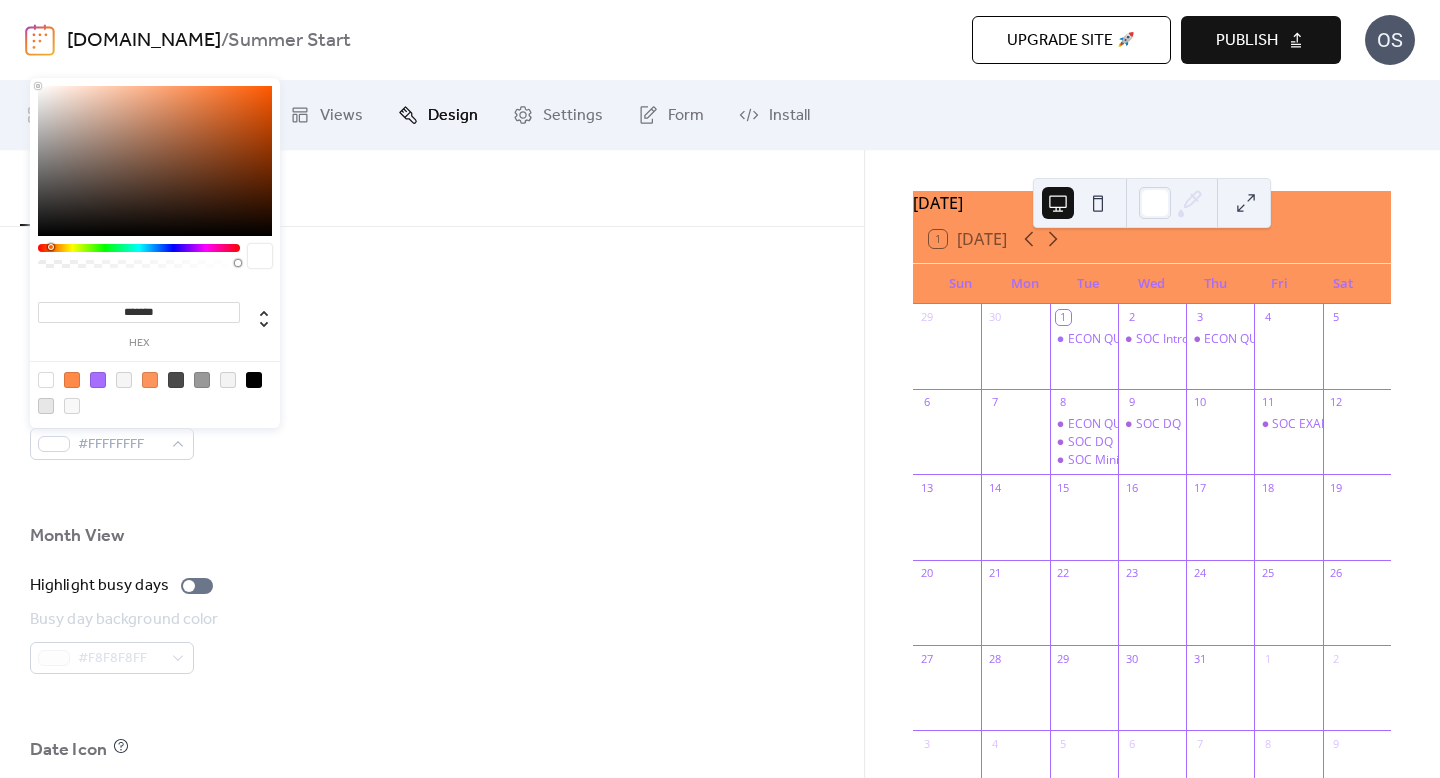 click at bounding box center [432, 492] 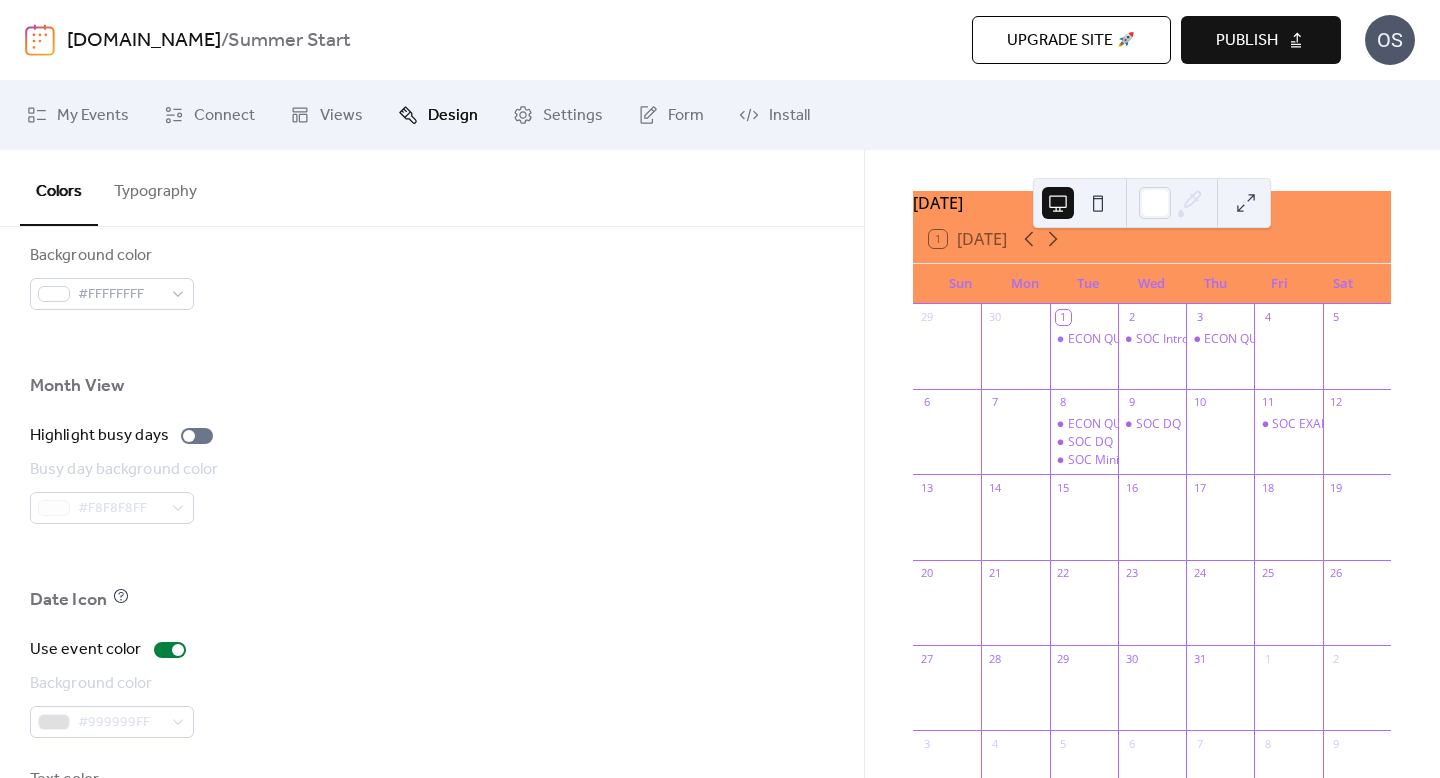 scroll, scrollTop: 1295, scrollLeft: 0, axis: vertical 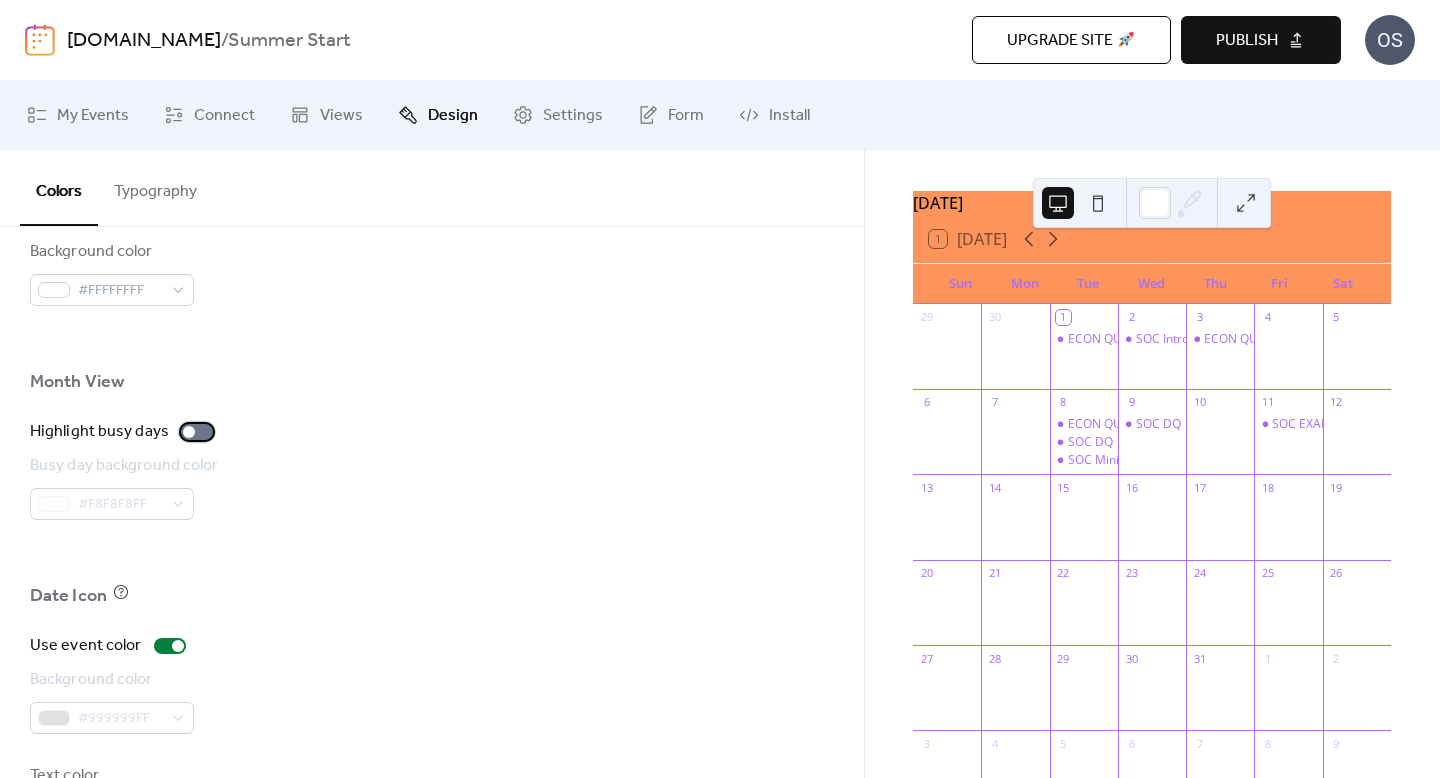 click at bounding box center (189, 432) 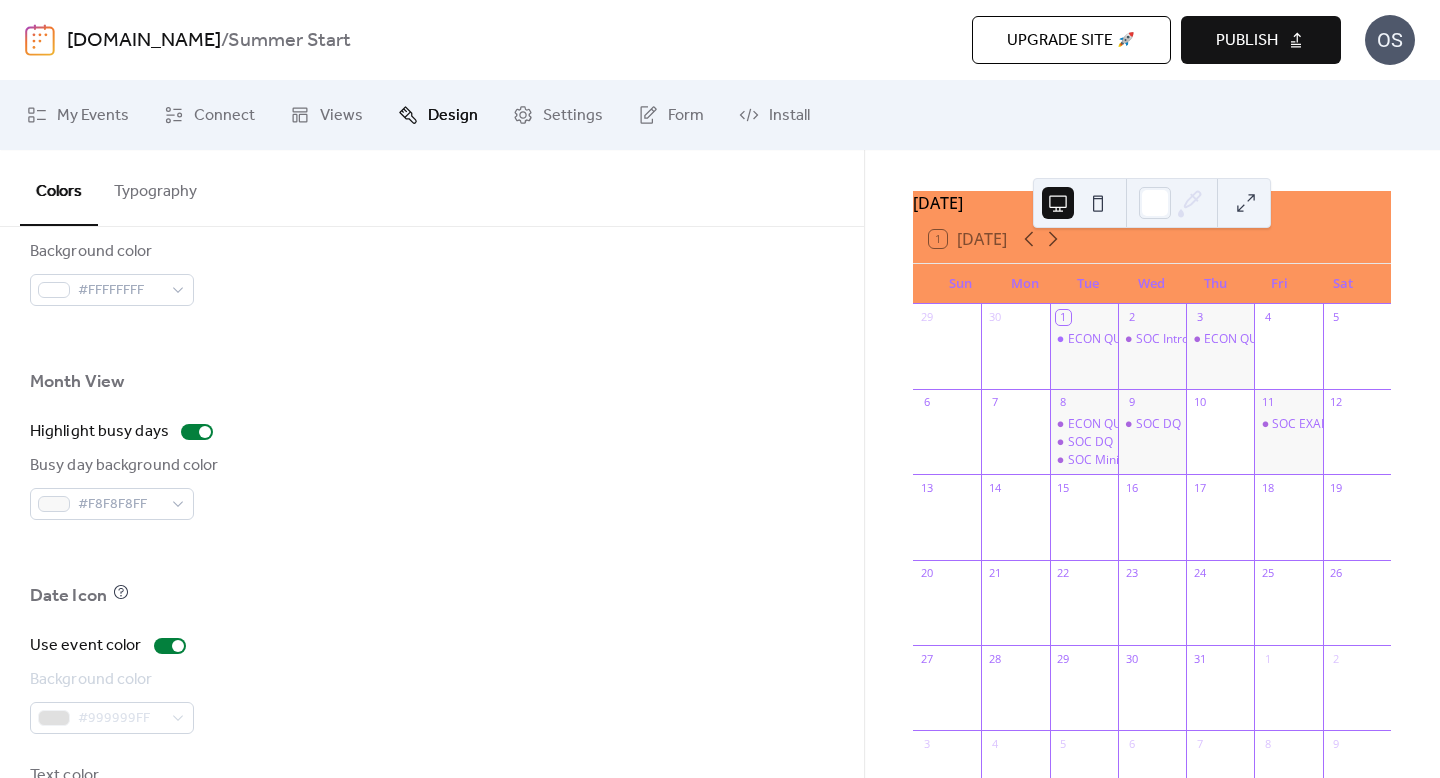 click at bounding box center (432, 552) 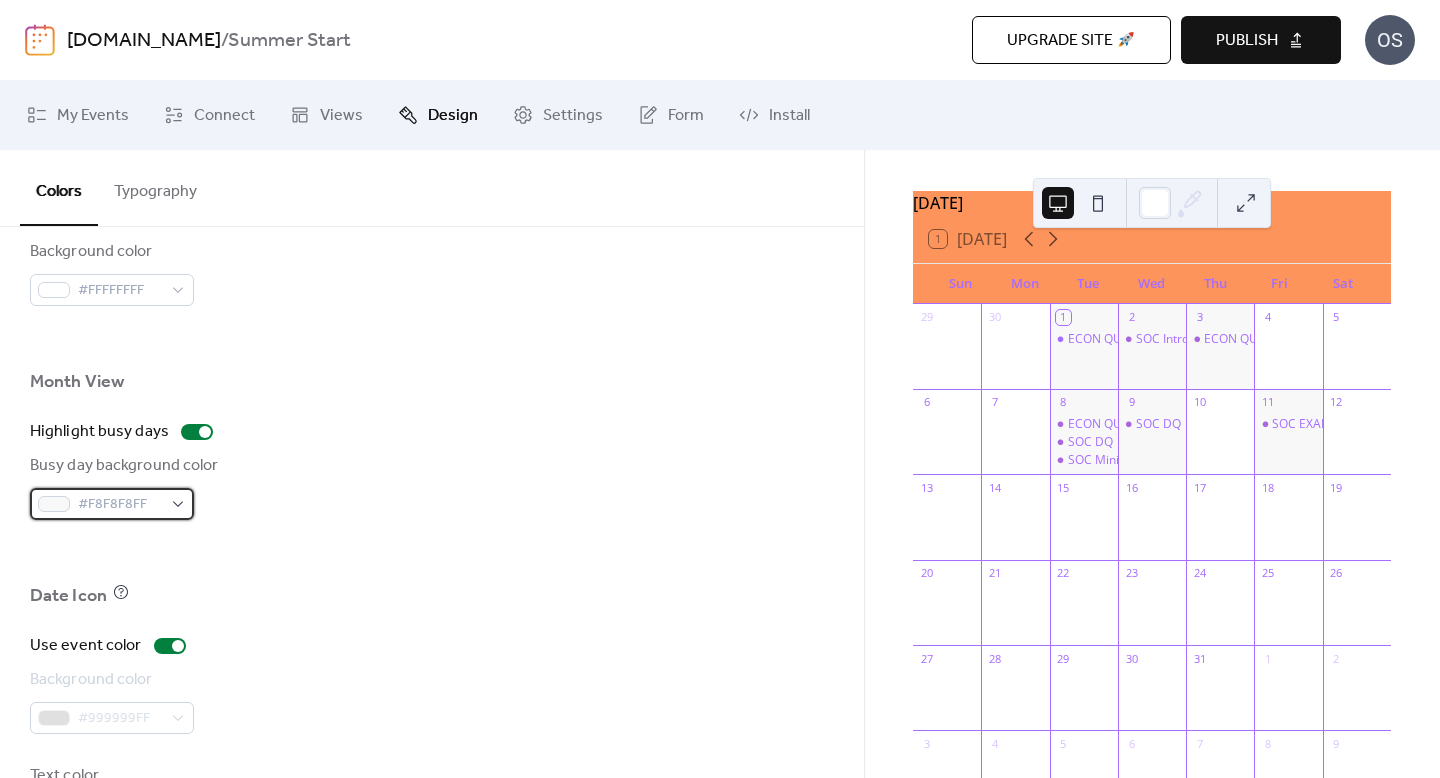 click on "#F8F8F8FF" at bounding box center (120, 505) 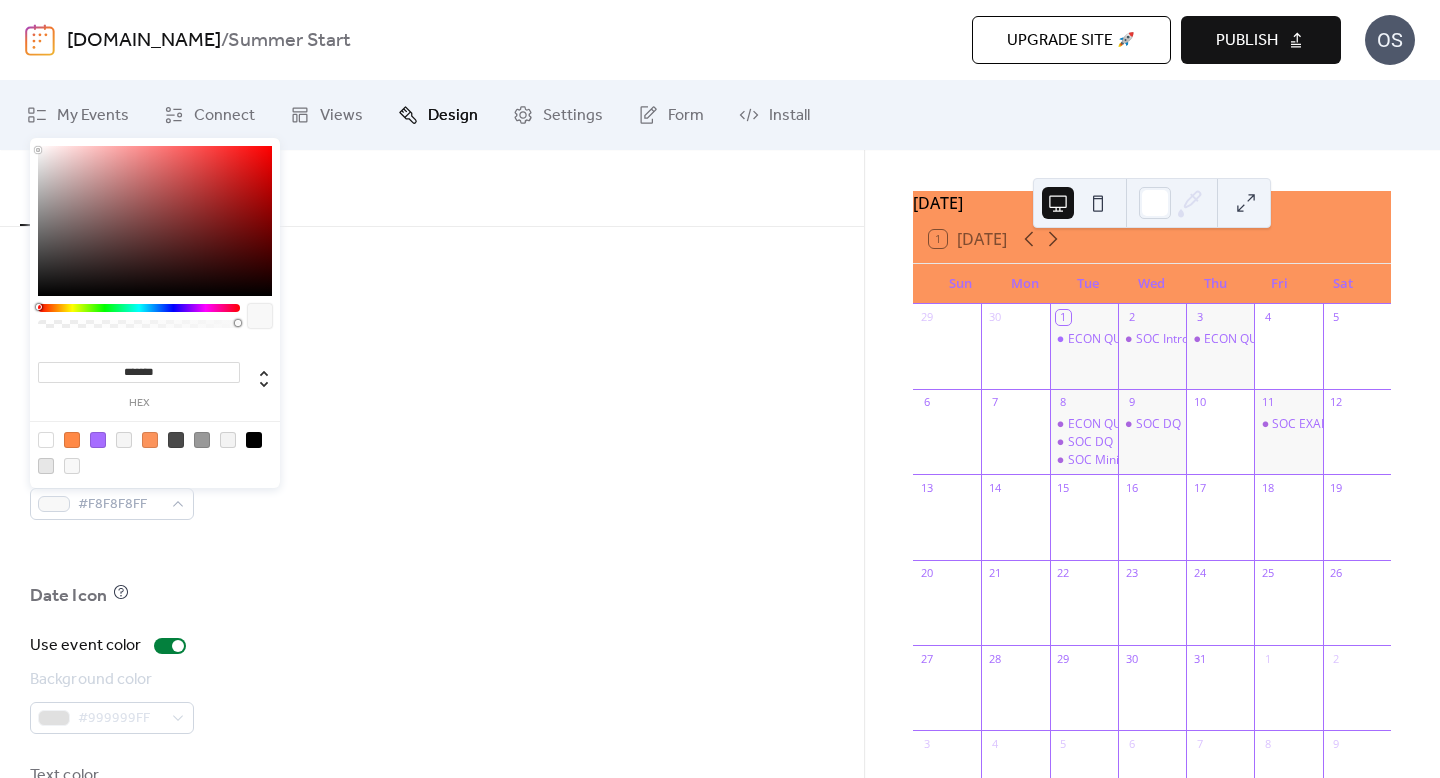 click at bounding box center (124, 440) 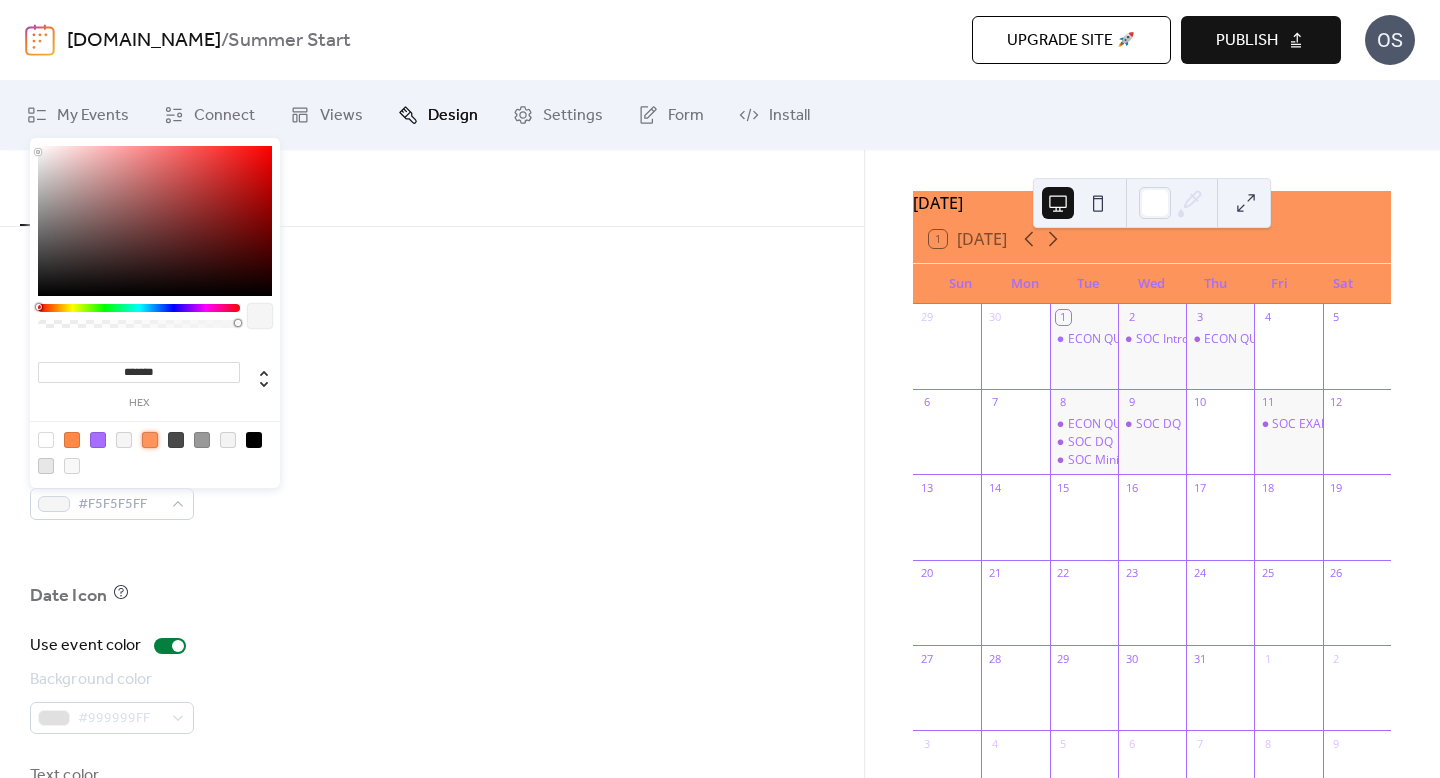 click at bounding box center (150, 440) 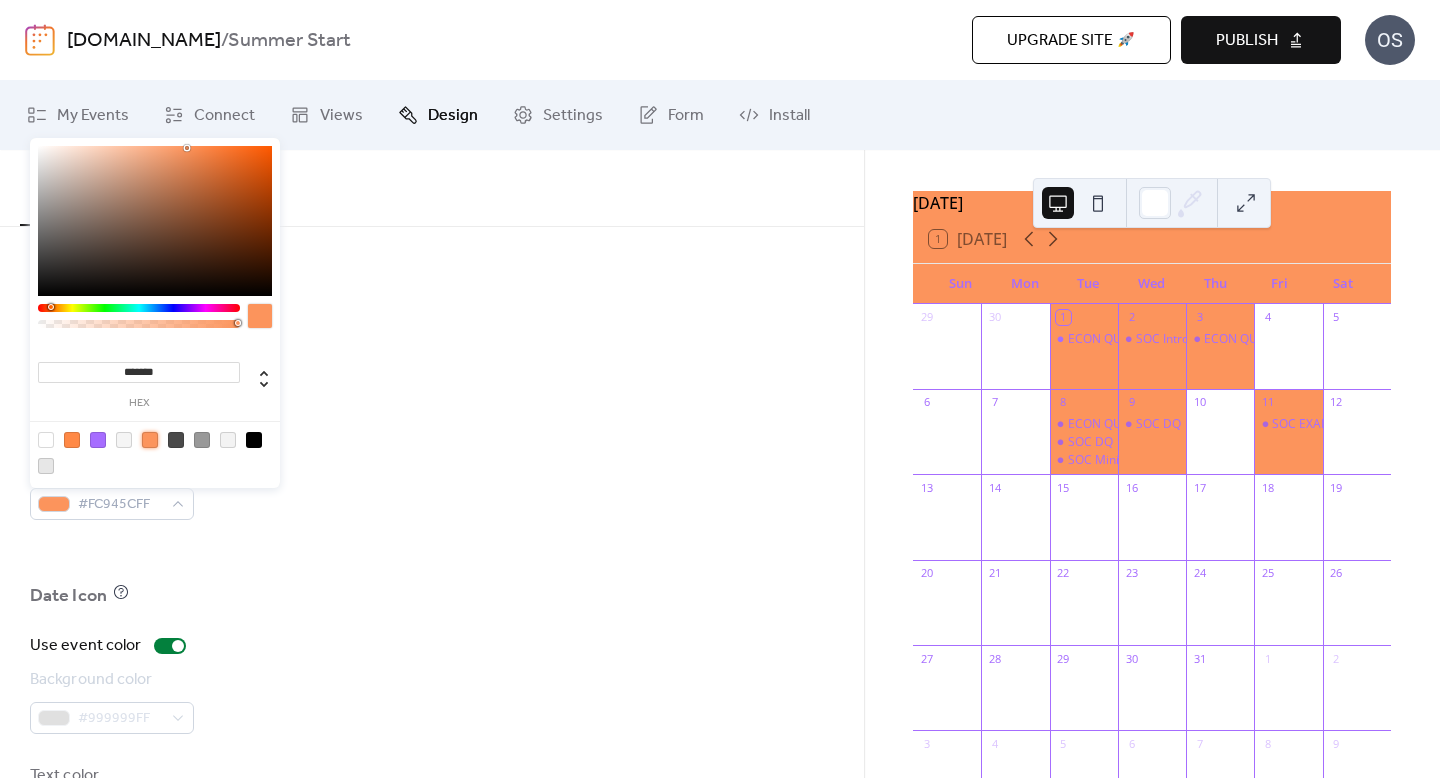 type on "***" 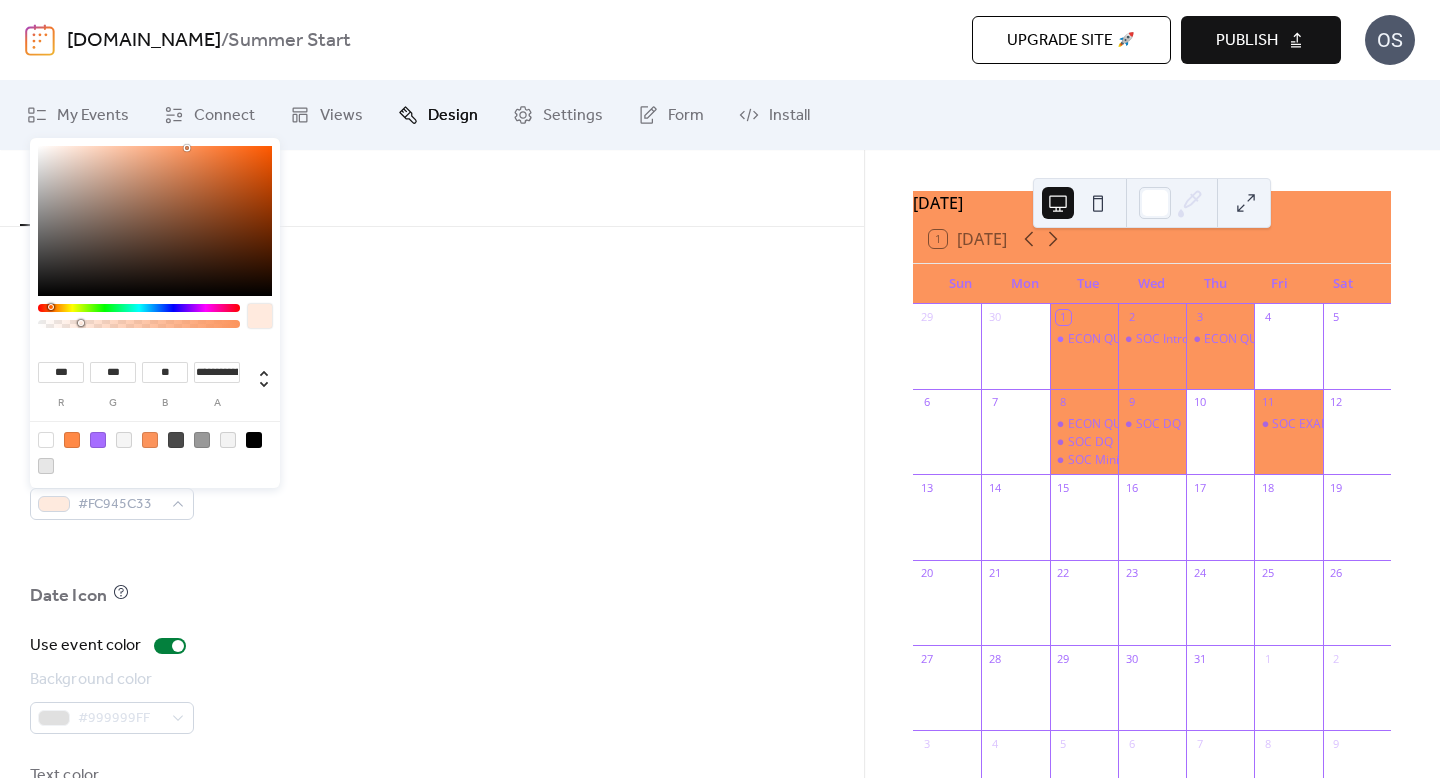 drag, startPoint x: 231, startPoint y: 323, endPoint x: 85, endPoint y: 321, distance: 146.0137 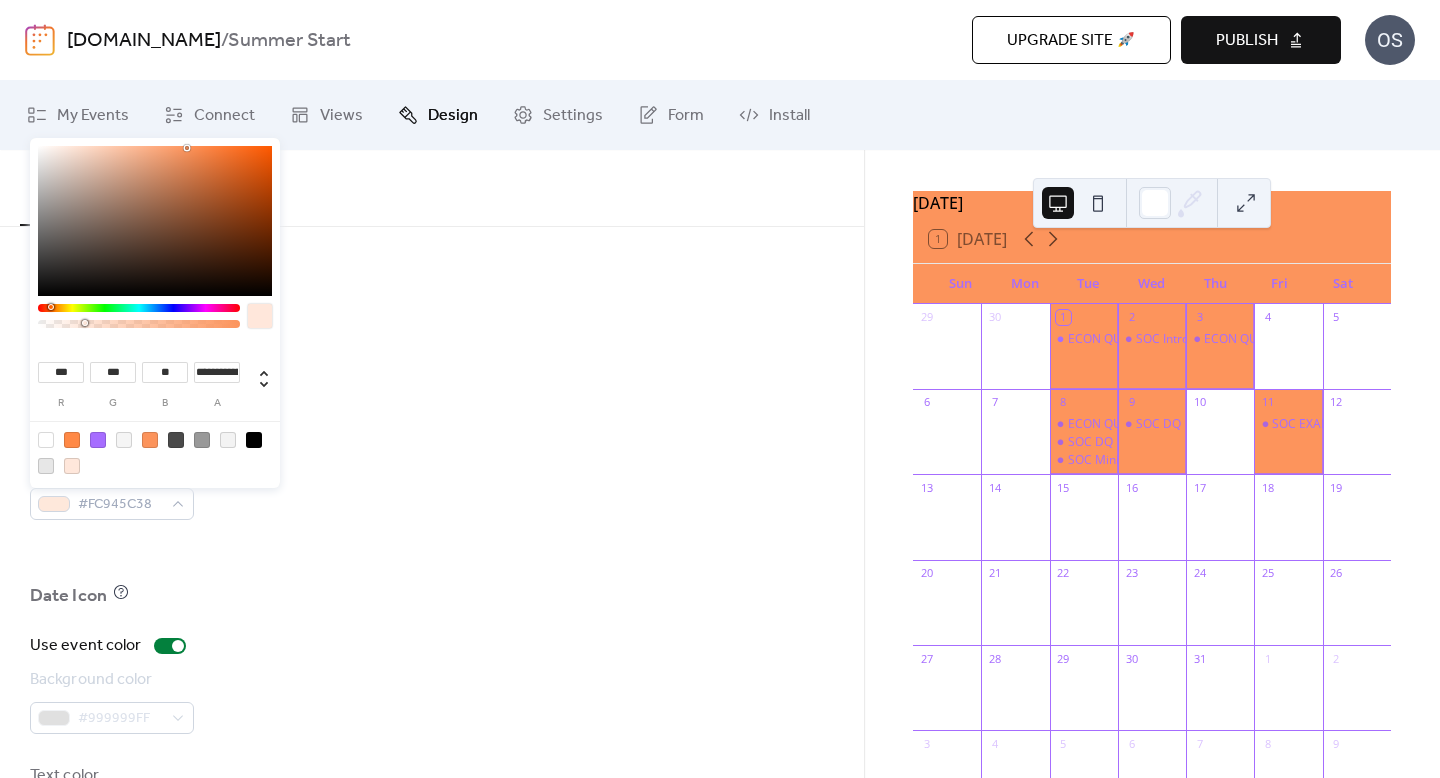 click on "Month View" at bounding box center (432, 387) 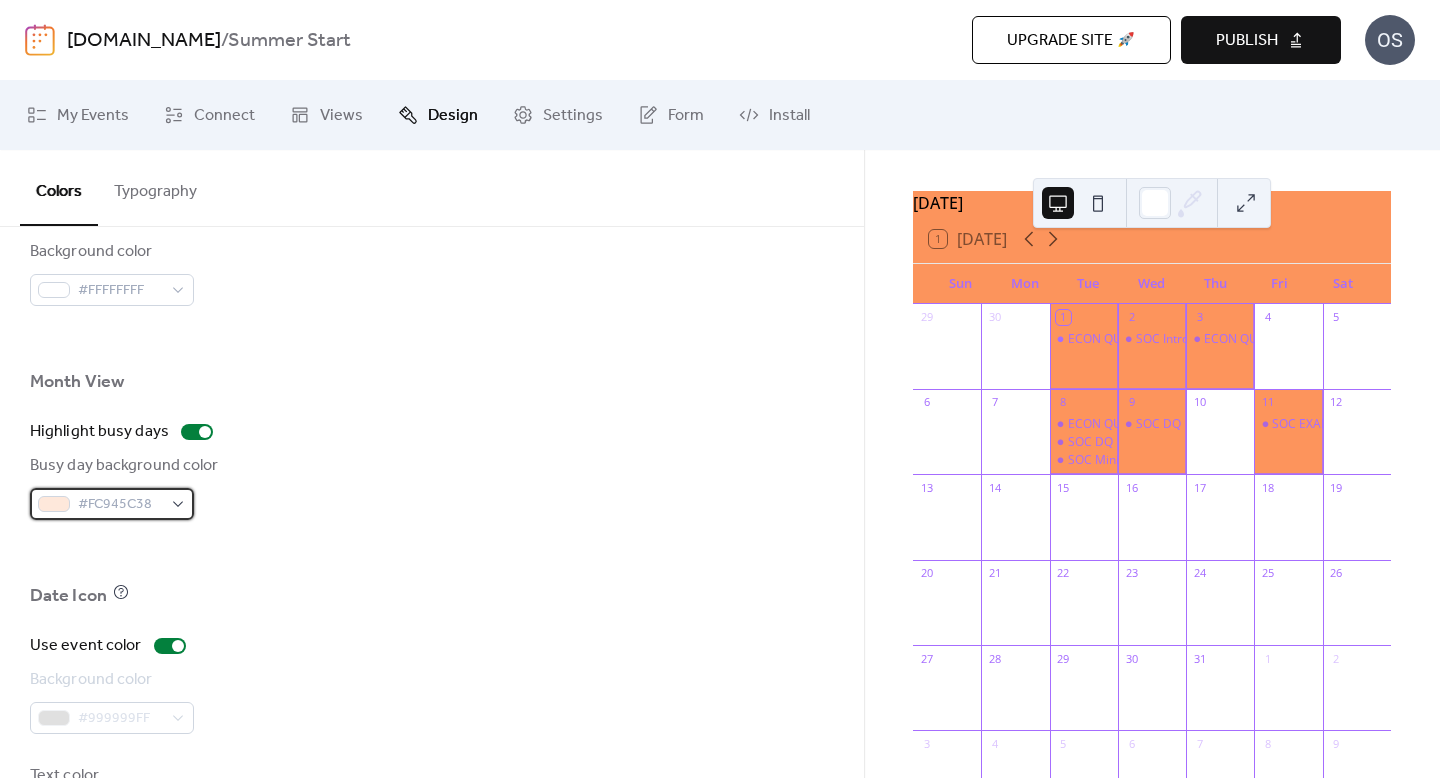 click on "#FC945C38" at bounding box center [120, 505] 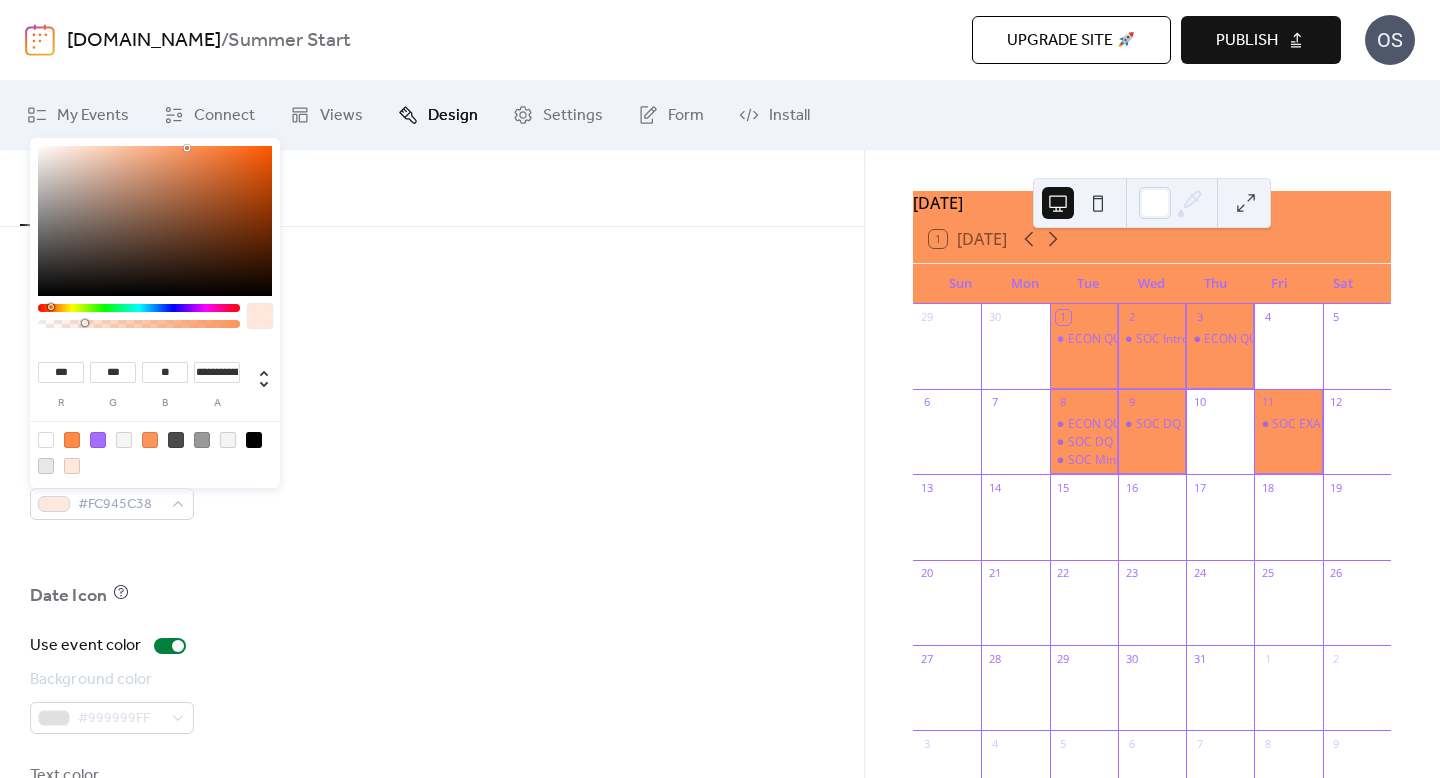 click on "Busy day background color #FC945C38" at bounding box center [432, 487] 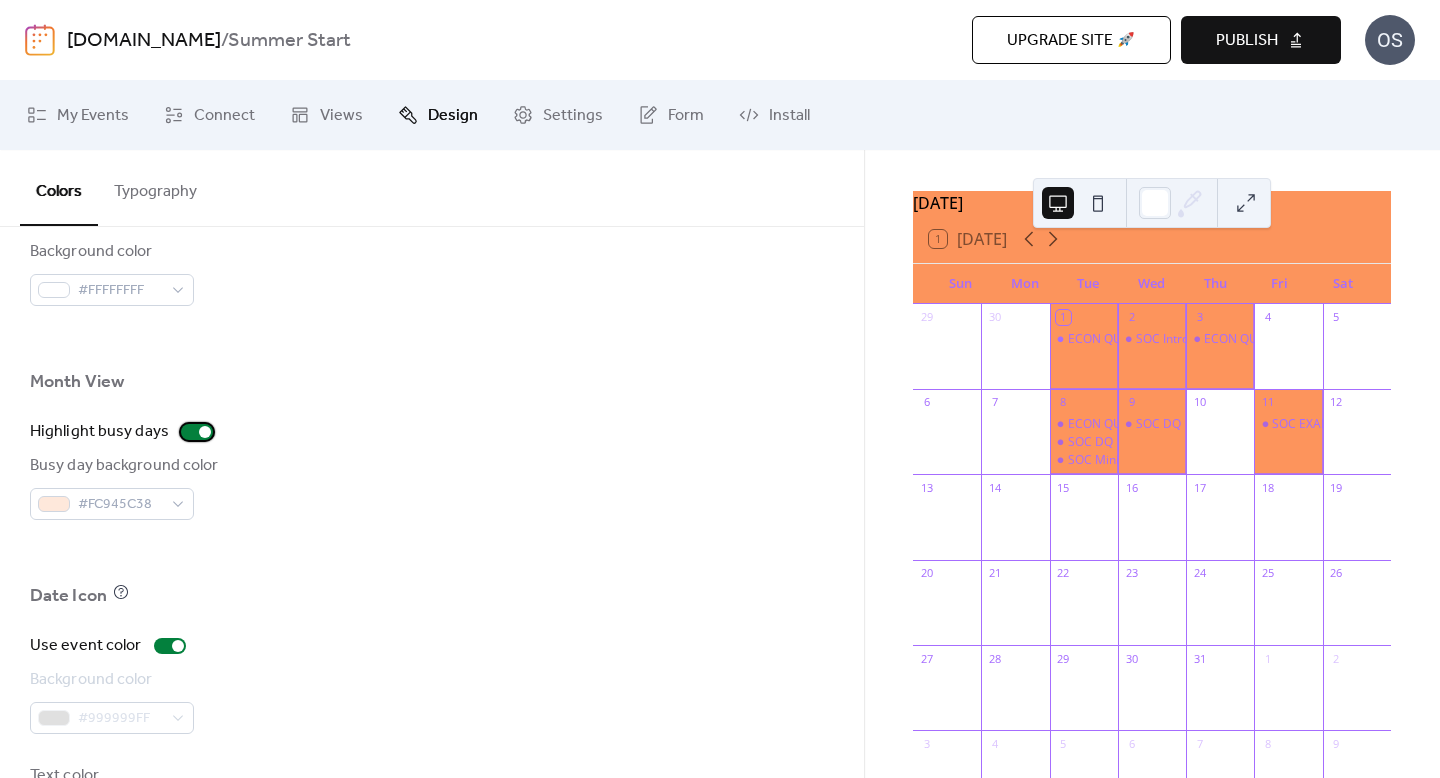 click at bounding box center [205, 432] 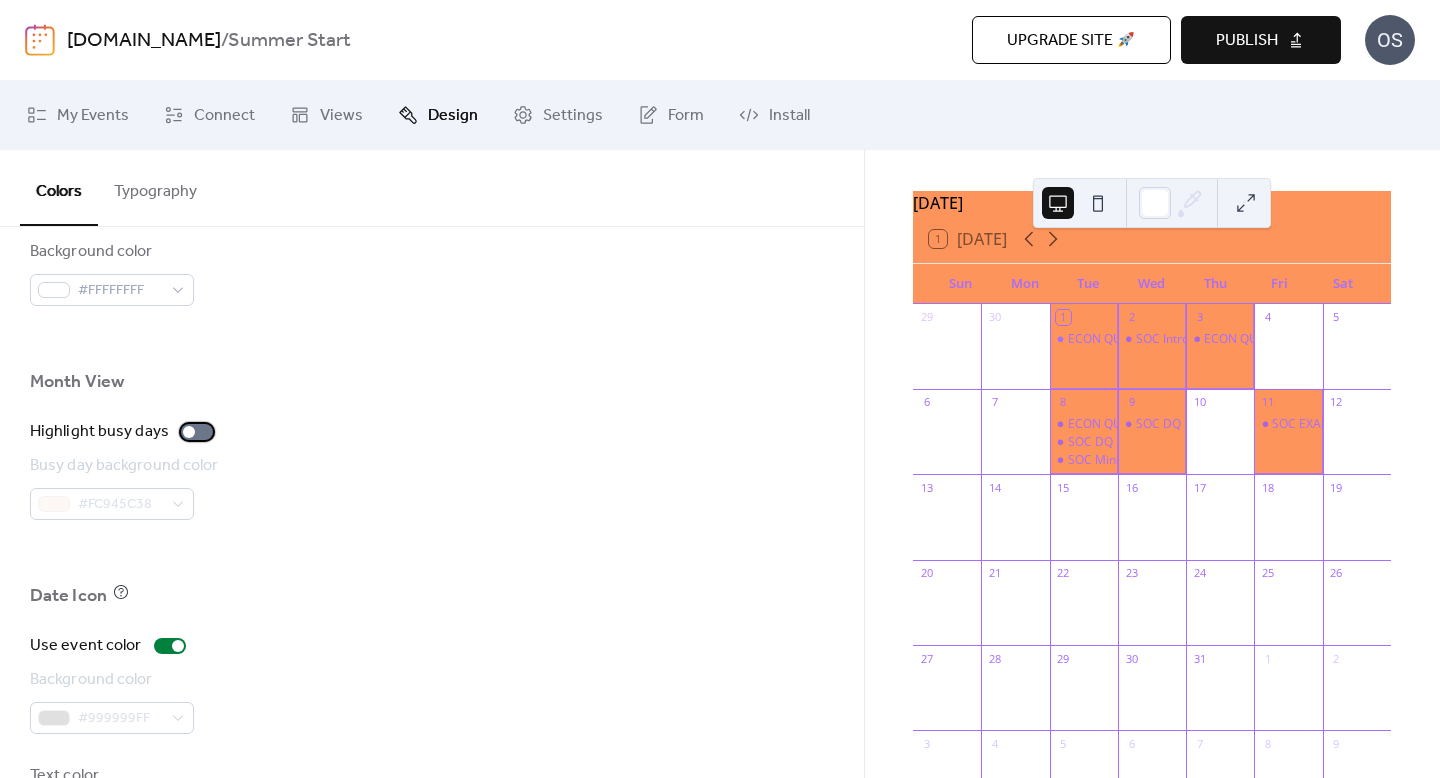 click at bounding box center (197, 432) 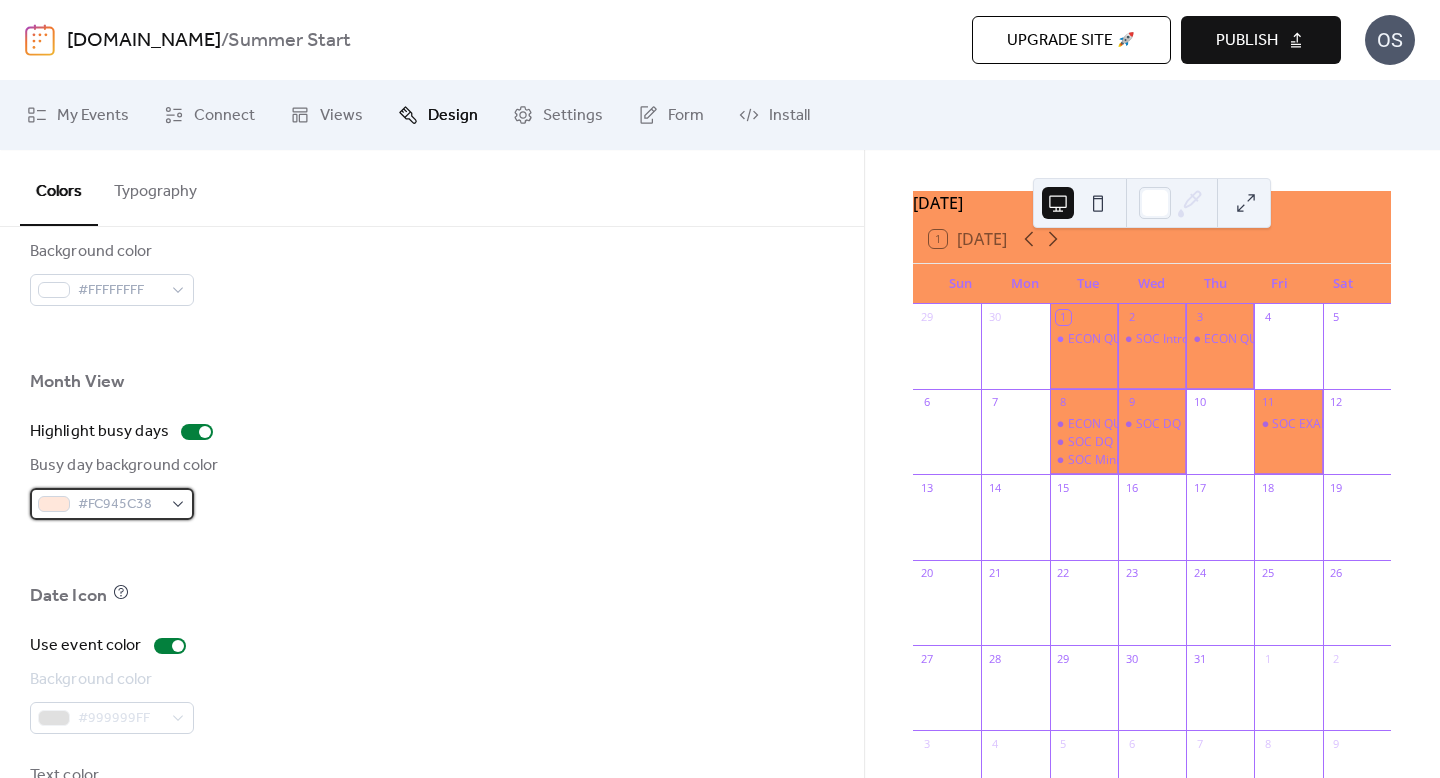 click on "#FC945C38" at bounding box center (112, 504) 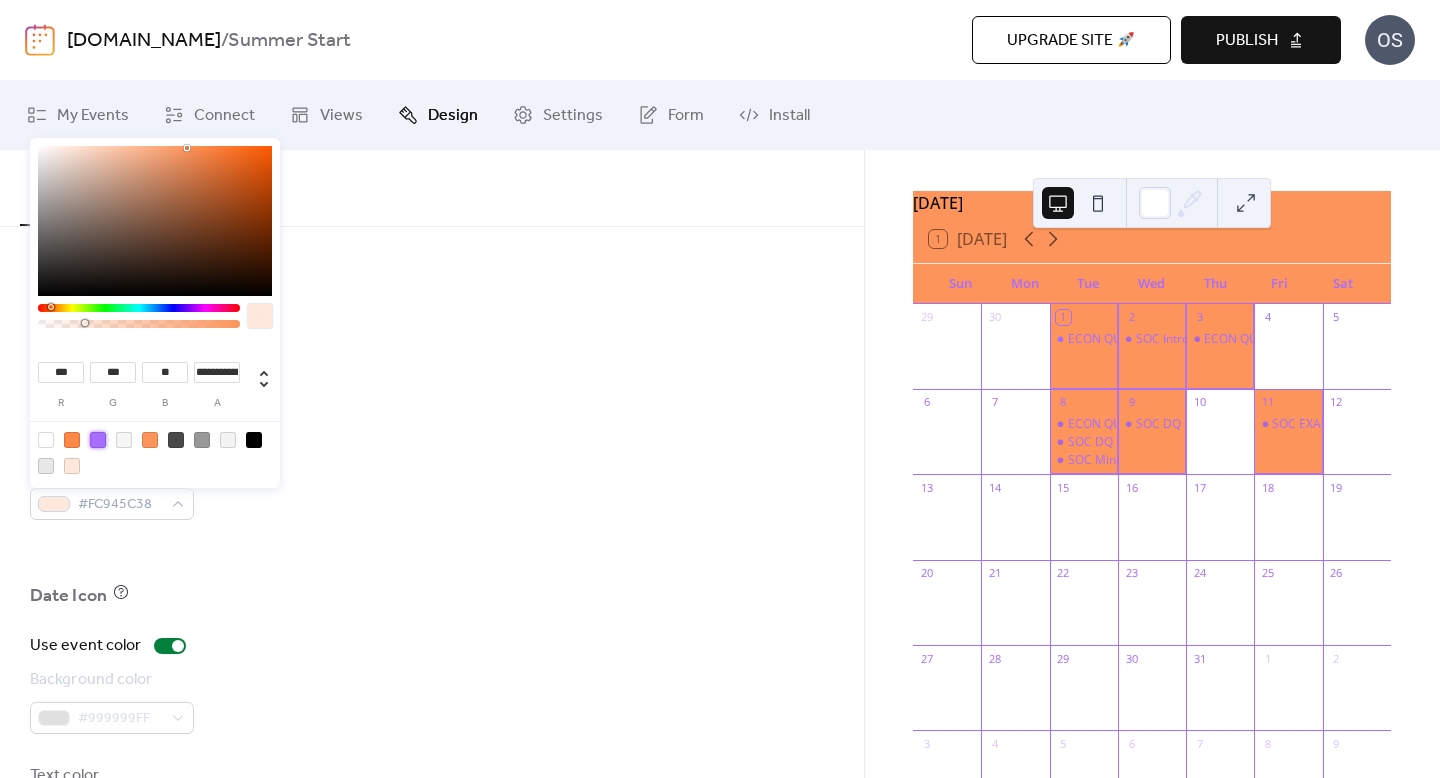 click at bounding box center [98, 440] 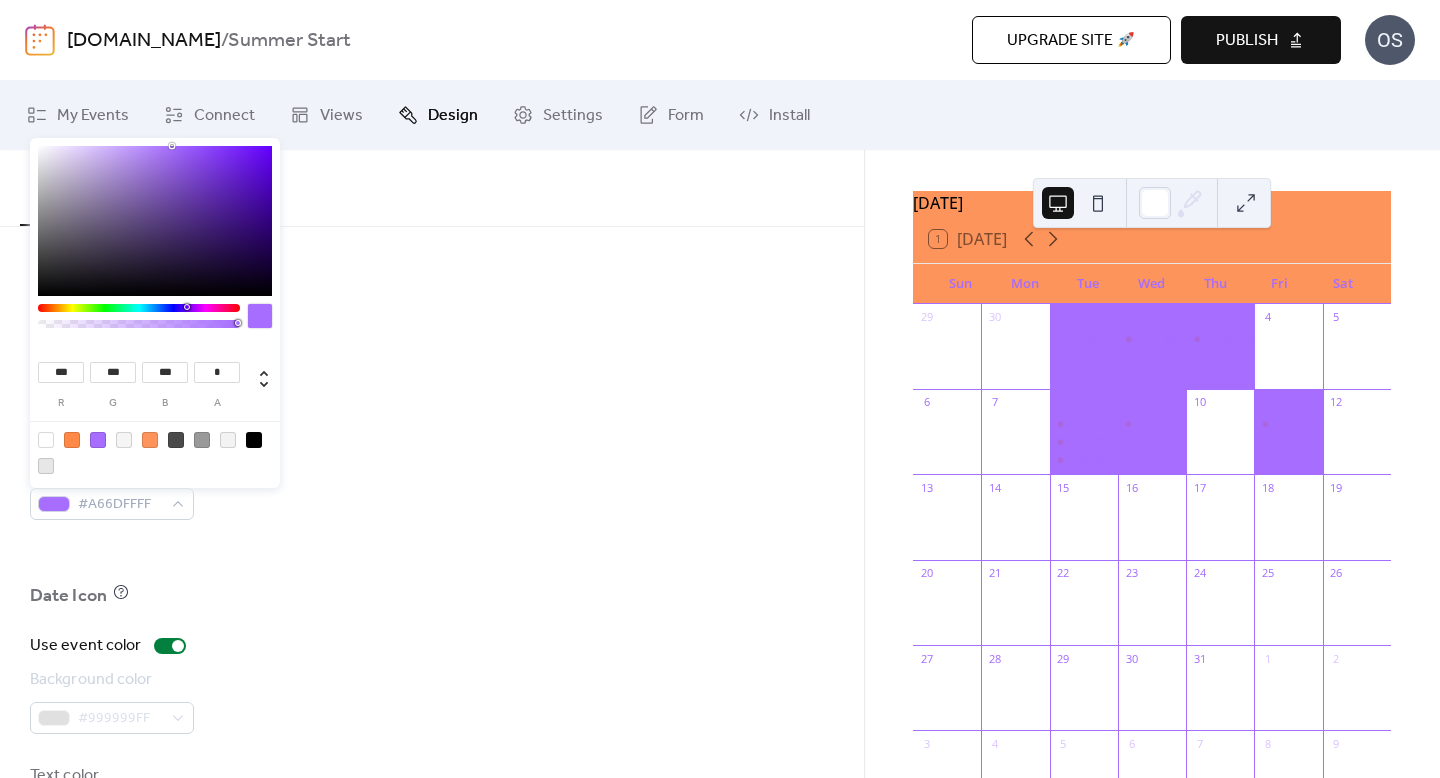 drag, startPoint x: 235, startPoint y: 327, endPoint x: 149, endPoint y: 326, distance: 86.00581 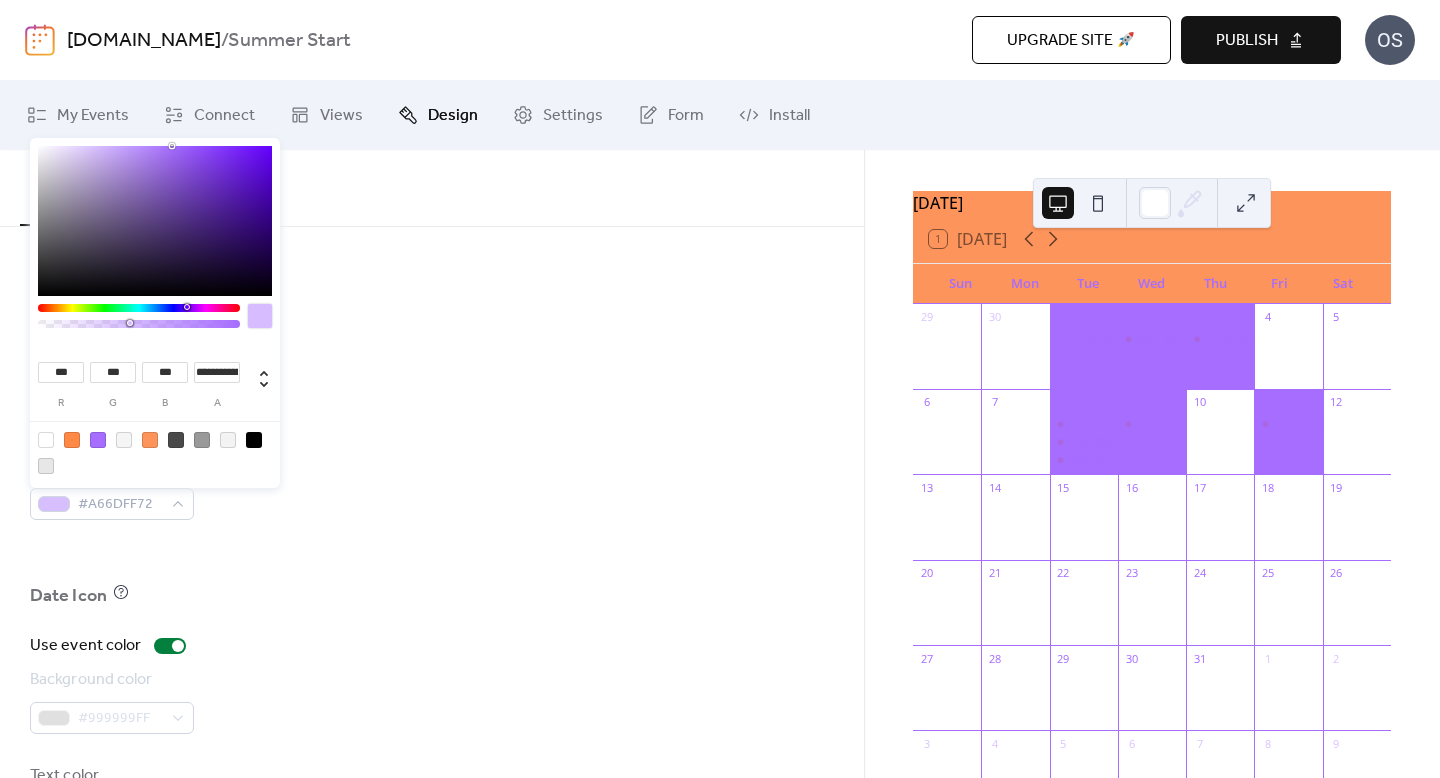 drag, startPoint x: 235, startPoint y: 323, endPoint x: 124, endPoint y: 322, distance: 111.0045 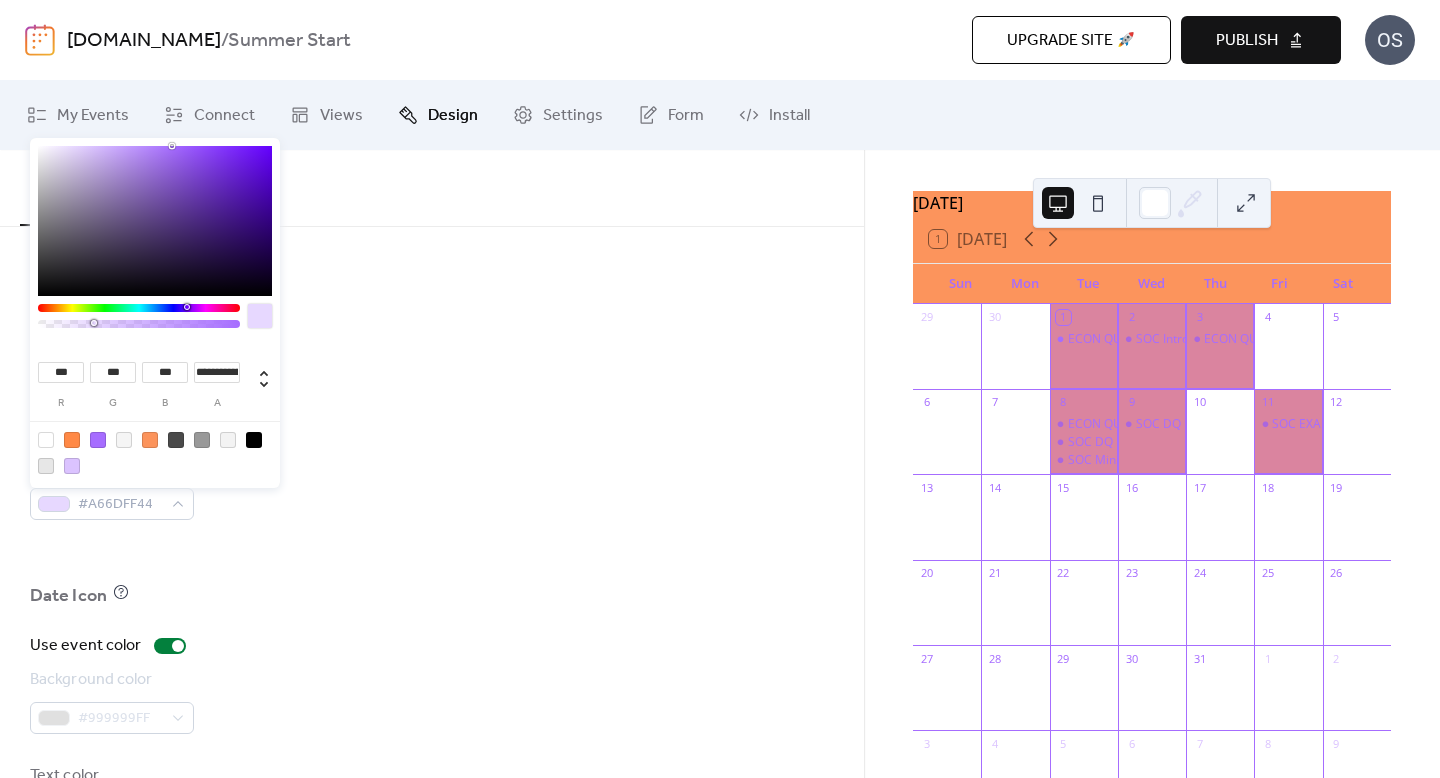 type on "**********" 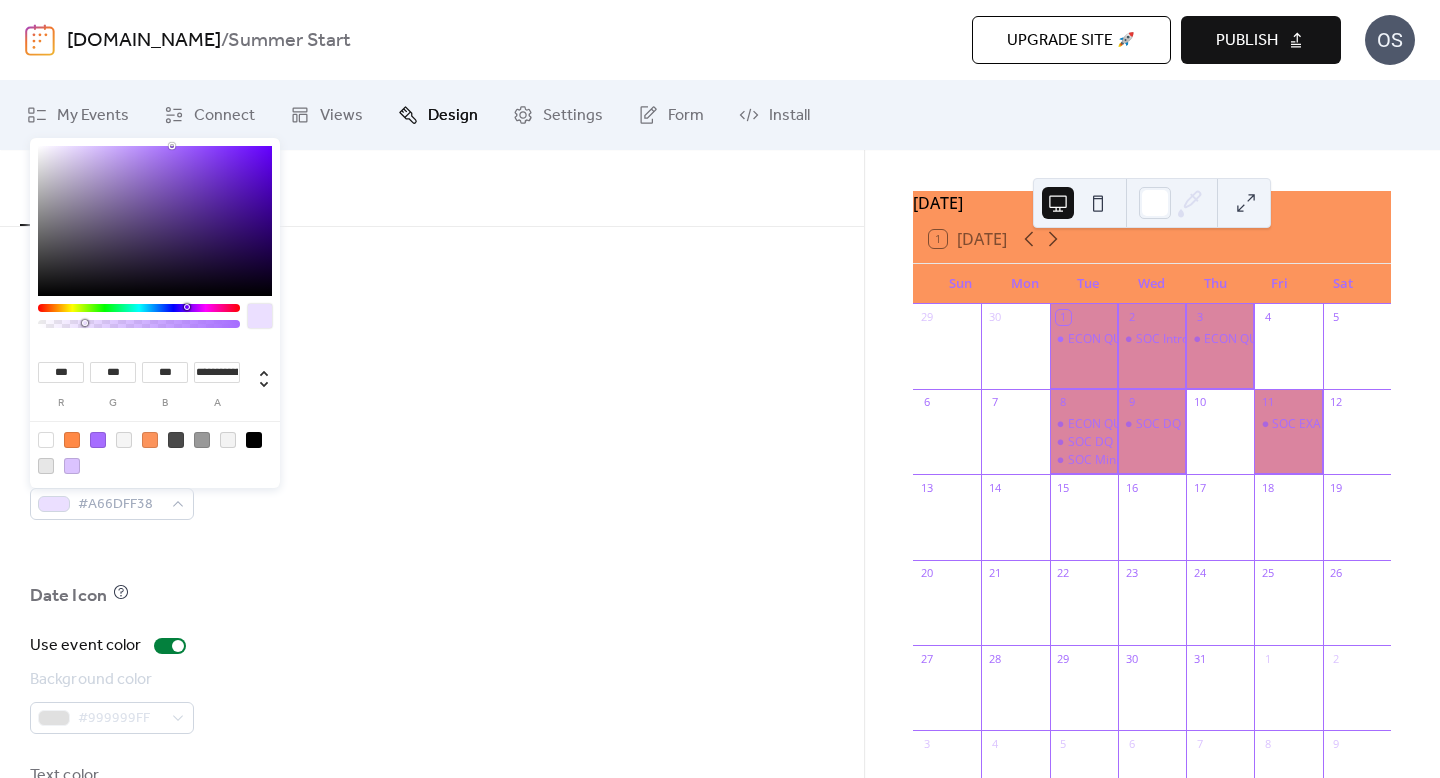 drag, startPoint x: 125, startPoint y: 324, endPoint x: 84, endPoint y: 321, distance: 41.109608 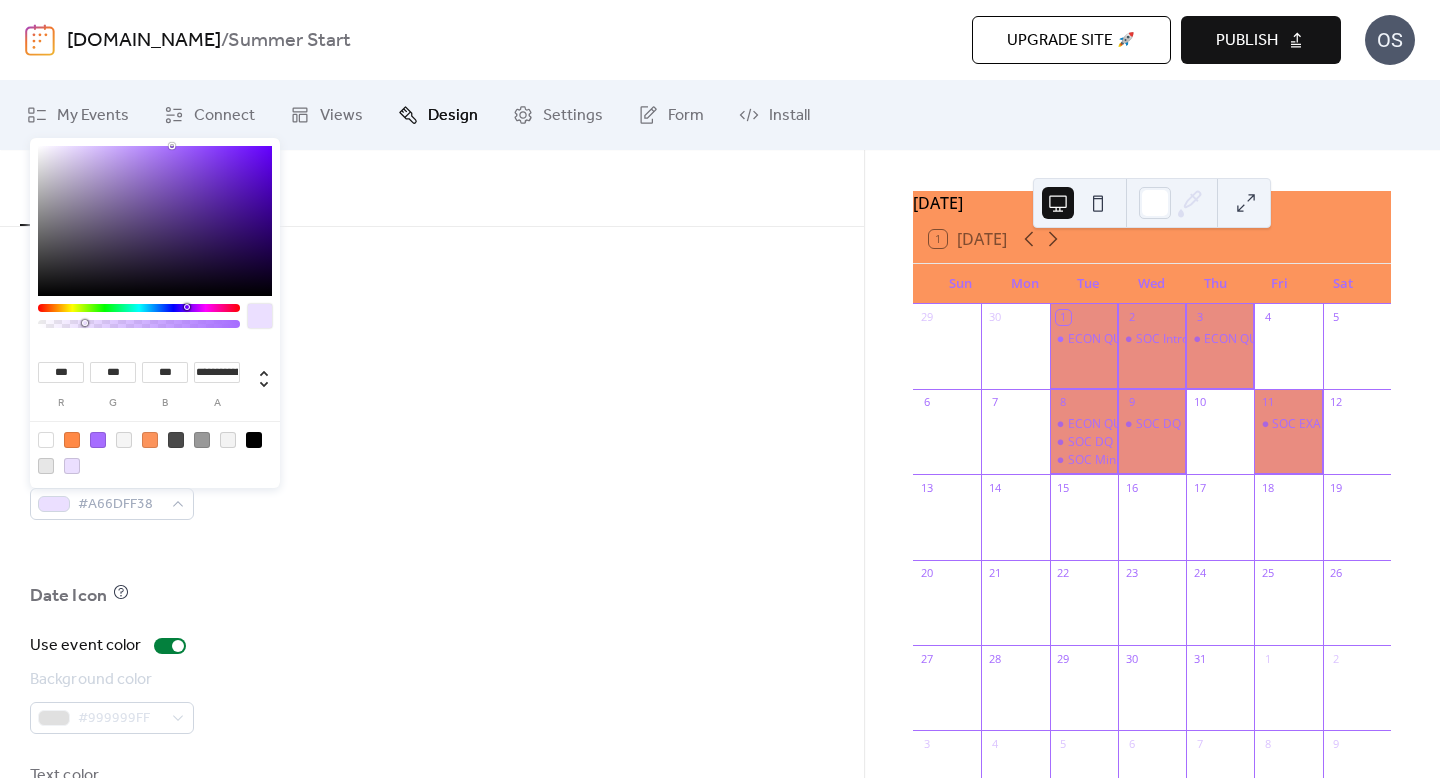 click at bounding box center (46, 440) 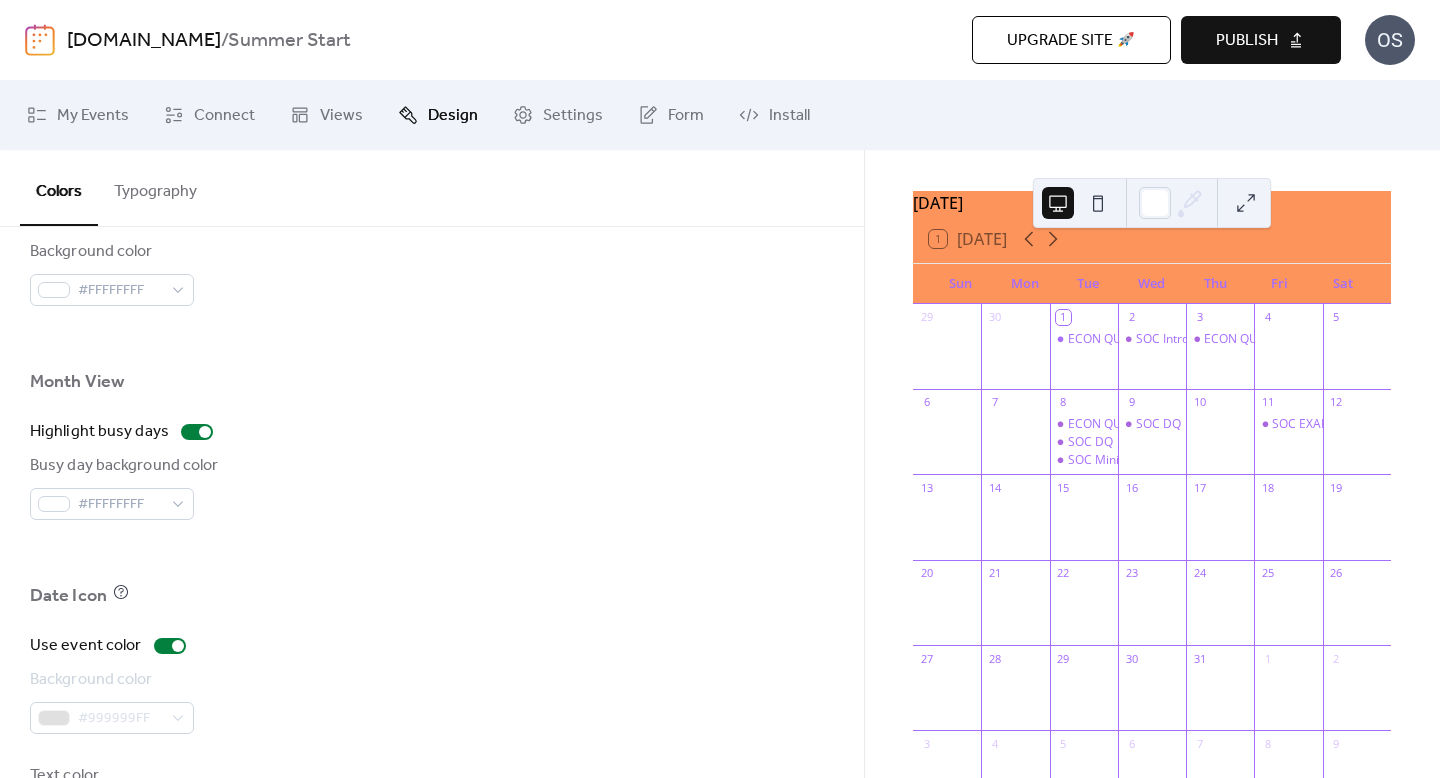 click on "Busy day background color #FFFFFFFF" at bounding box center (432, 487) 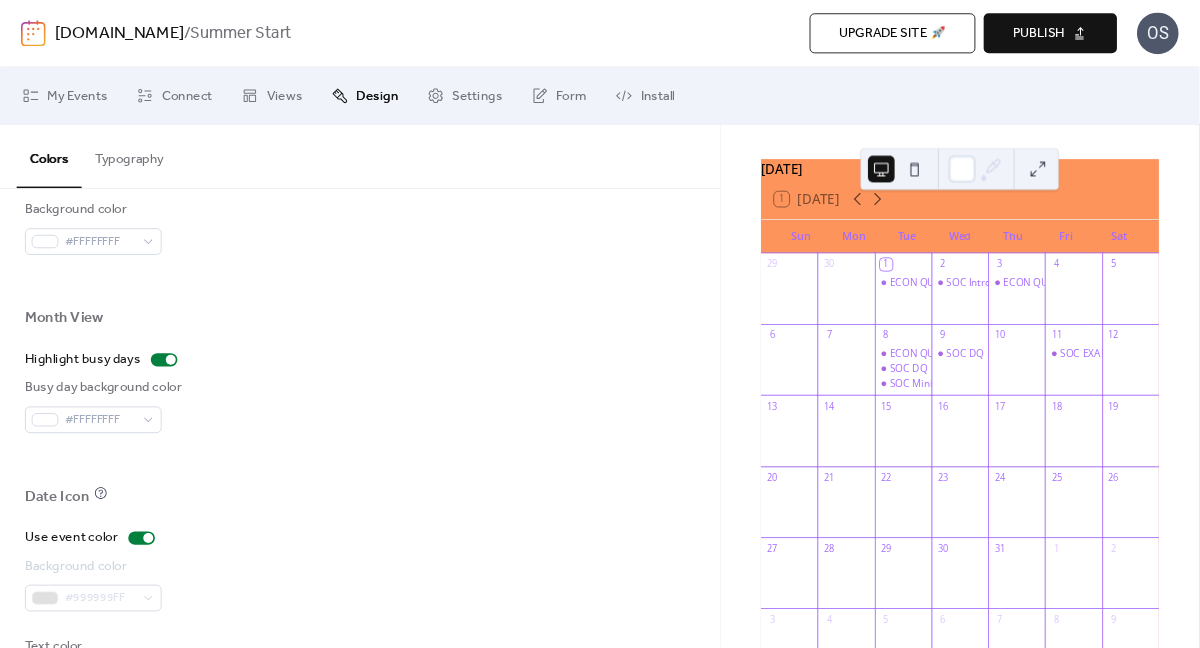 scroll, scrollTop: 1387, scrollLeft: 0, axis: vertical 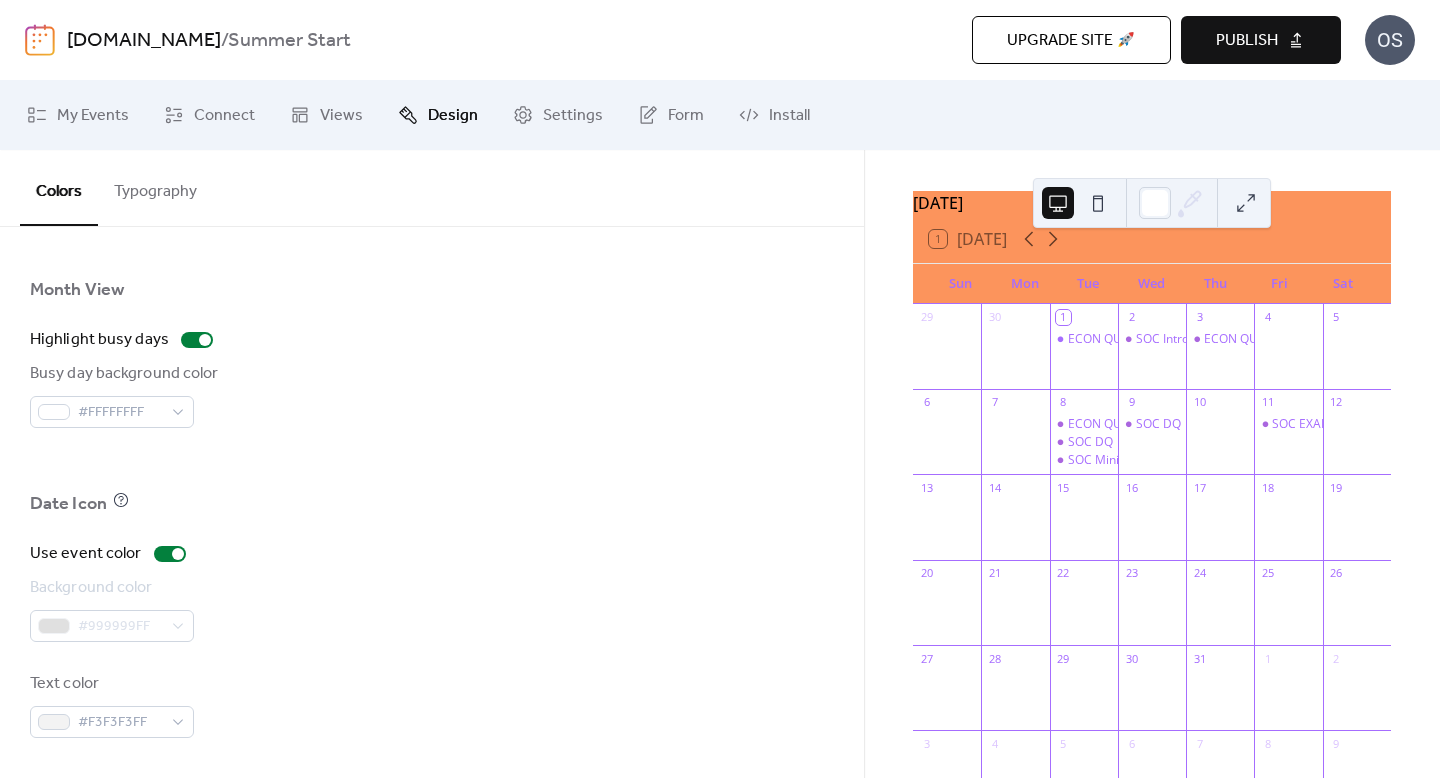 click at bounding box center [1246, 203] 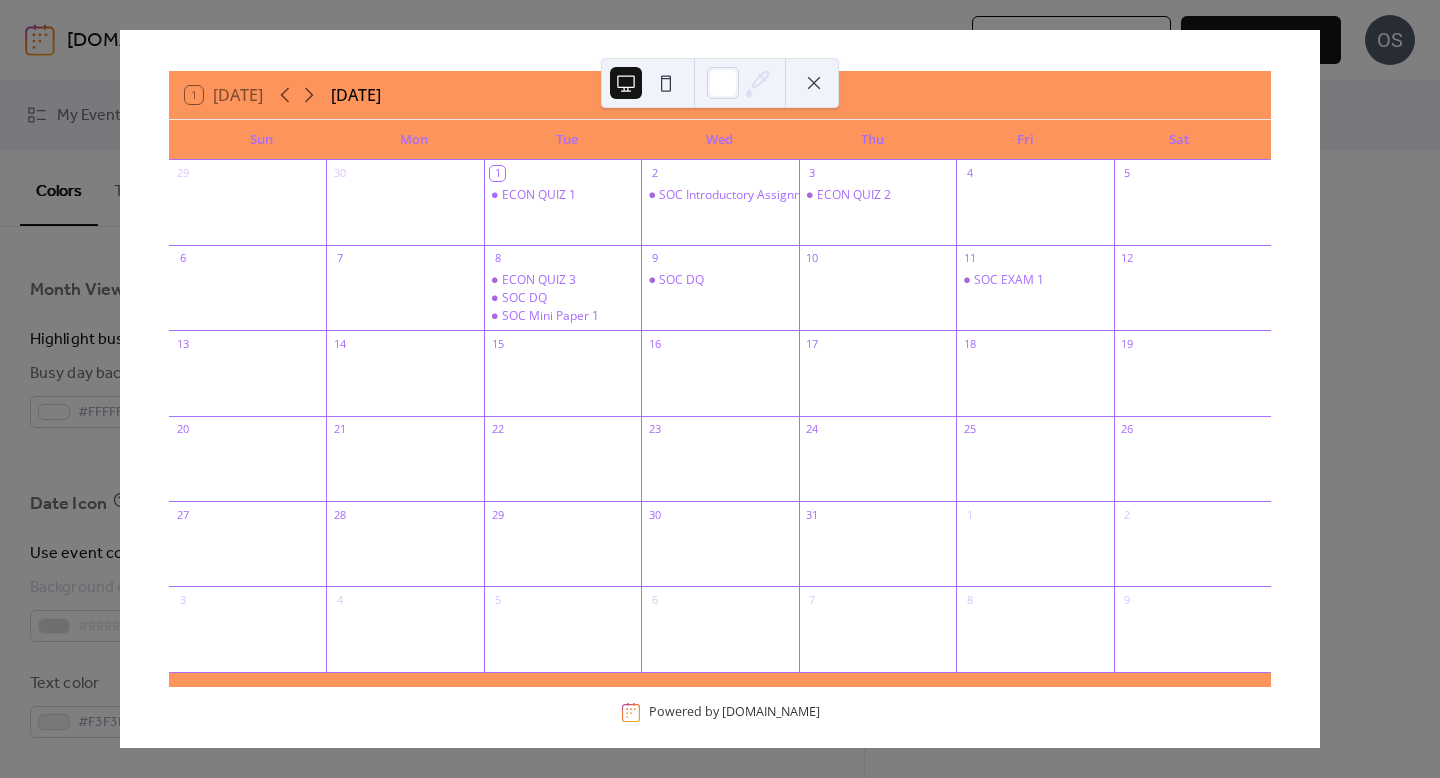 scroll, scrollTop: 1387, scrollLeft: 0, axis: vertical 